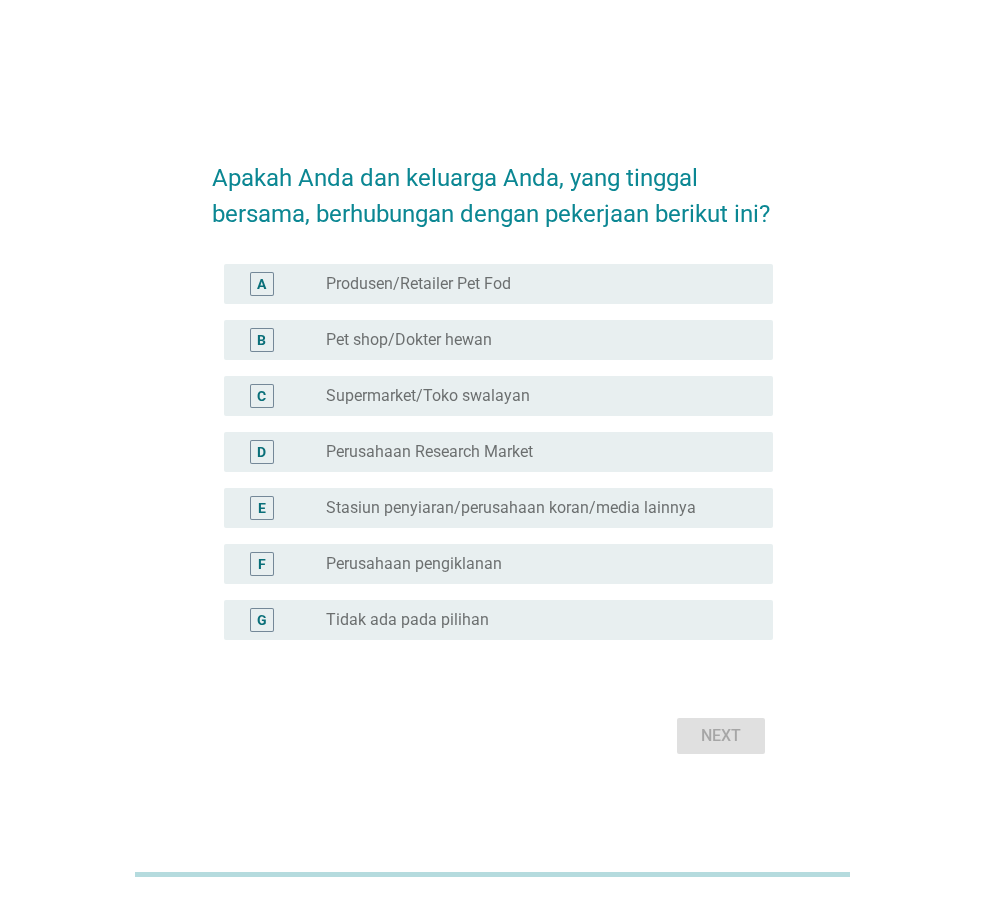 scroll, scrollTop: 0, scrollLeft: 0, axis: both 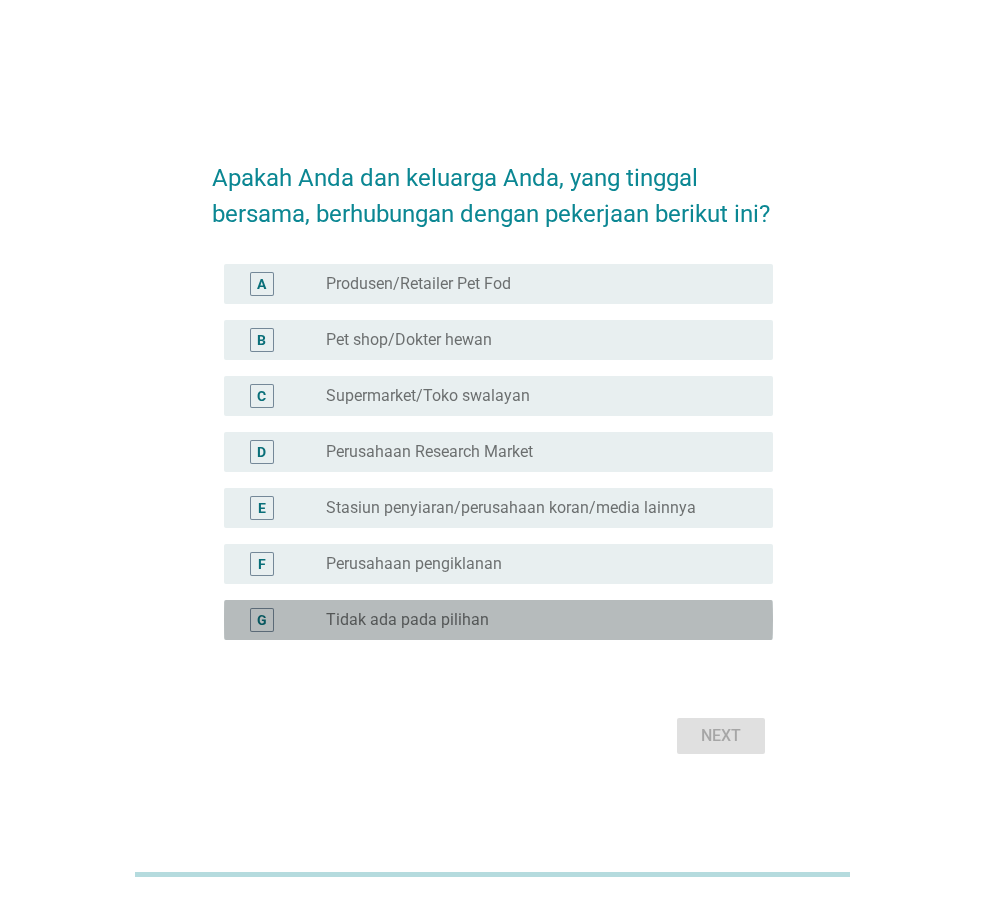 click on "Tidak ada pada pilihan" at bounding box center [407, 620] 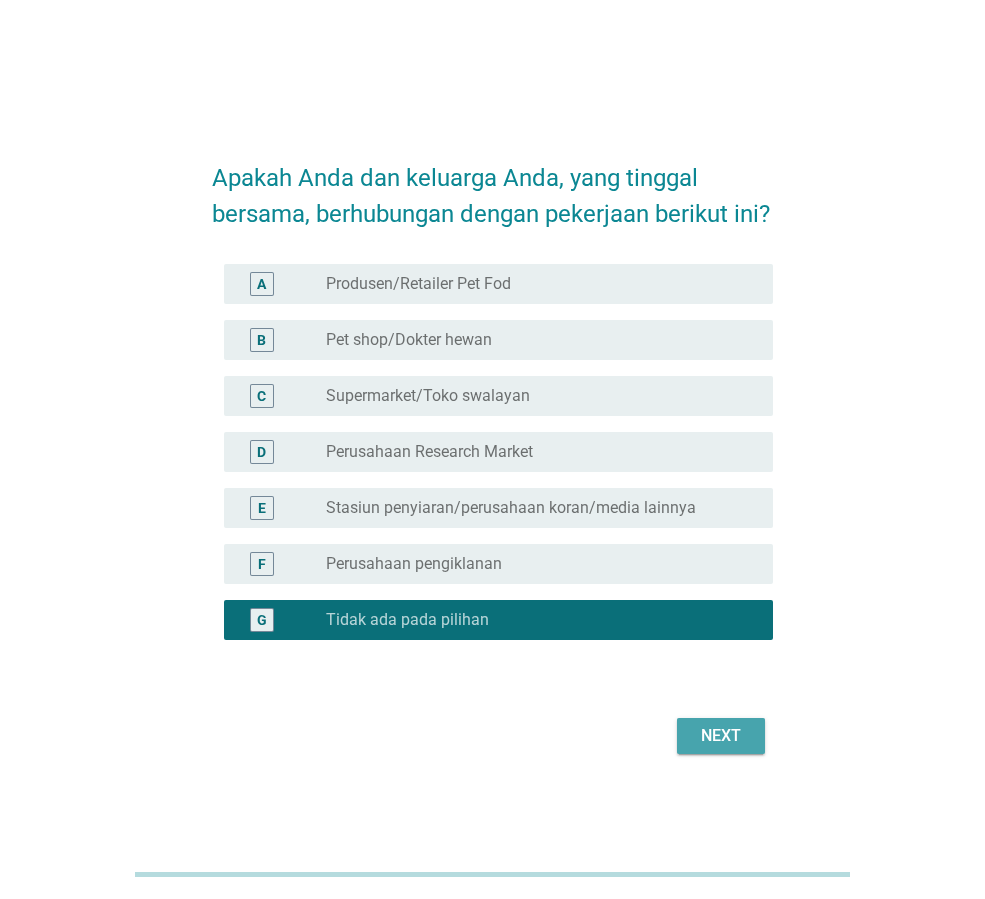 click on "Next" at bounding box center [721, 736] 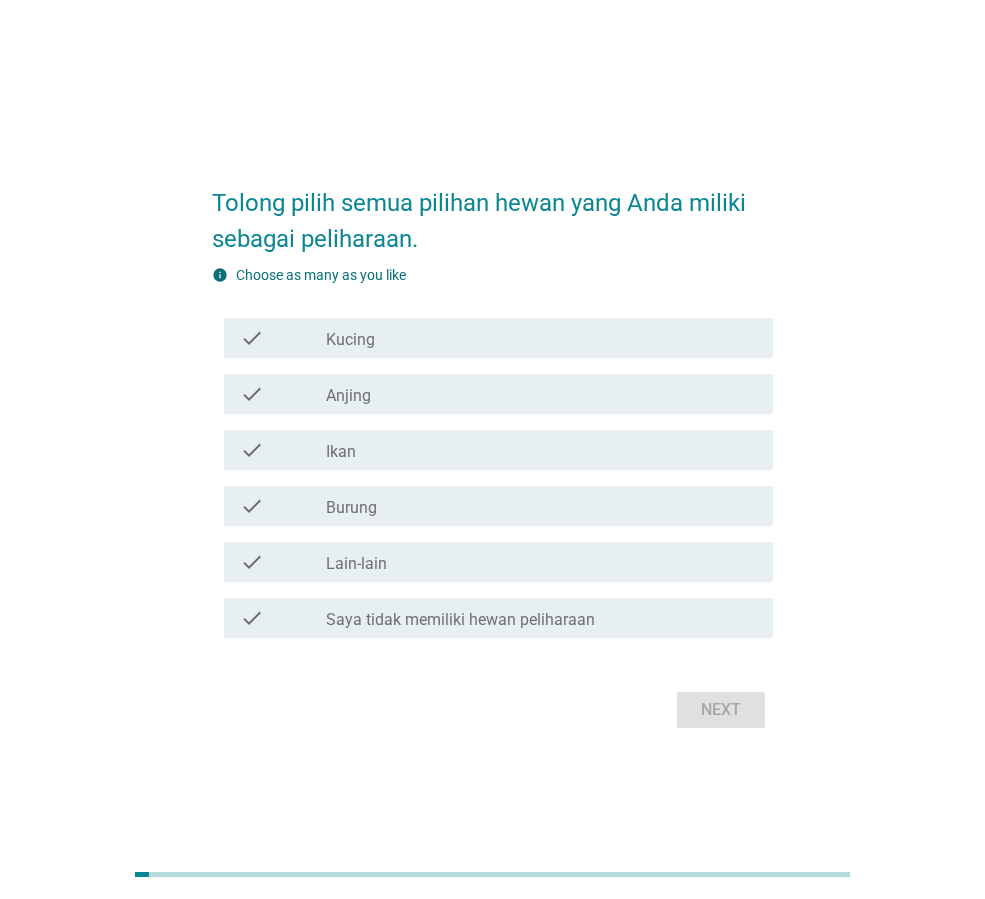 click on "check_box_outline_blank Kucing" at bounding box center (541, 338) 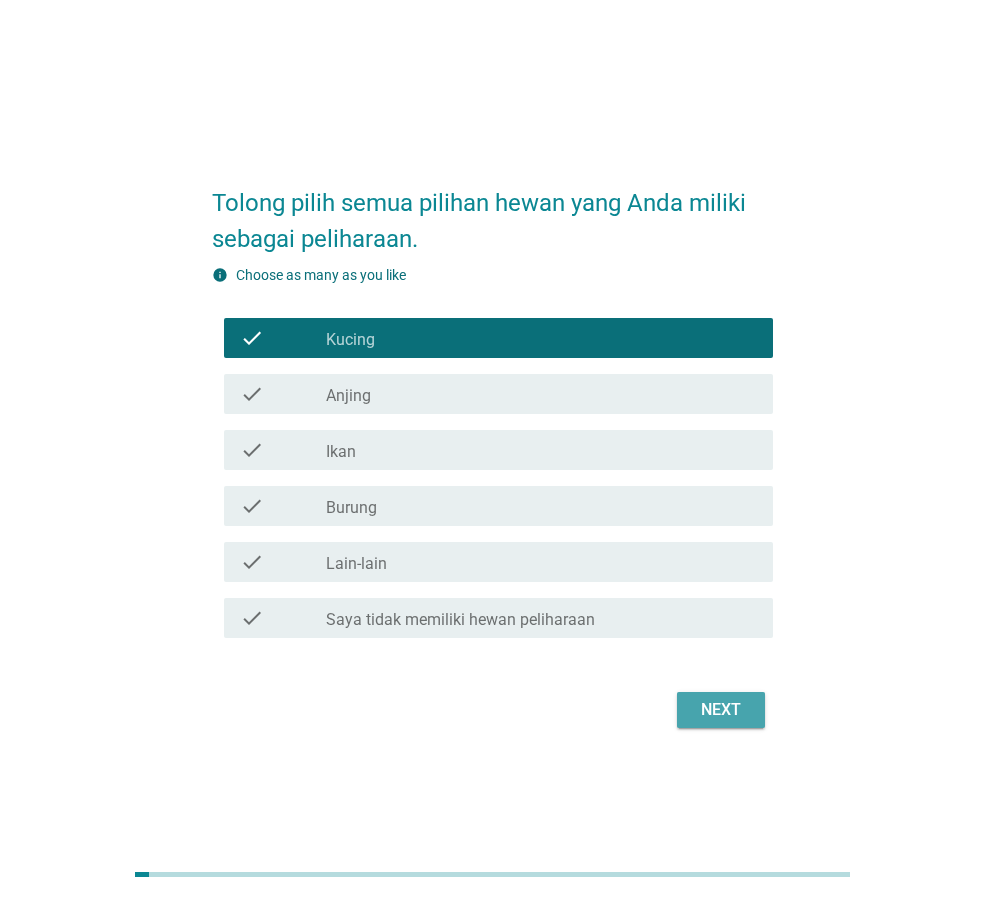 click on "Next" at bounding box center [721, 710] 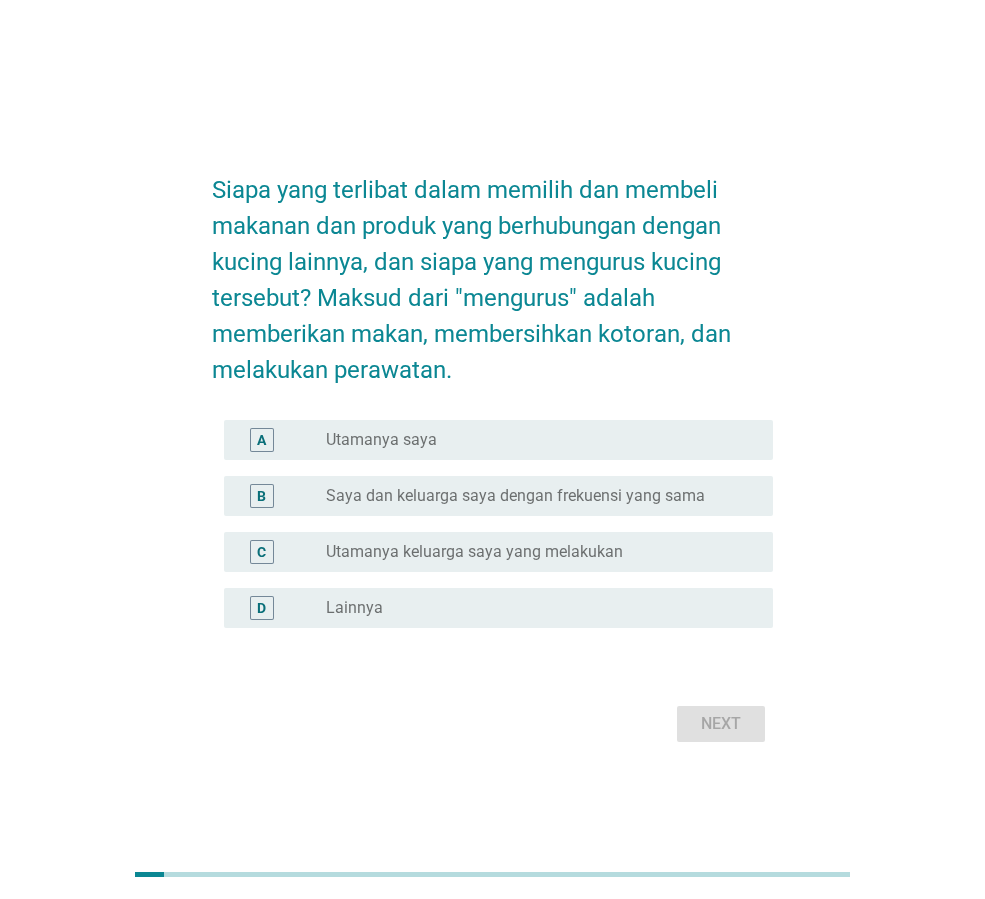 click on "radio_button_unchecked Utamanya saya" at bounding box center (533, 440) 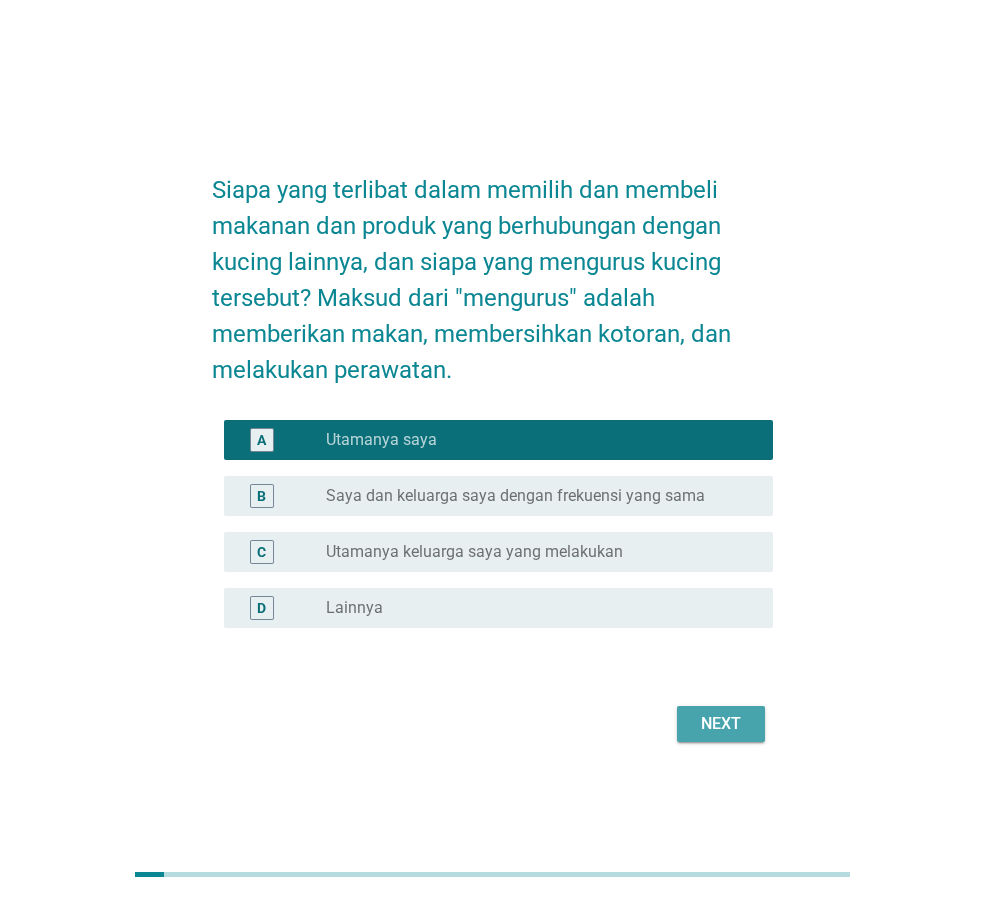 click on "Next" at bounding box center (721, 724) 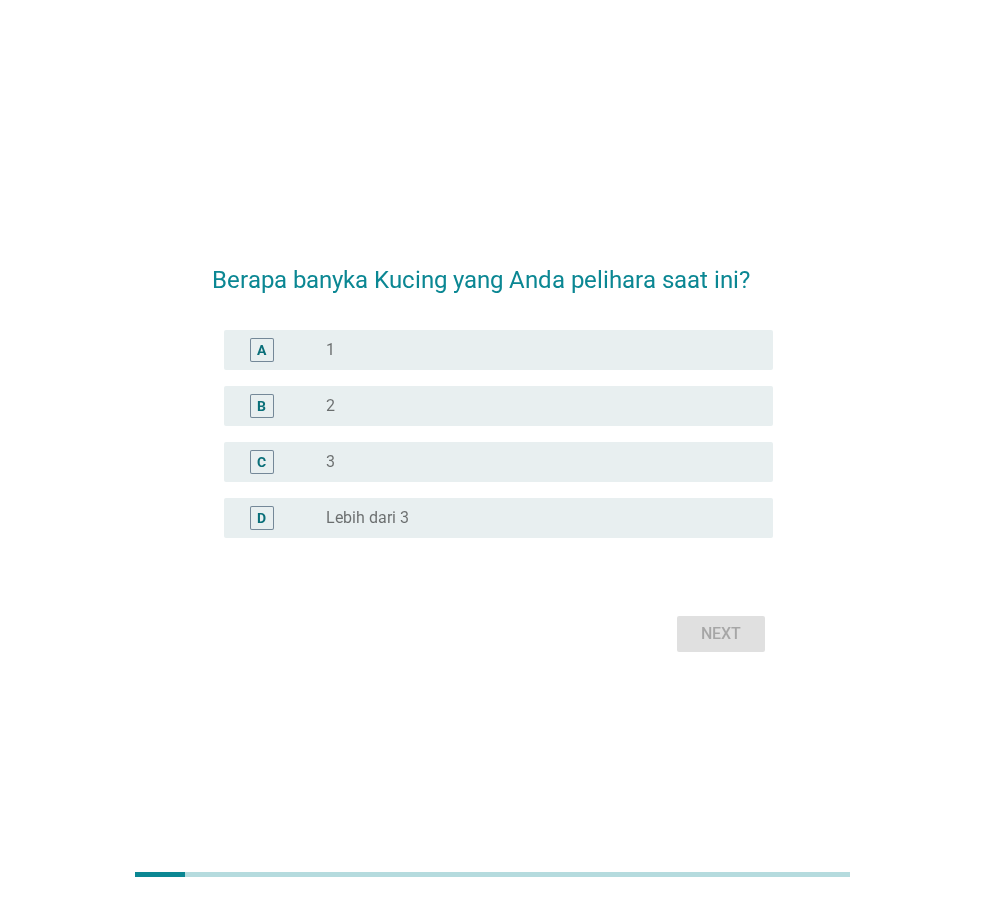 click on "radio_button_unchecked 1" at bounding box center (533, 350) 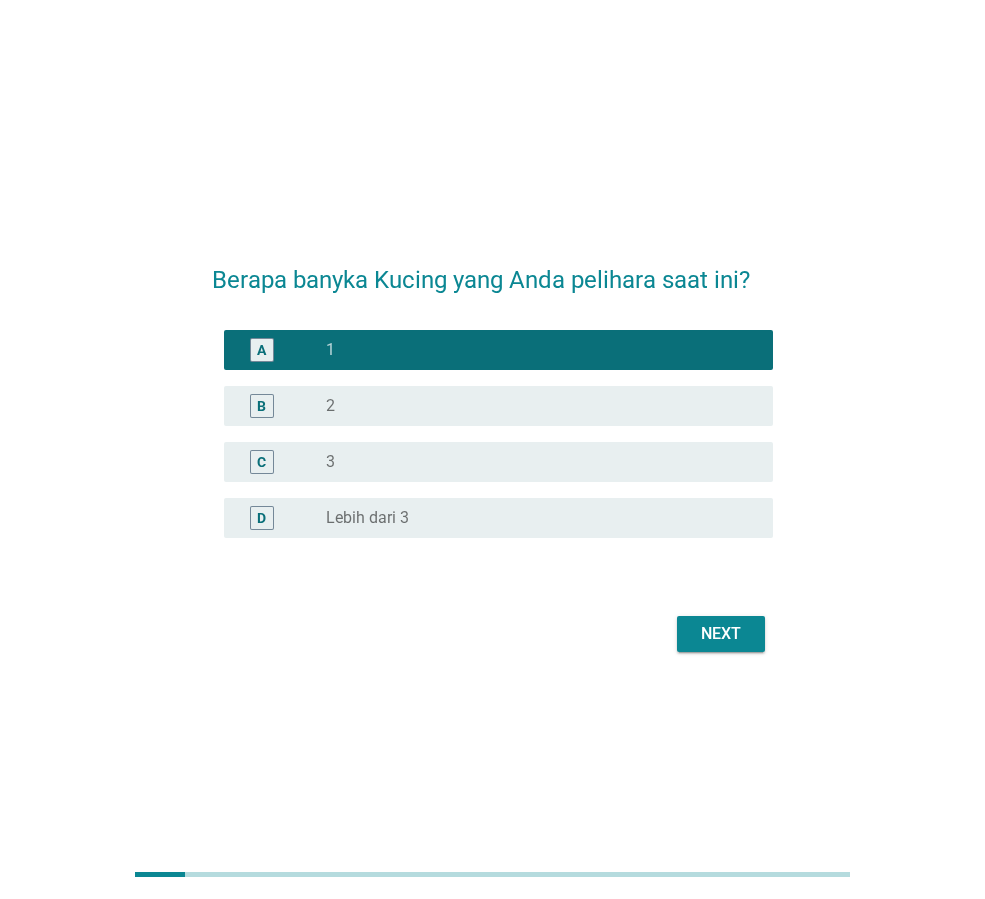 click on "Next" at bounding box center (721, 634) 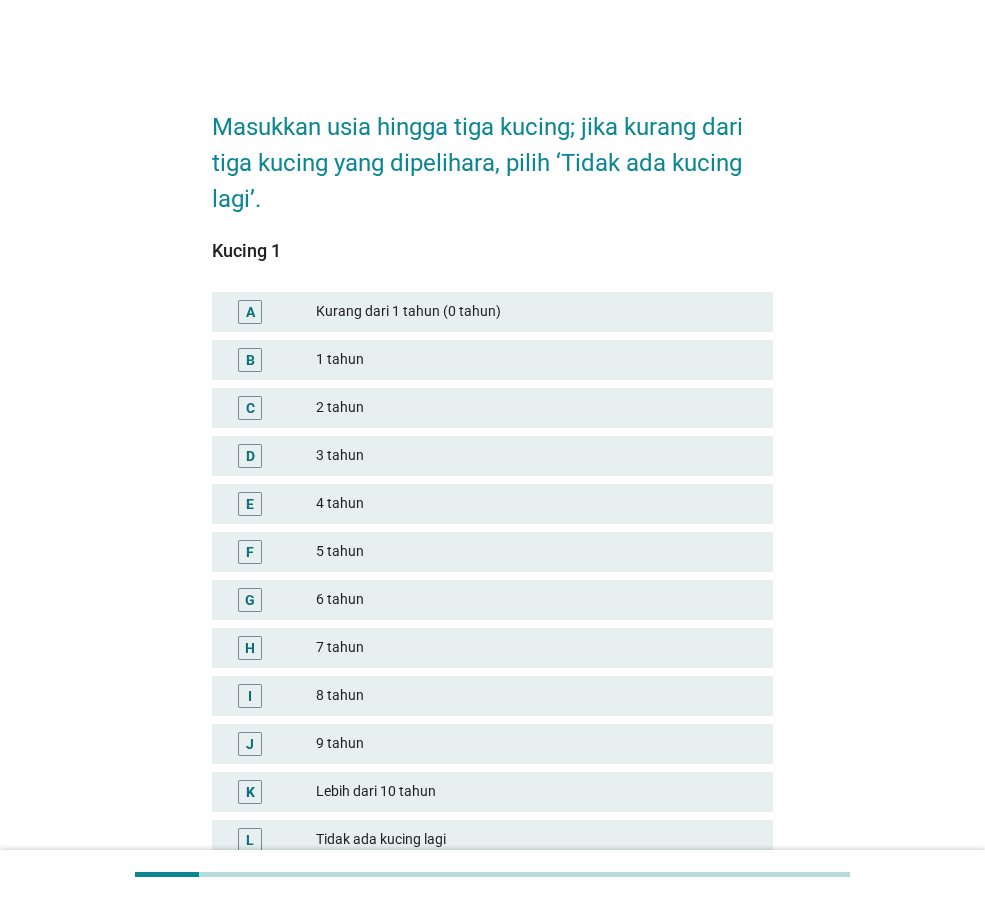 click on "Kurang dari 1 tahun (0 tahun)" at bounding box center [536, 312] 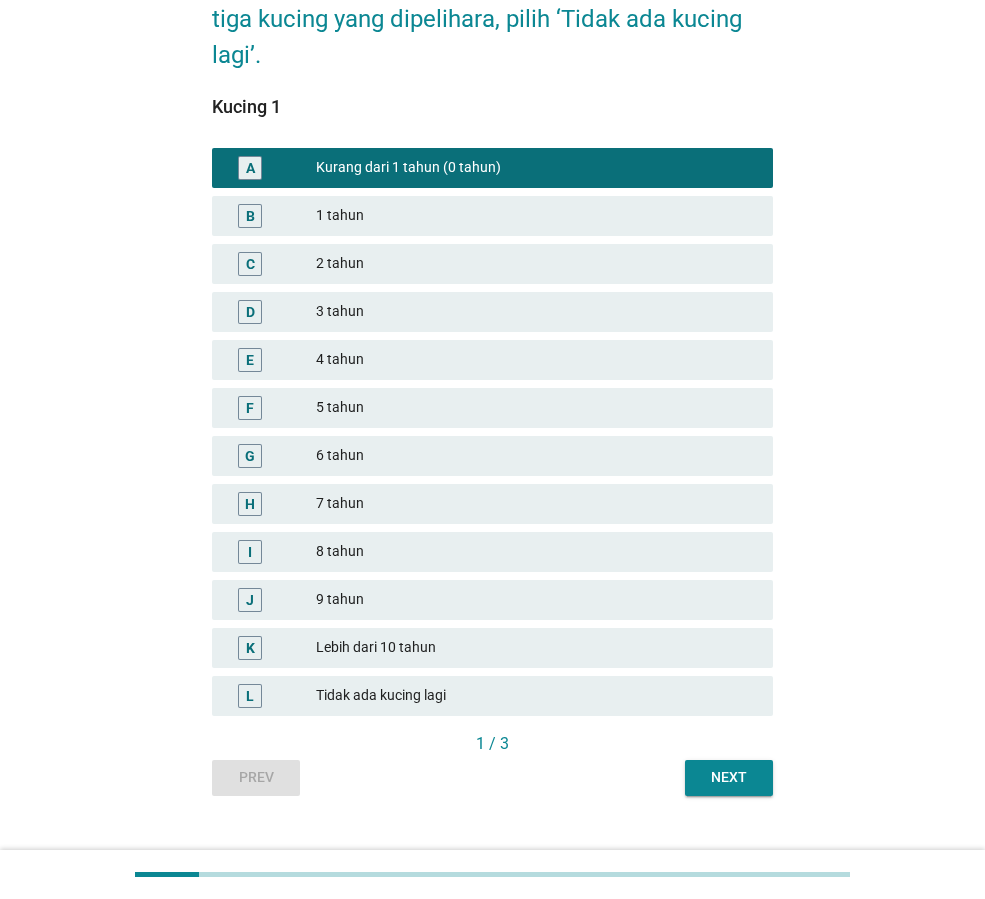 scroll, scrollTop: 178, scrollLeft: 0, axis: vertical 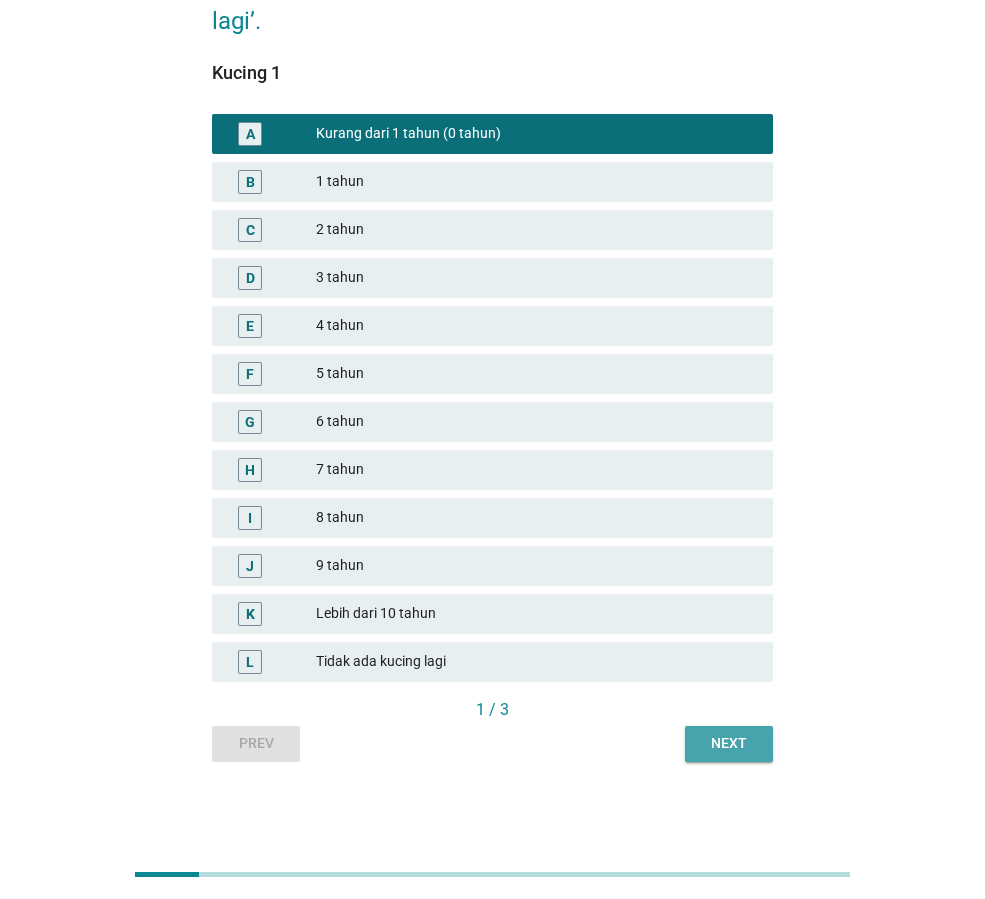 click on "Next" at bounding box center (729, 743) 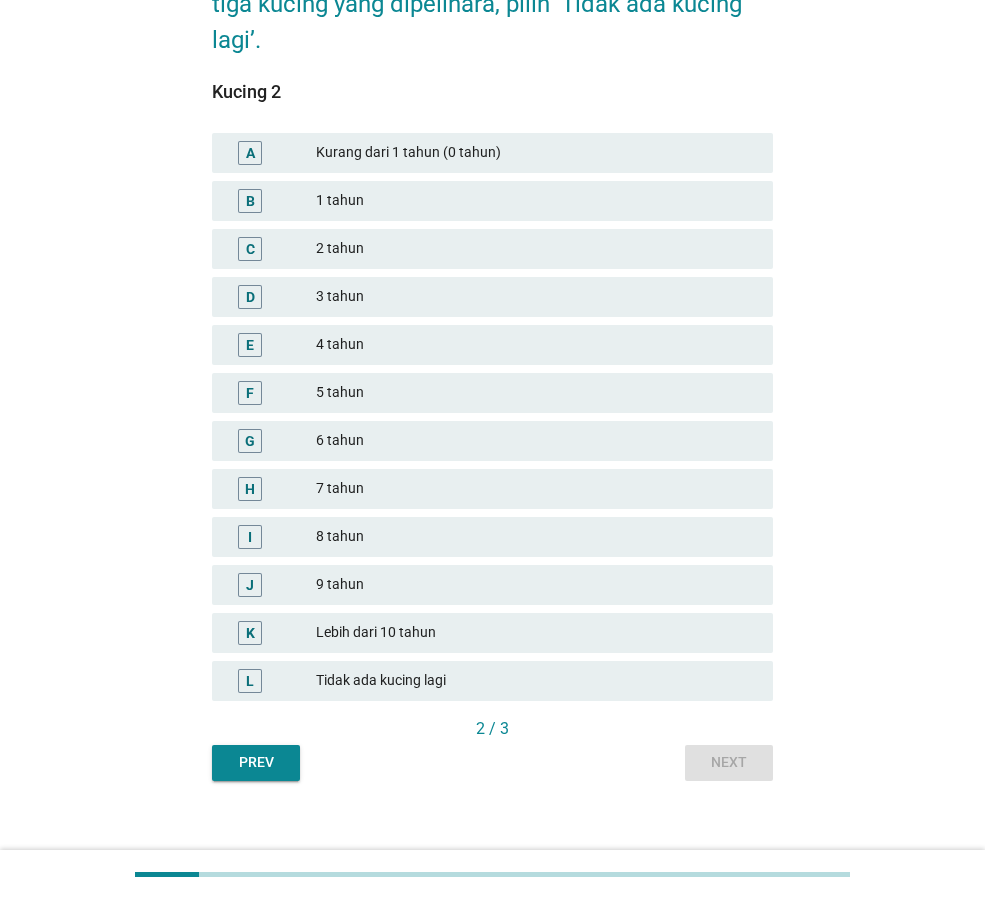 scroll, scrollTop: 178, scrollLeft: 0, axis: vertical 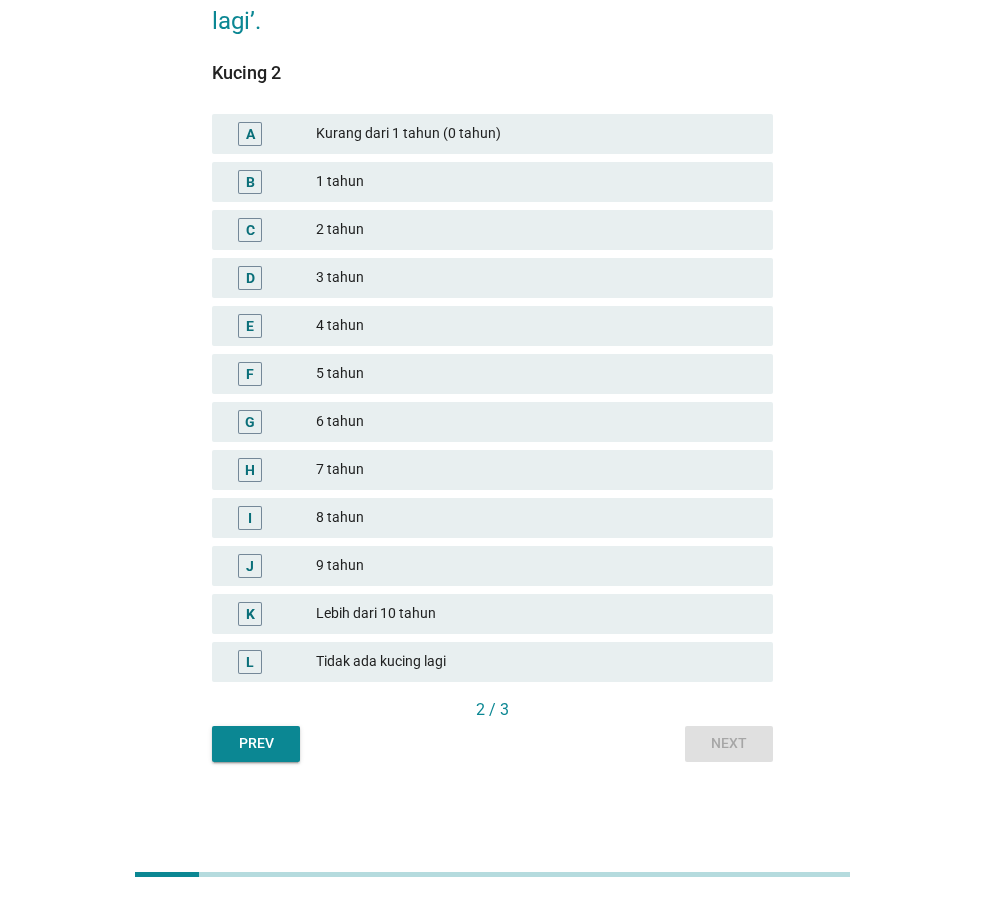 click on "Tidak ada kucing lagi" at bounding box center (536, 662) 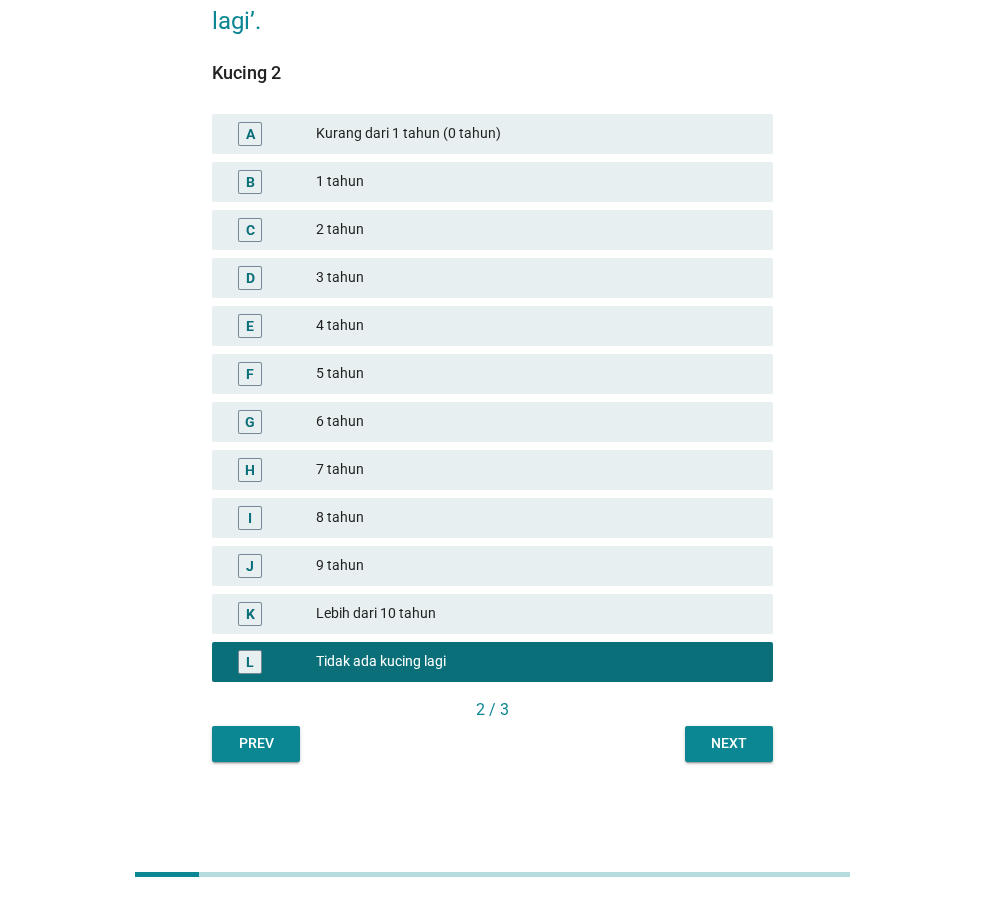 click on "Prev   Next" at bounding box center [492, 744] 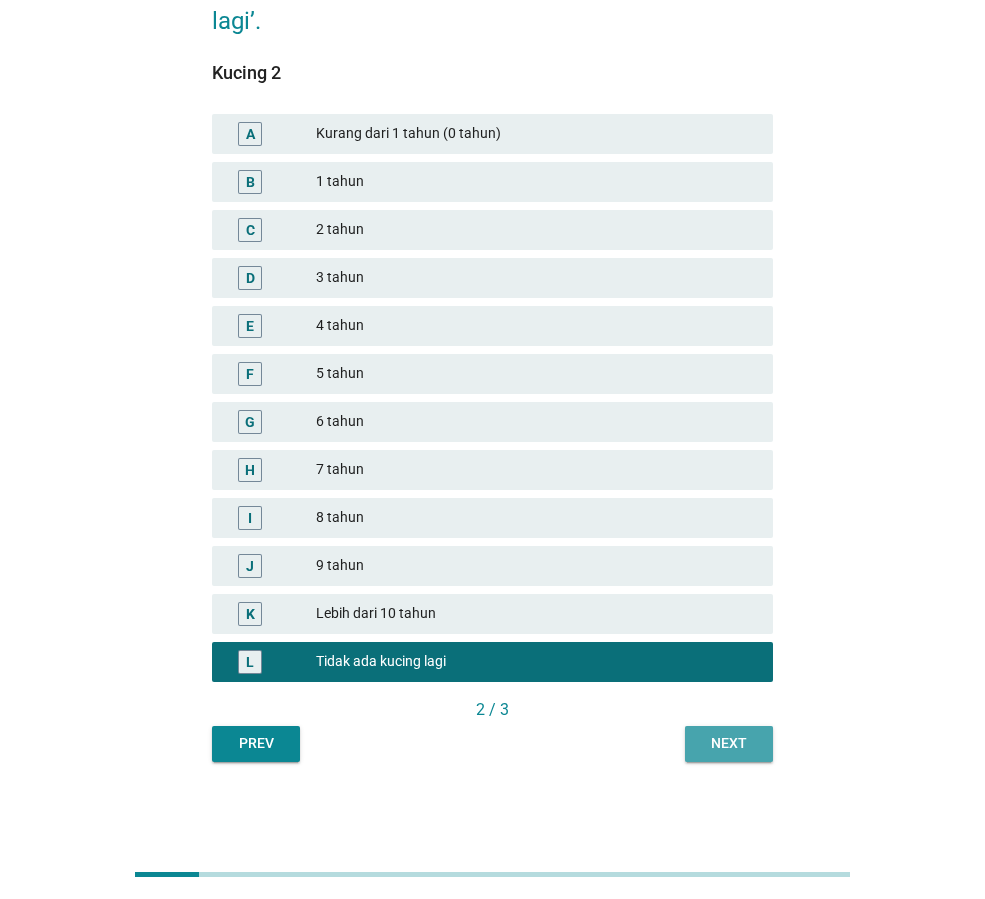 click on "Next" at bounding box center [729, 744] 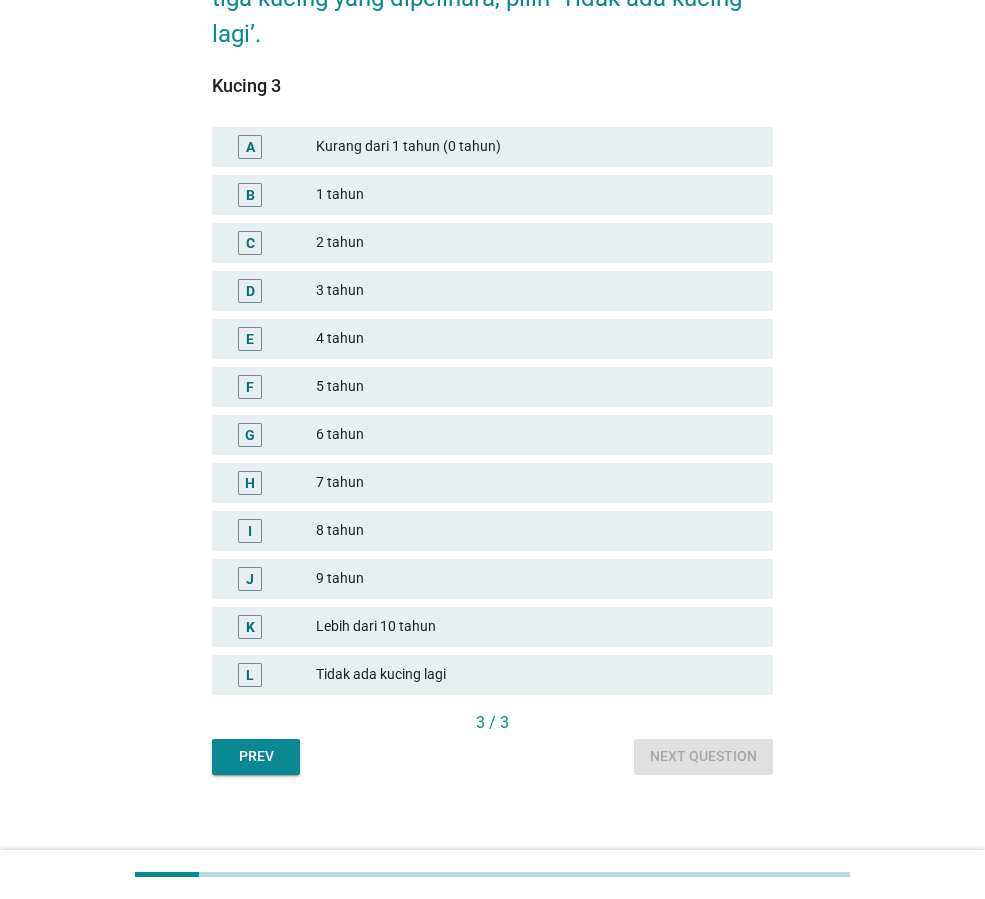 scroll, scrollTop: 178, scrollLeft: 0, axis: vertical 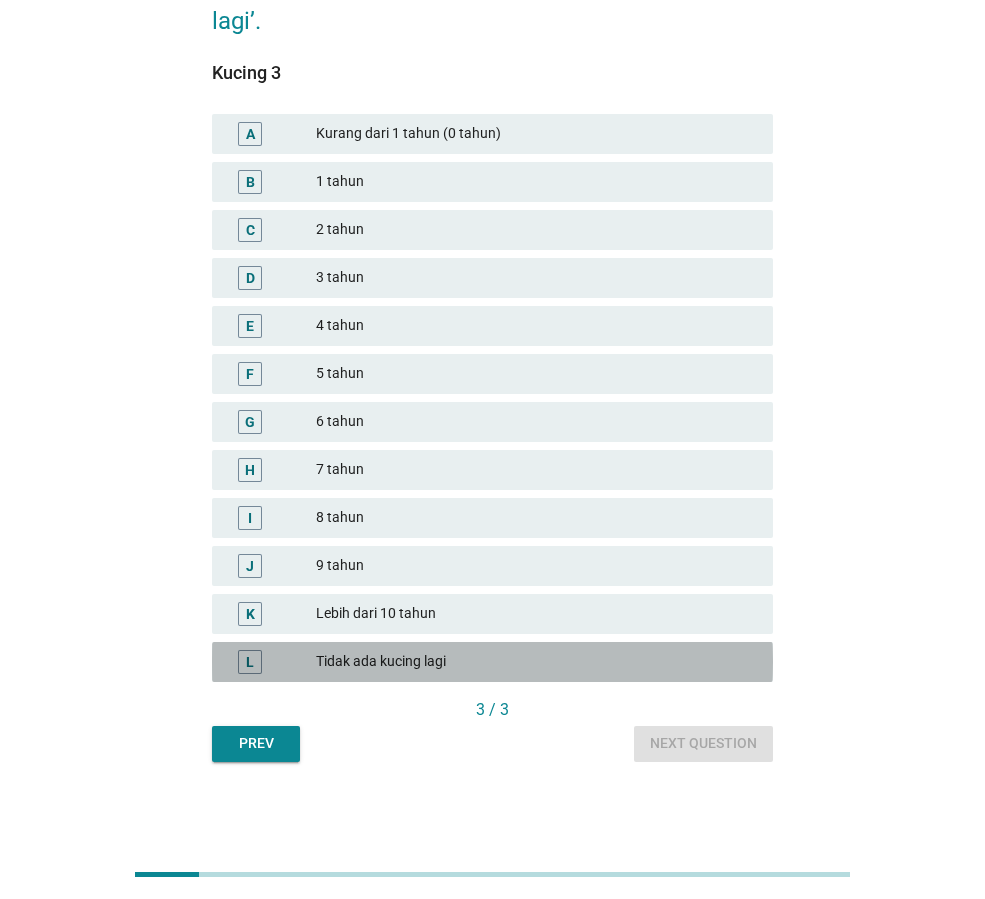 click on "Tidak ada kucing lagi" at bounding box center (536, 662) 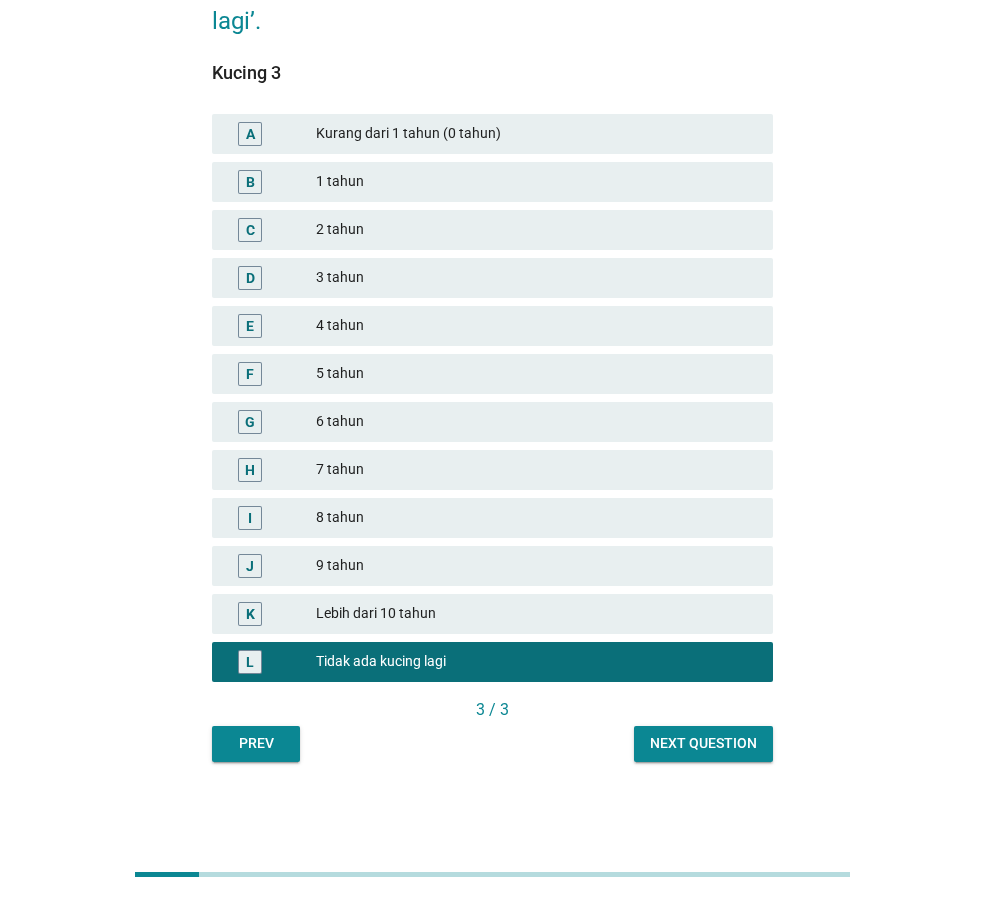 click on "Next question" at bounding box center (703, 744) 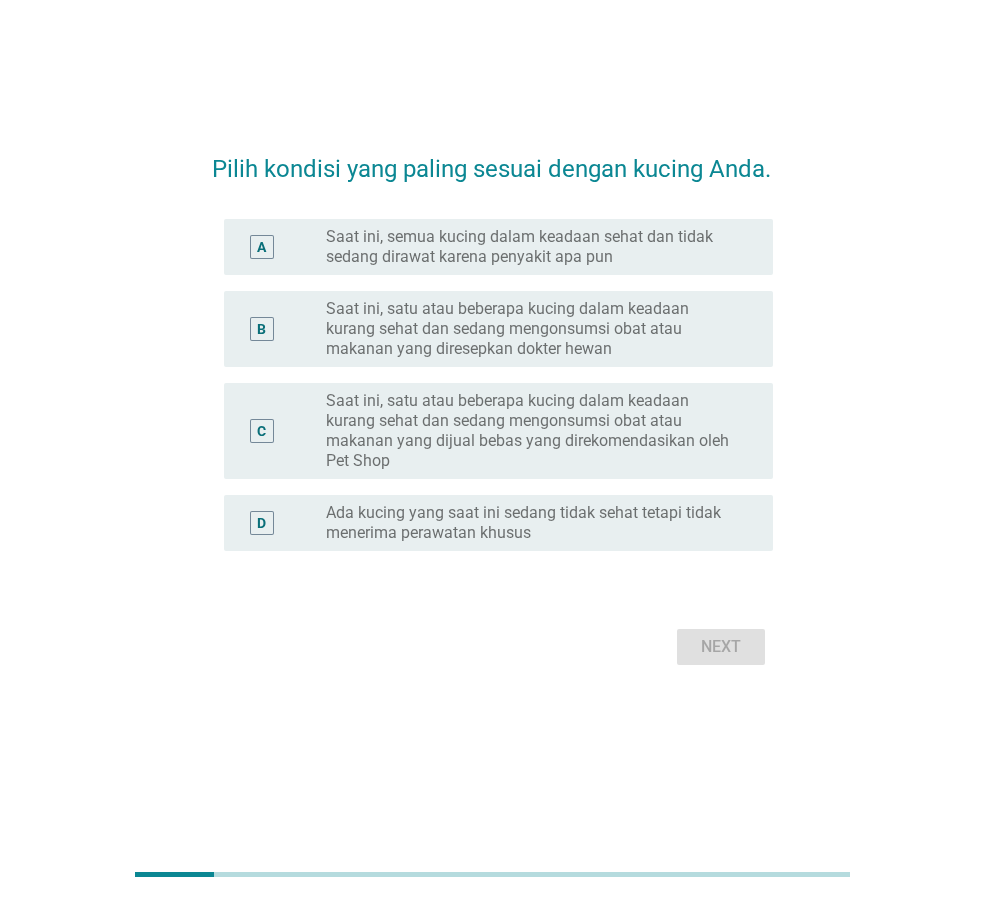 scroll, scrollTop: 0, scrollLeft: 0, axis: both 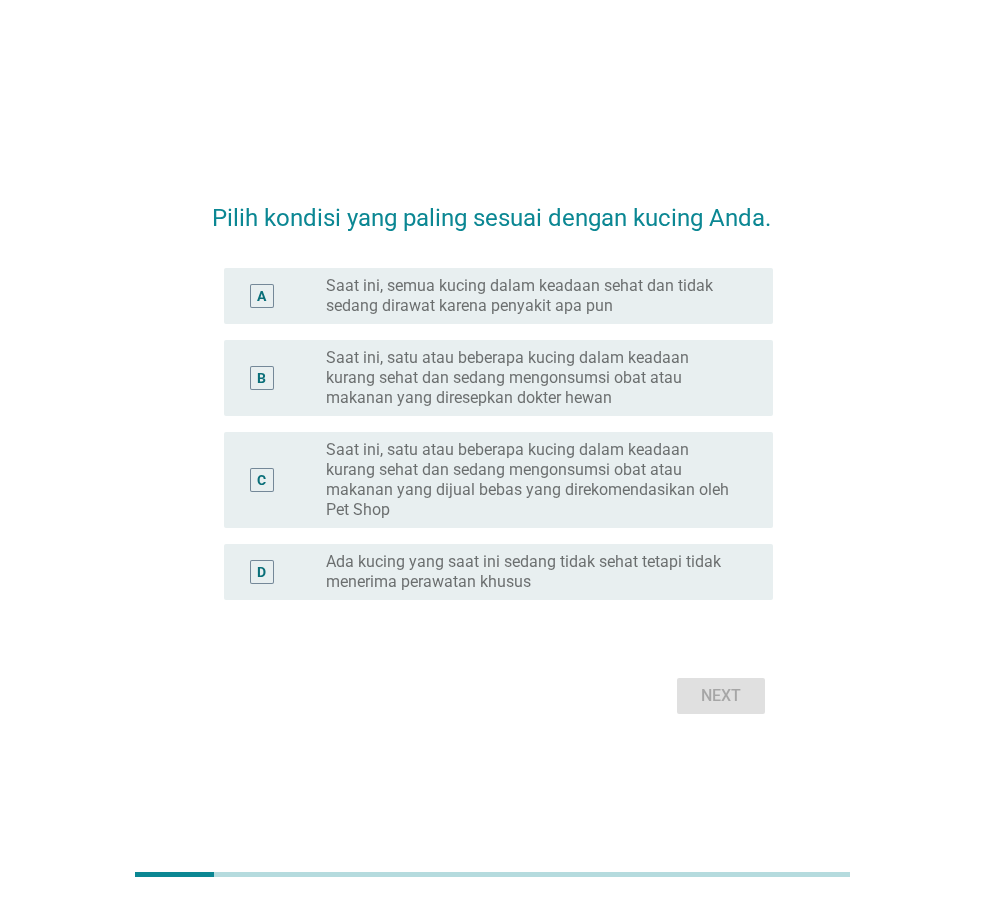 click on "Saat ini, semua kucing dalam keadaan sehat dan tidak sedang dirawat karena penyakit apa pun" at bounding box center (533, 296) 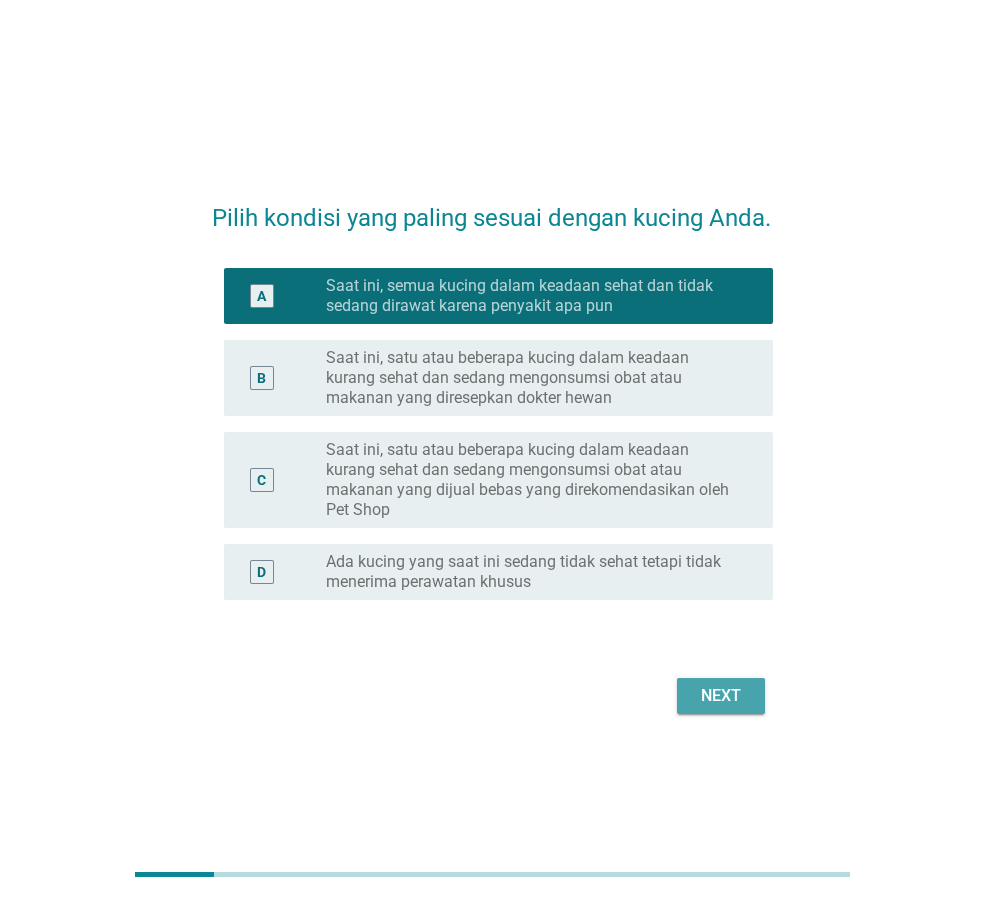 click on "Next" at bounding box center (721, 696) 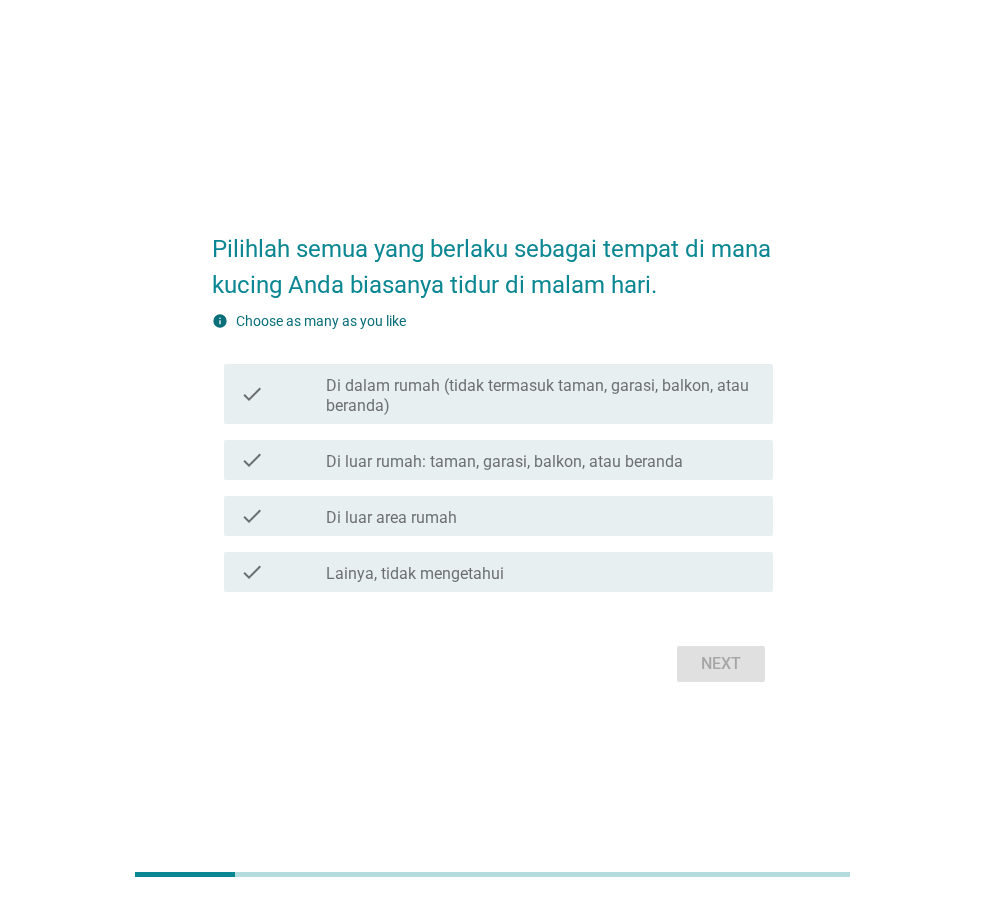click on "Di dalam rumah (tidak termasuk taman, garasi, balkon, atau beranda)" at bounding box center (541, 396) 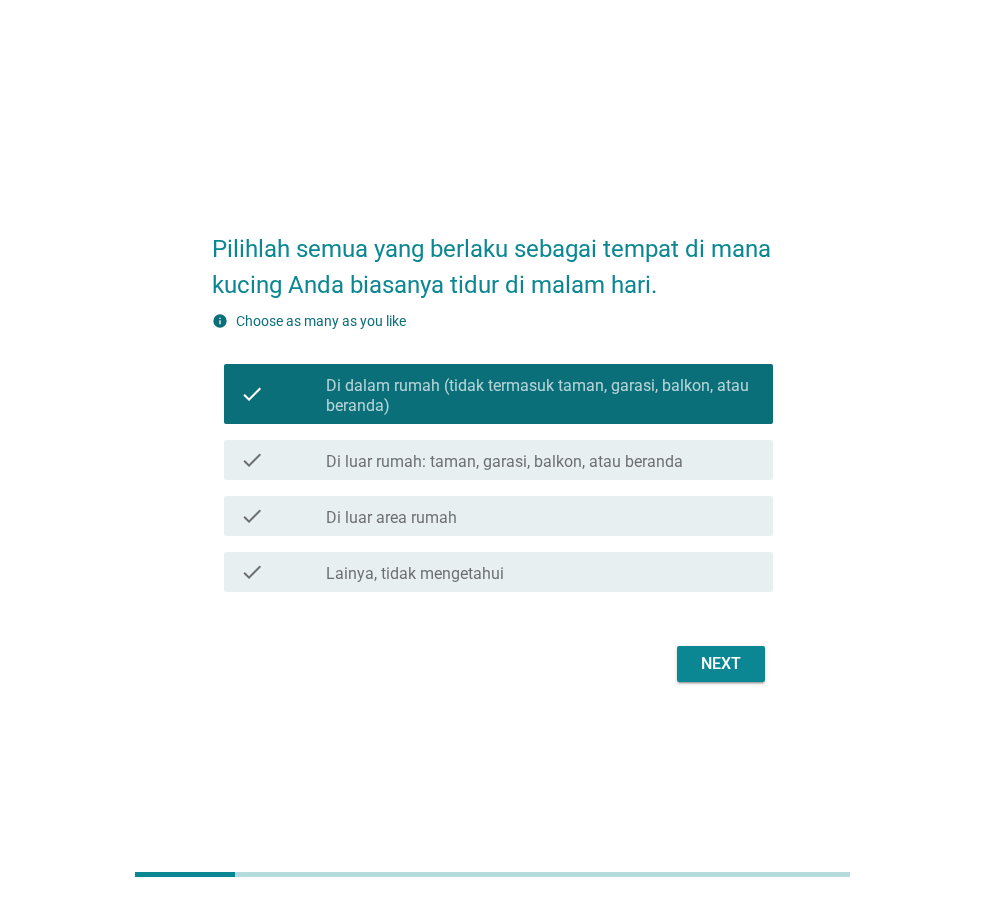 click on "Next" at bounding box center [721, 664] 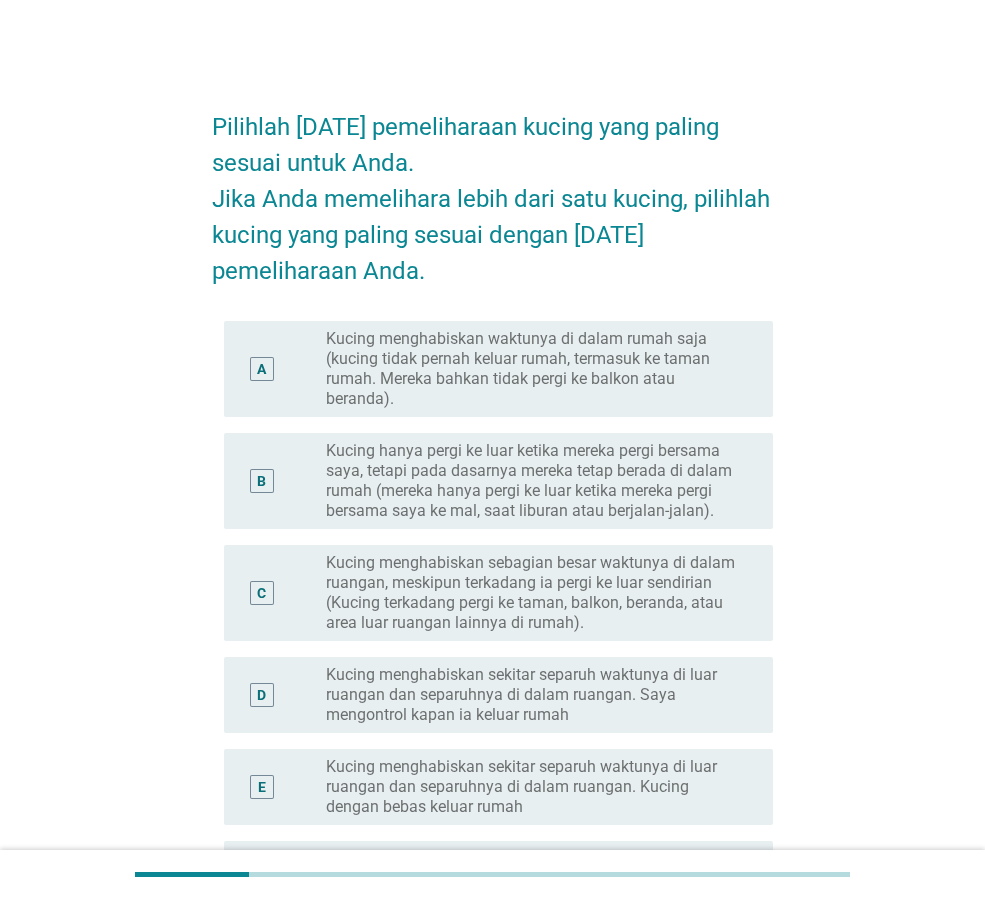 click on "Kucing menghabiskan waktunya di dalam rumah saja (kucing tidak pernah keluar rumah, termasuk ke taman rumah. Mereka bahkan tidak pergi ke balkon atau beranda)." at bounding box center [533, 369] 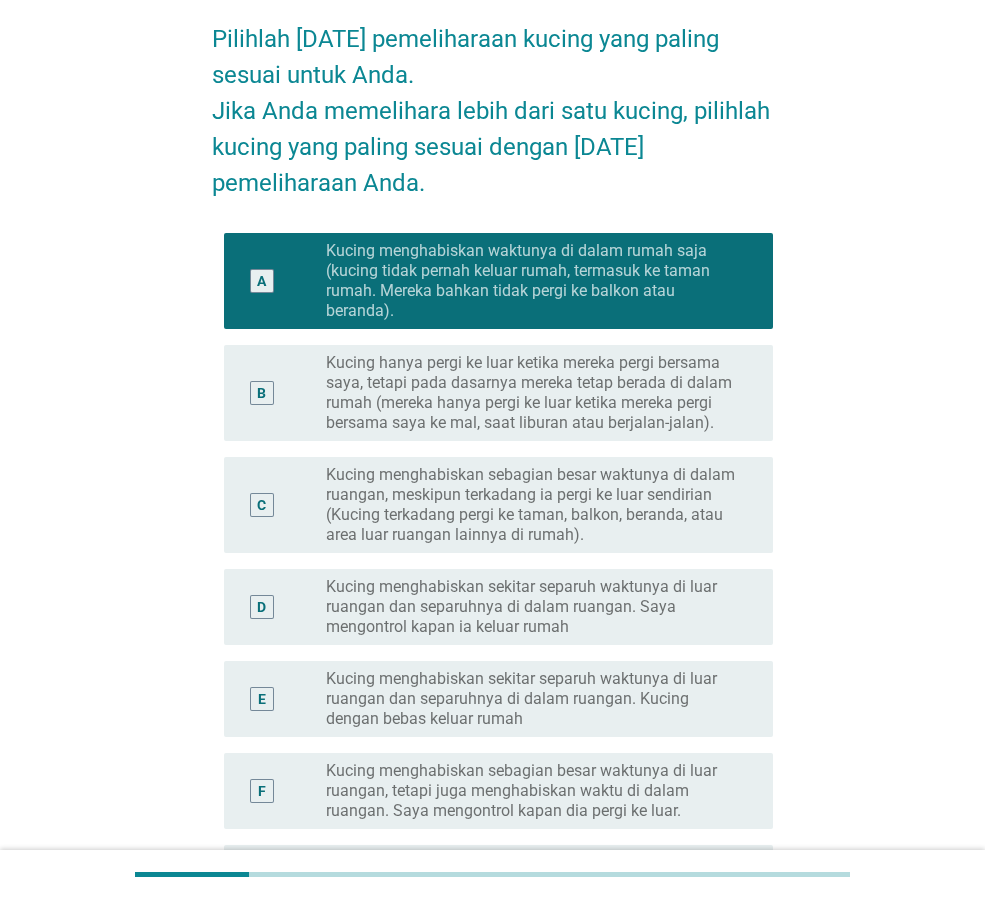 scroll, scrollTop: 400, scrollLeft: 0, axis: vertical 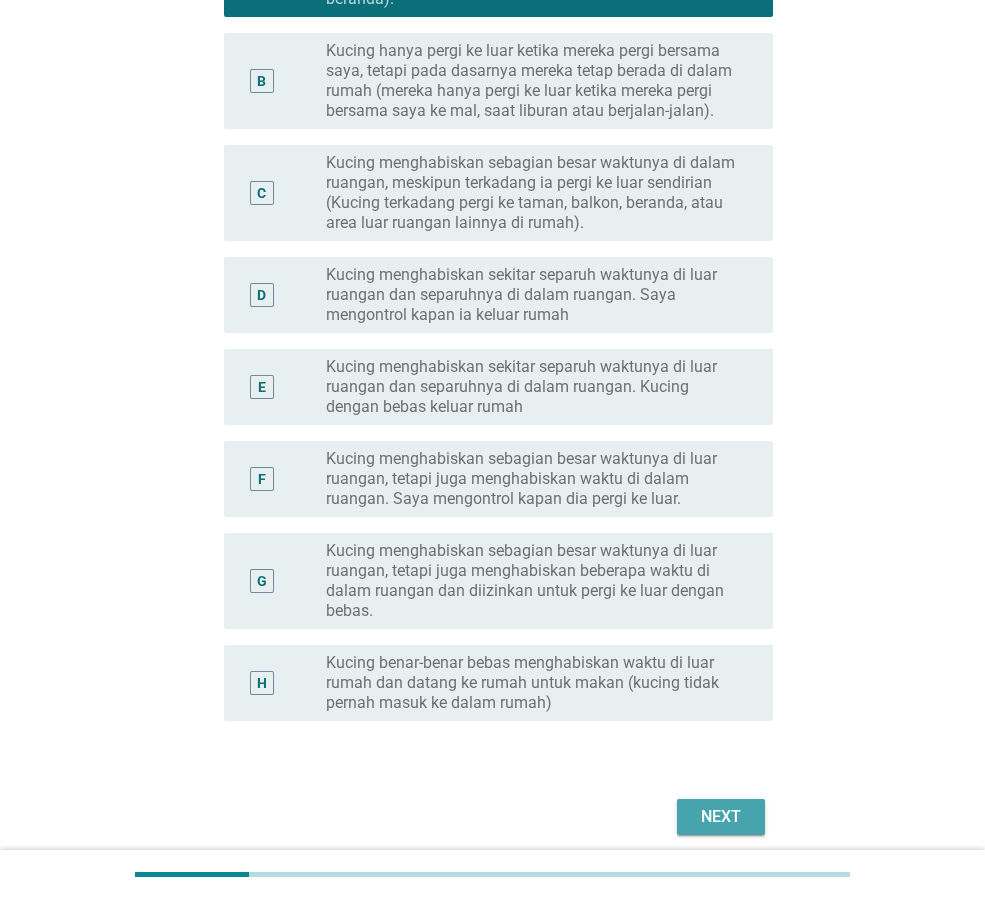 click on "Next" at bounding box center (721, 817) 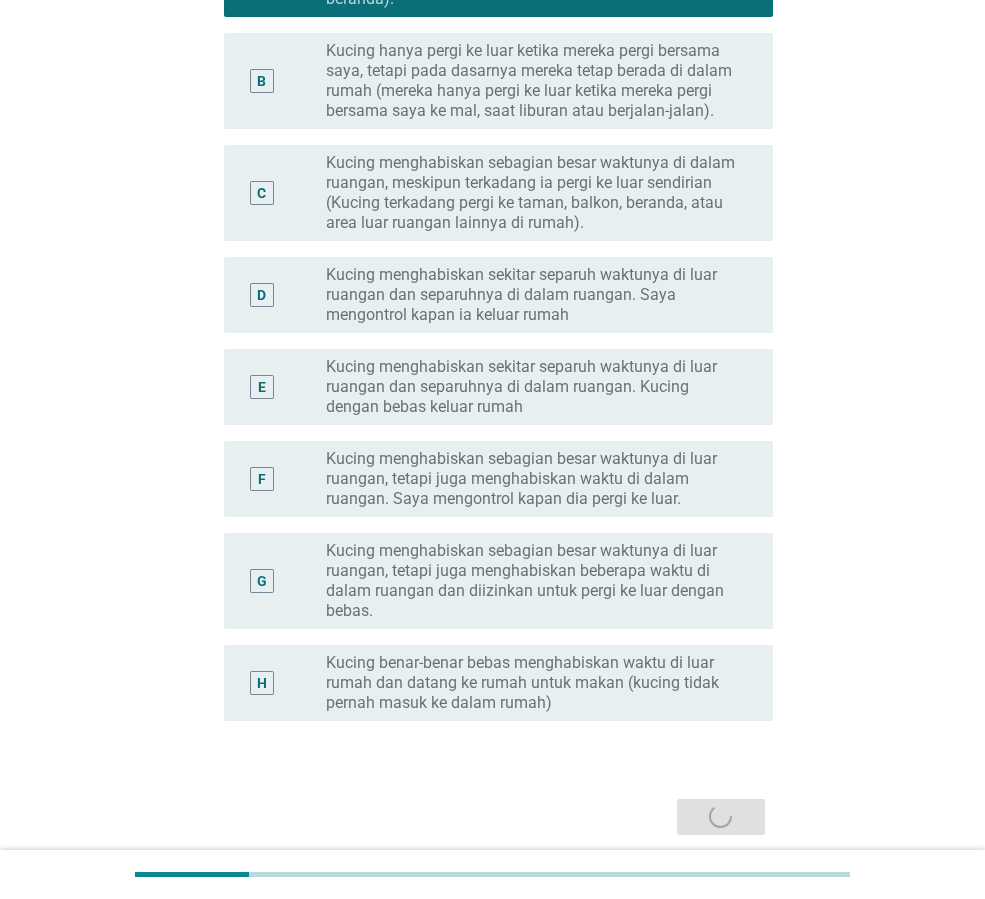 scroll, scrollTop: 0, scrollLeft: 0, axis: both 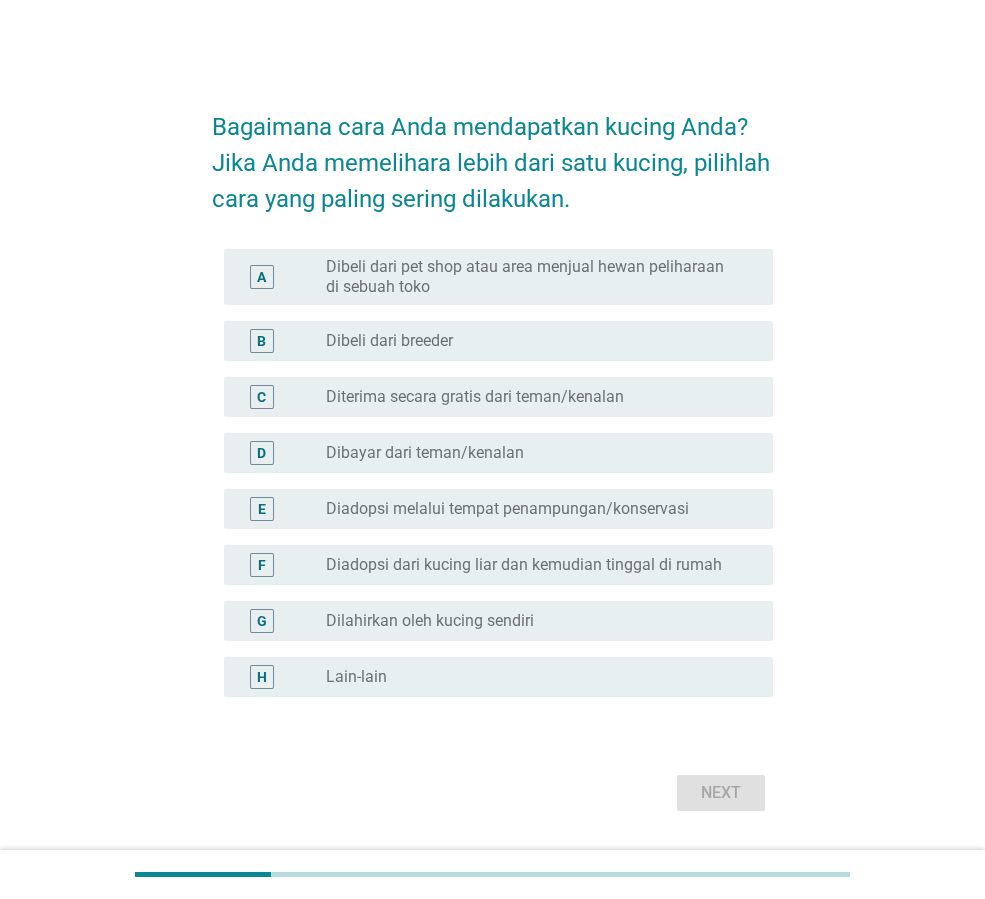 click on "C     radio_button_unchecked Diterima secara gratis dari teman/kenalan" at bounding box center [498, 397] 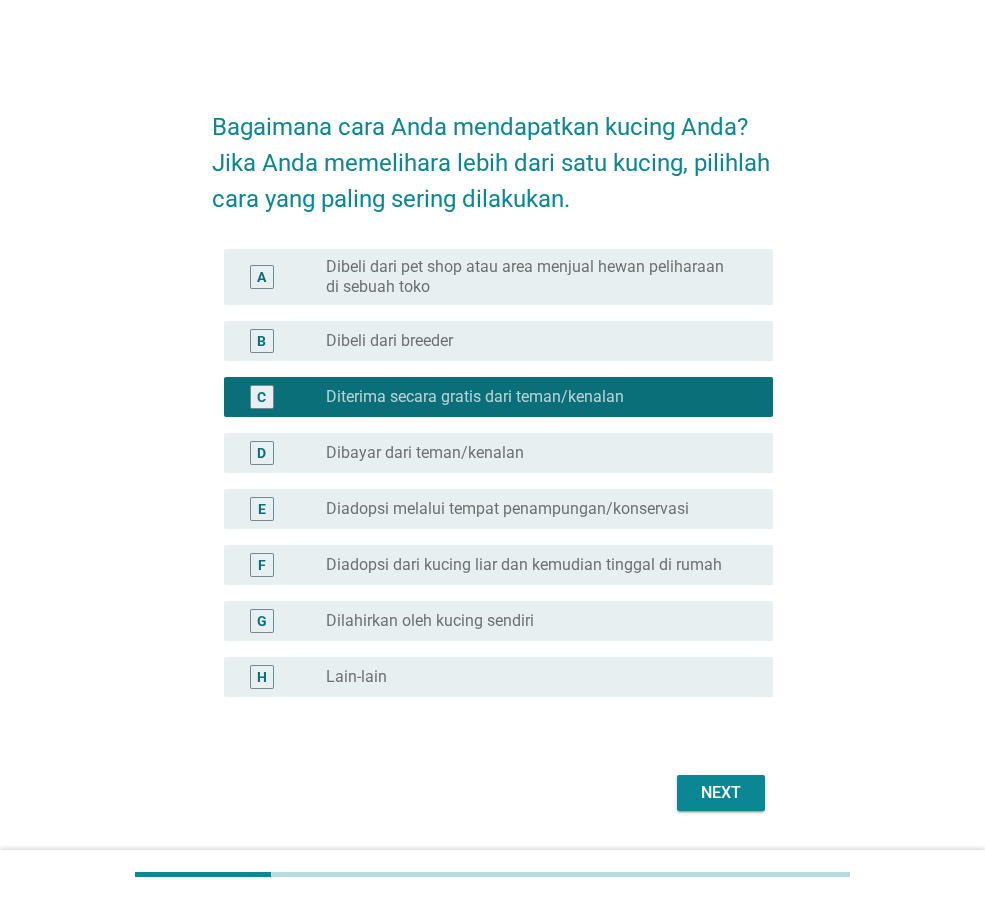 click on "Bagaimana cara Anda mendapatkan kucing Anda?
Jika Anda memelihara lebih dari satu kucing, pilihlah cara yang paling sering dilakukan.     A     radio_button_unchecked Dibeli dari pet shop atau area menjual hewan peliharaan di sebuah toko   B     radio_button_unchecked Dibeli dari breeder   C     radio_button_checked Diterima secara gratis dari teman/kenalan   D     radio_button_unchecked Dibayar dari teman/kenalan   E     radio_button_unchecked Diadopsi melalui tempat penampungan/konservasi   F     radio_button_unchecked Diadopsi dari kucing liar dan kemudian tinggal di rumah   G     radio_button_unchecked Dilahirkan oleh kucing sendiri   H     radio_button_unchecked Lain-lain     Next" at bounding box center [492, 453] 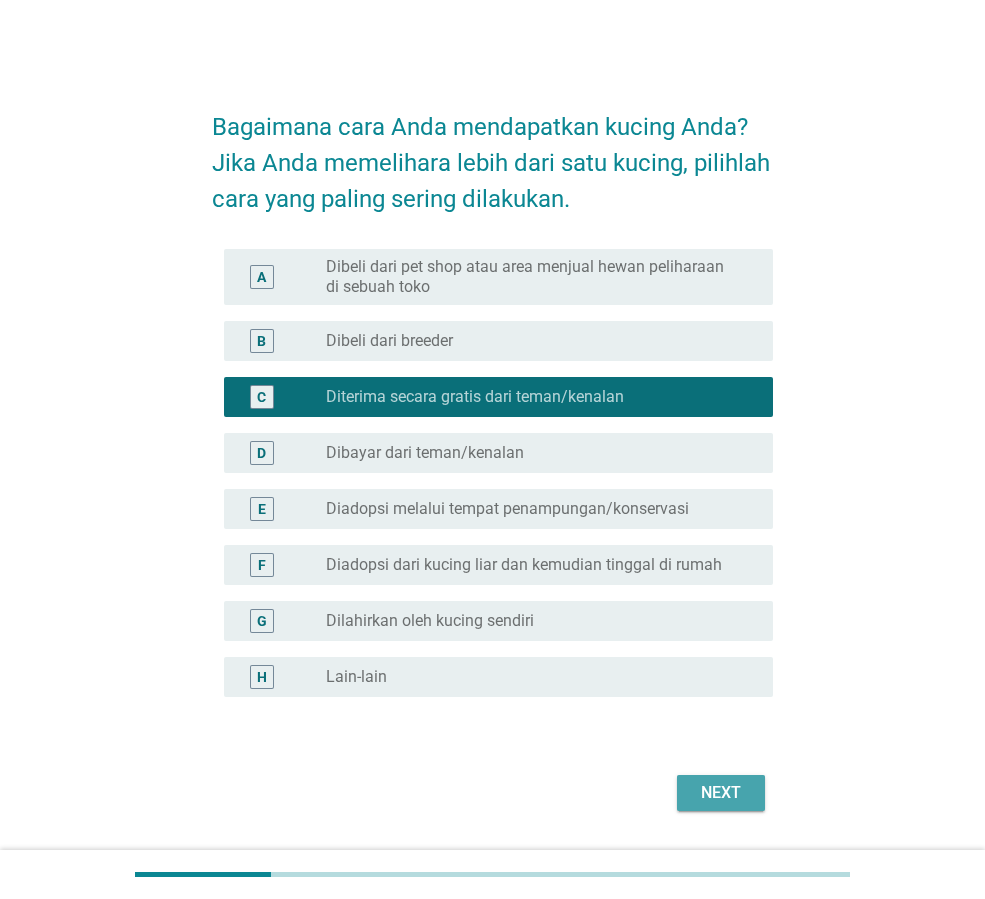 click on "Next" at bounding box center [721, 793] 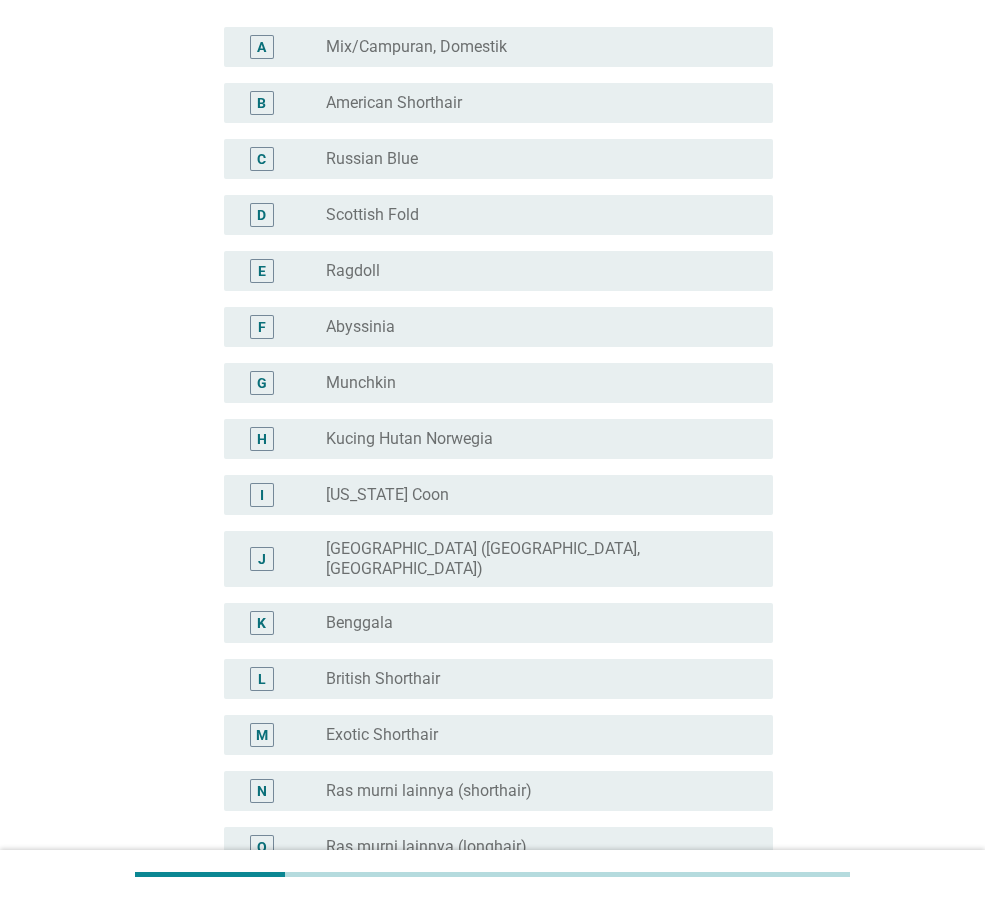 scroll, scrollTop: 200, scrollLeft: 0, axis: vertical 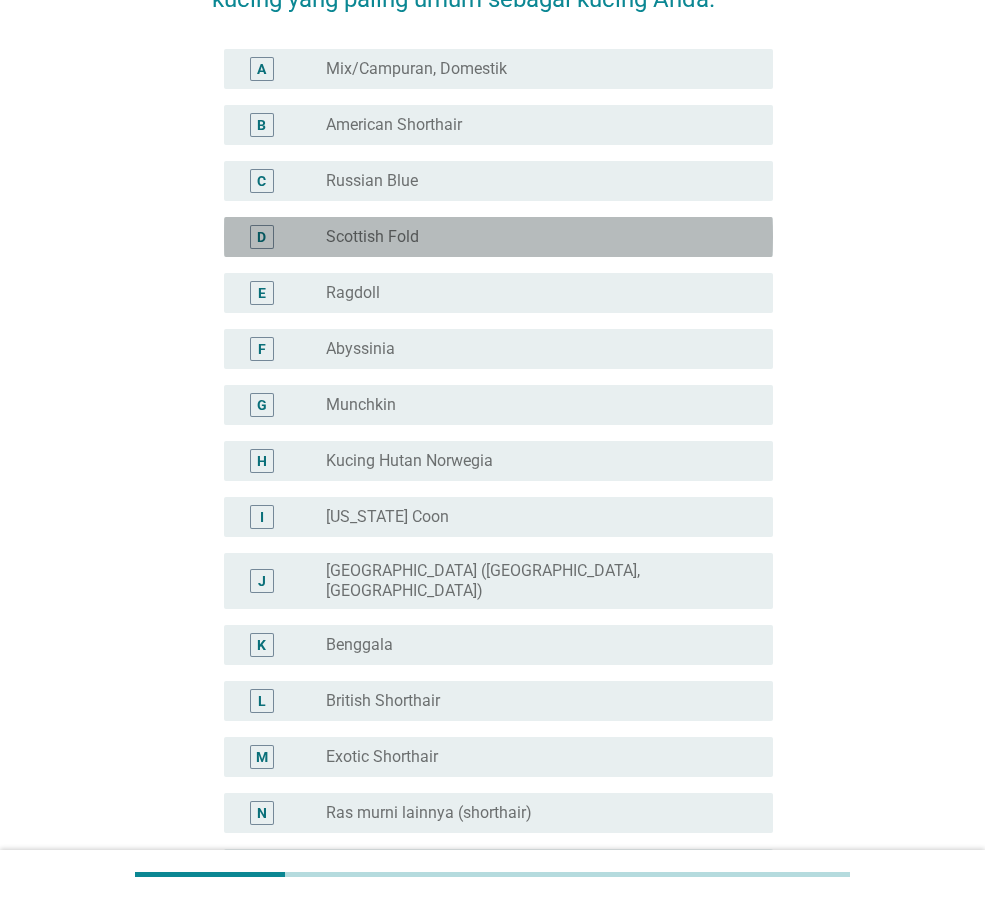click on "radio_button_unchecked Scottish Fold" at bounding box center (533, 237) 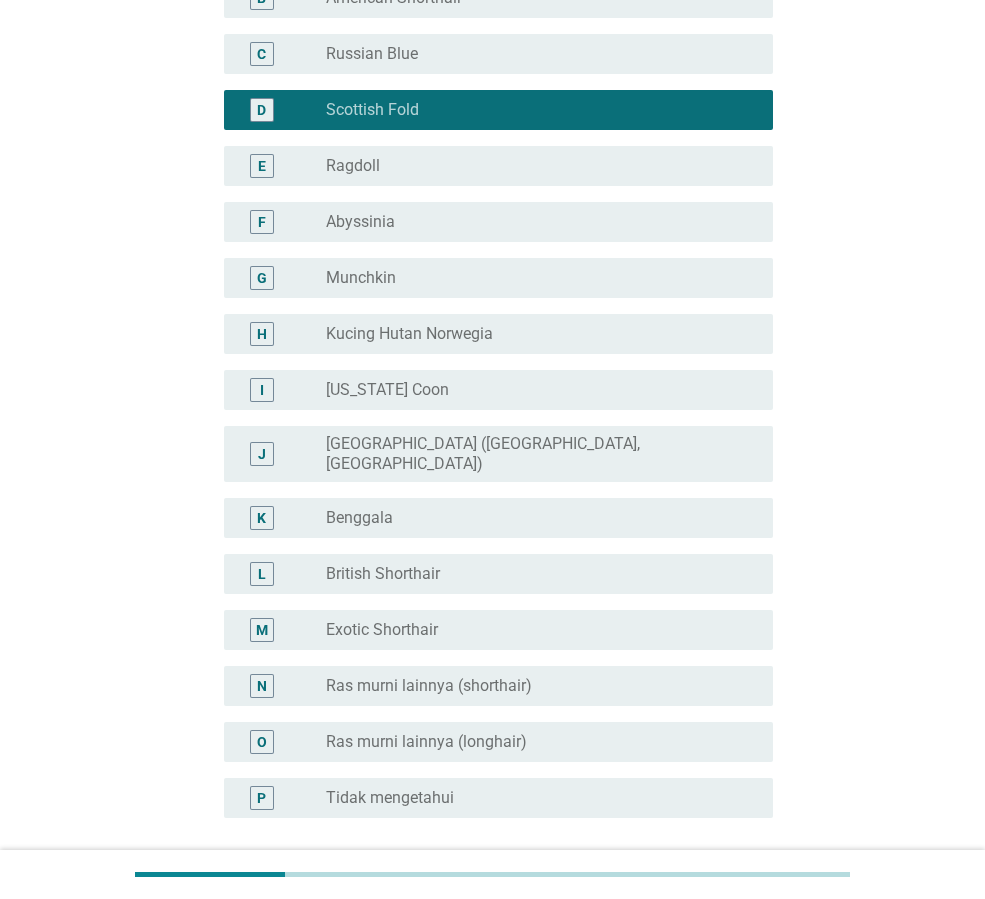 scroll, scrollTop: 487, scrollLeft: 0, axis: vertical 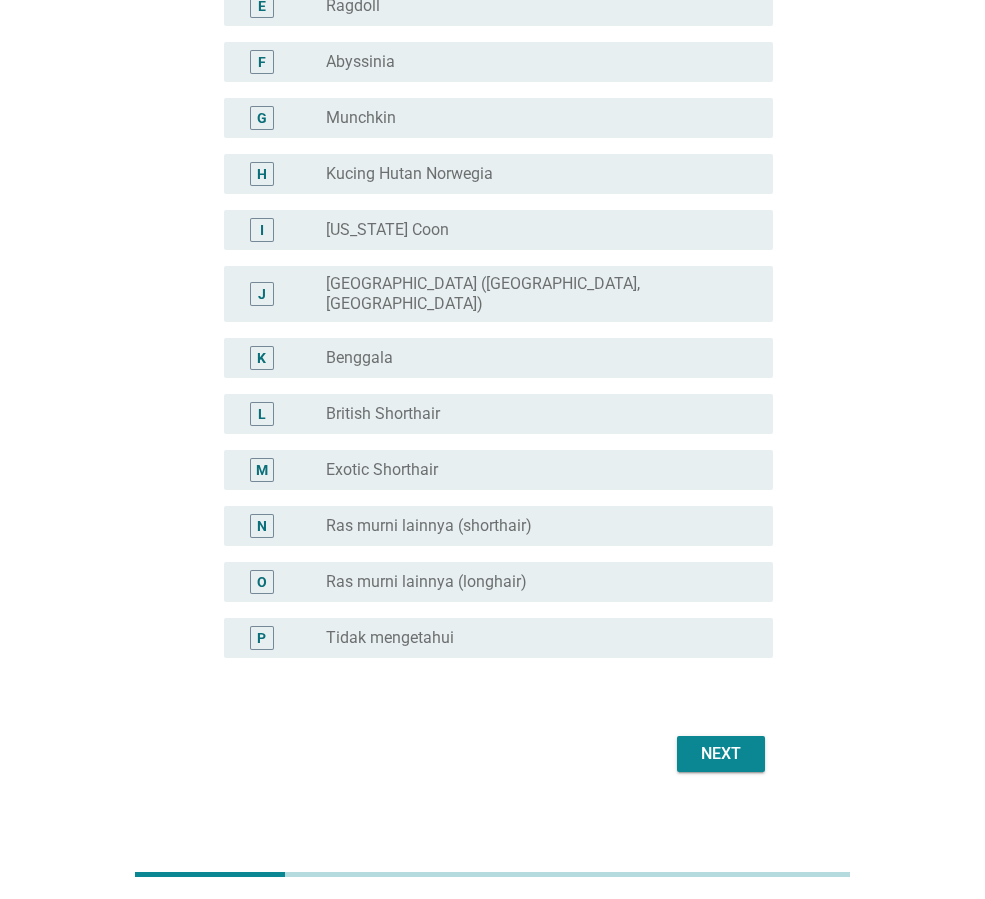 click on "Next" at bounding box center [721, 754] 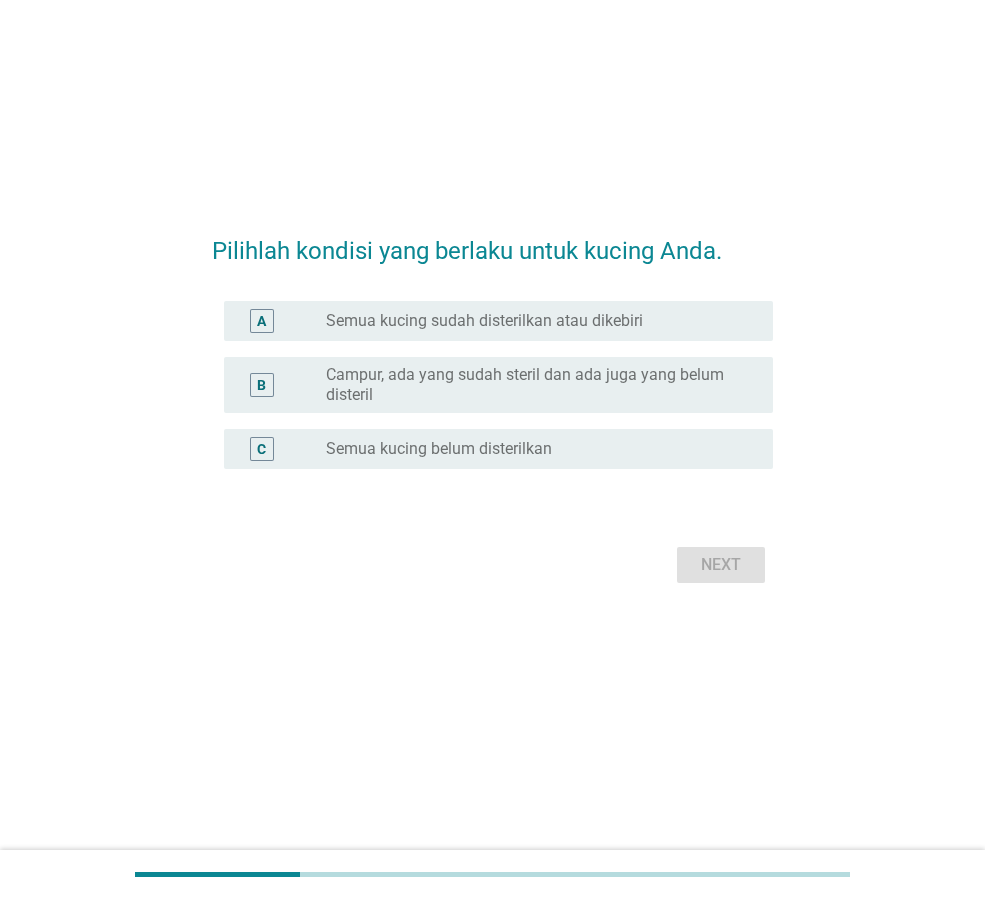 scroll, scrollTop: 0, scrollLeft: 0, axis: both 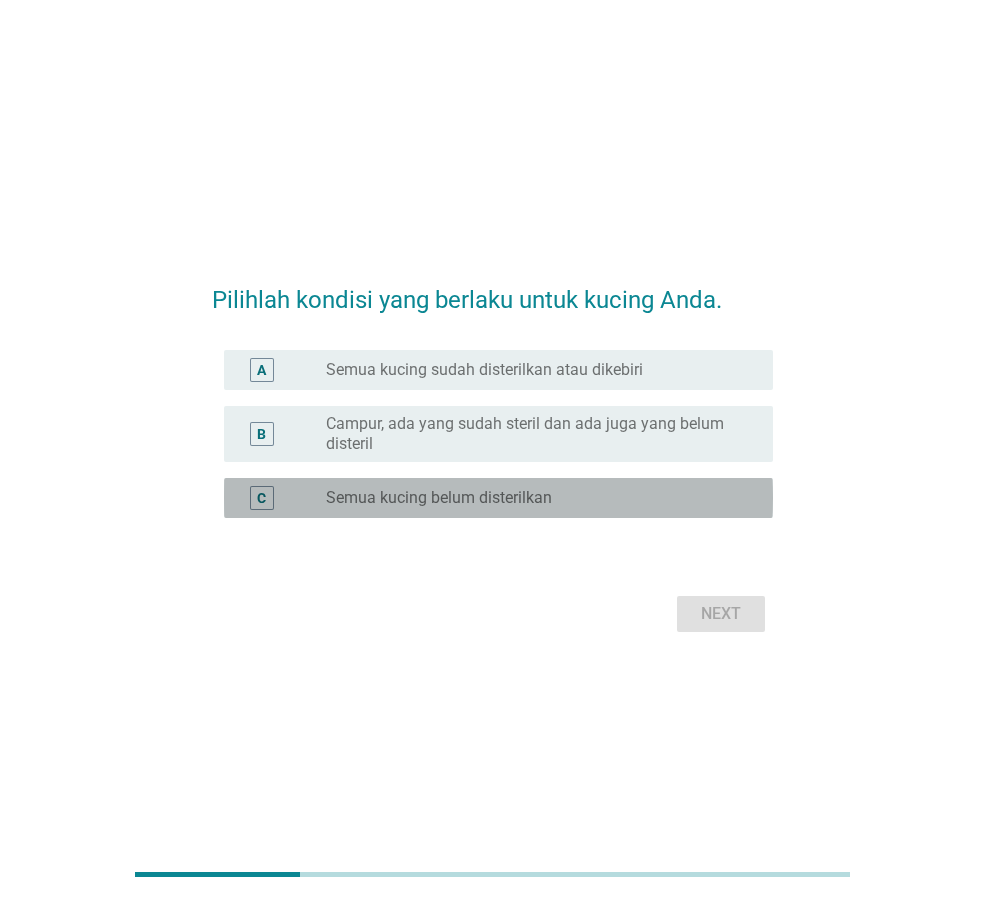 click on "radio_button_unchecked Semua kucing belum disterilkan" at bounding box center [533, 498] 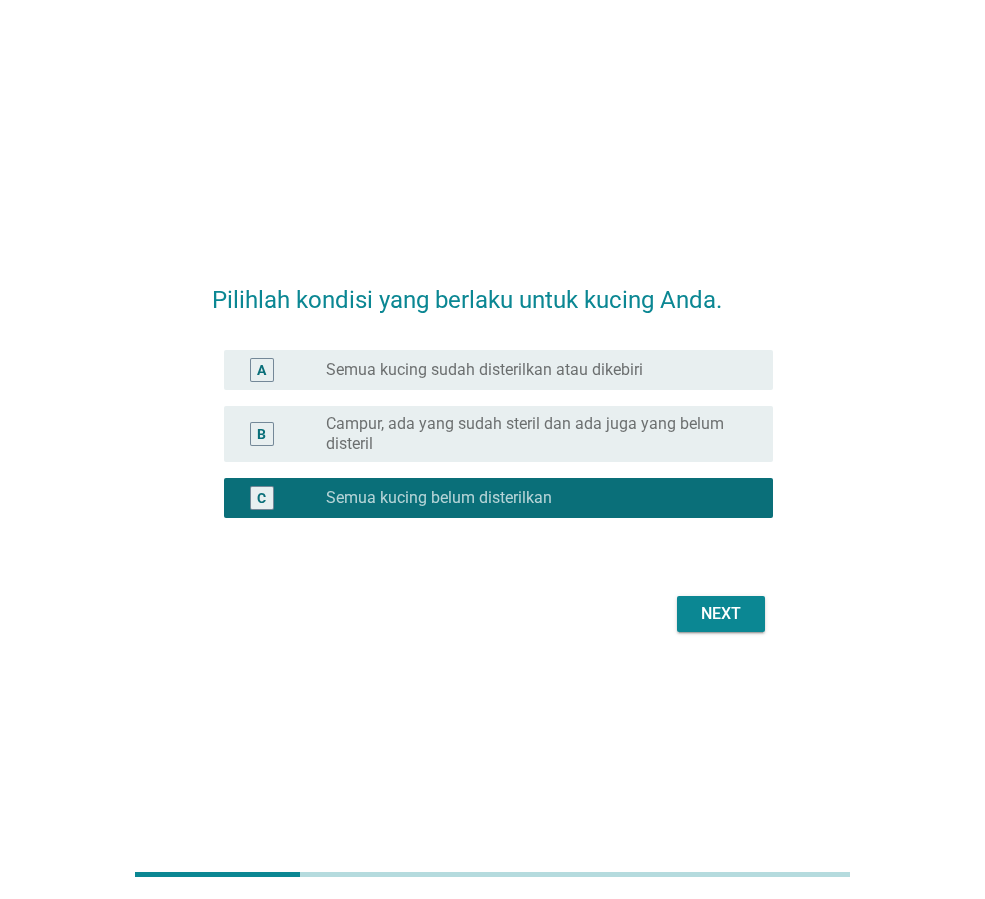click on "Next" at bounding box center (721, 614) 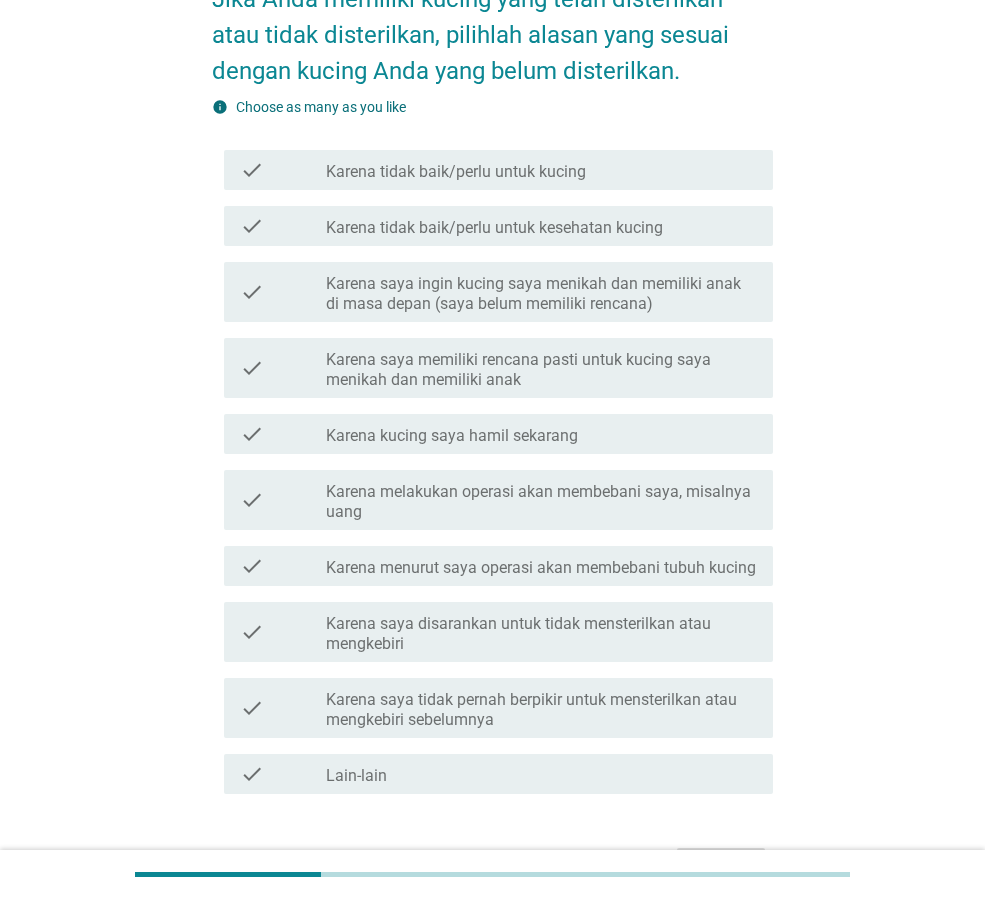 scroll, scrollTop: 300, scrollLeft: 0, axis: vertical 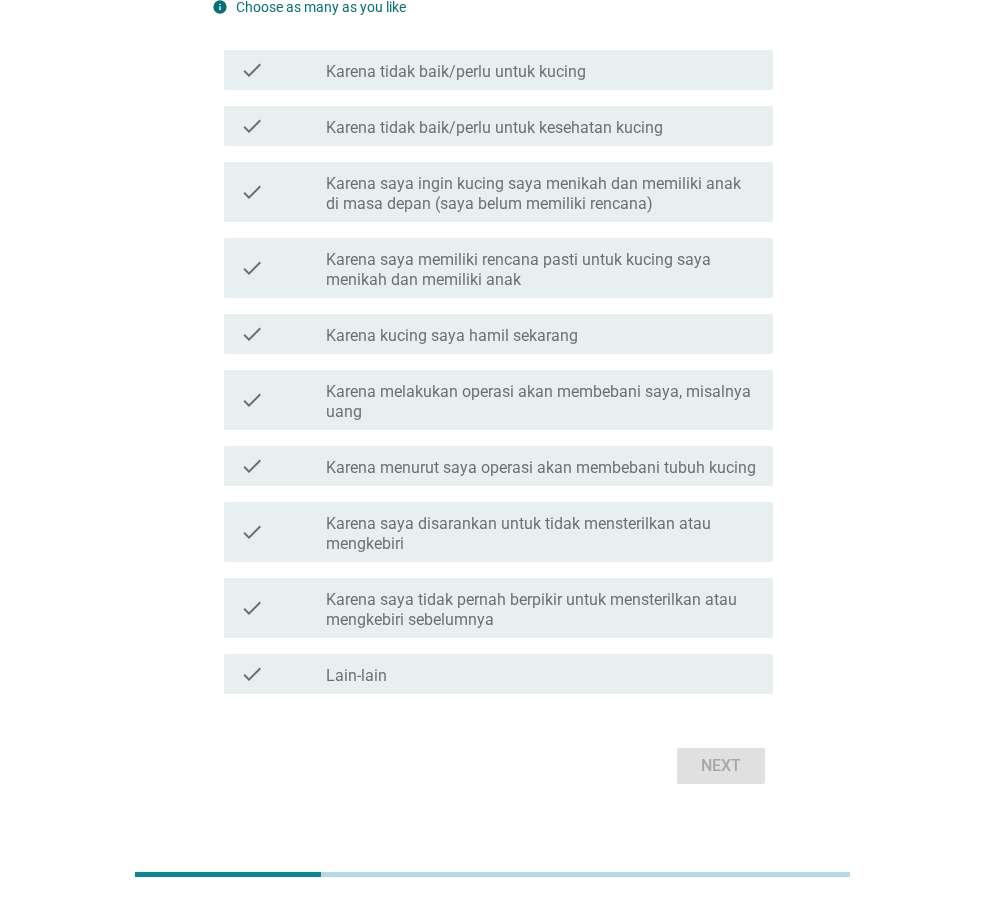 click on "check_box_outline_blank Lain-lain" at bounding box center [541, 674] 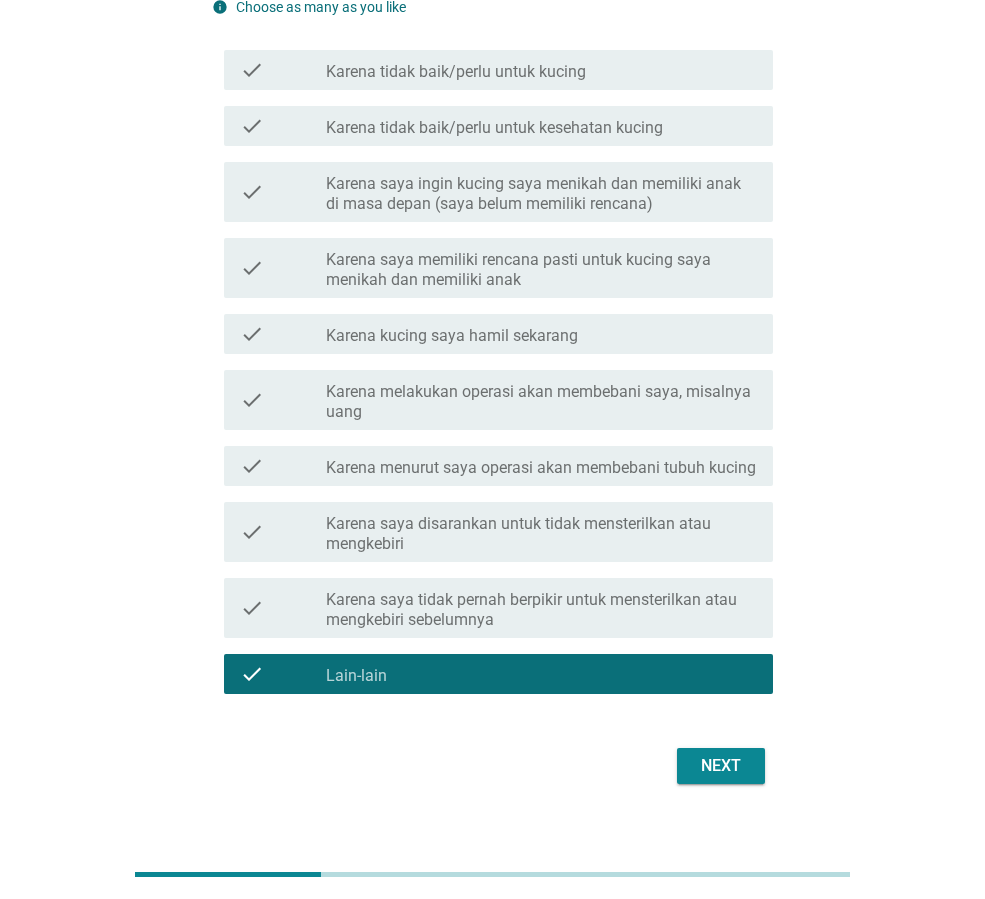 click on "Next" at bounding box center (721, 766) 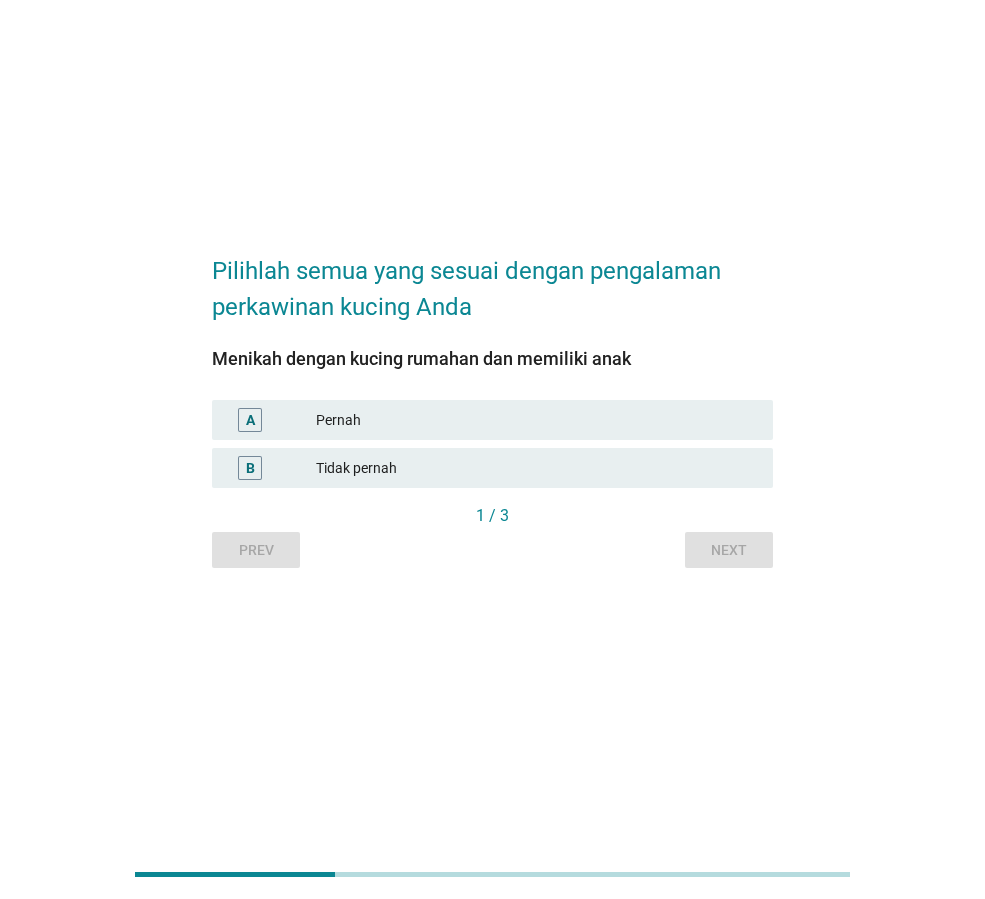 scroll, scrollTop: 0, scrollLeft: 0, axis: both 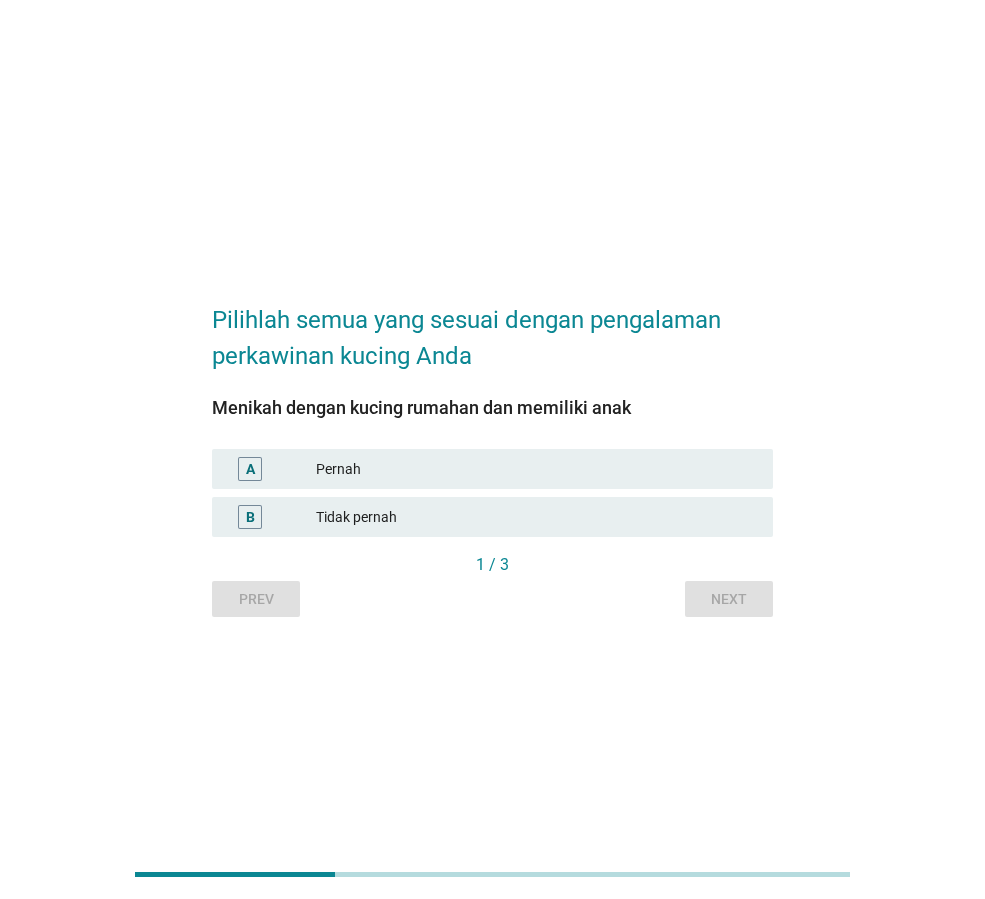 click on "B   Tidak pernah" at bounding box center [492, 517] 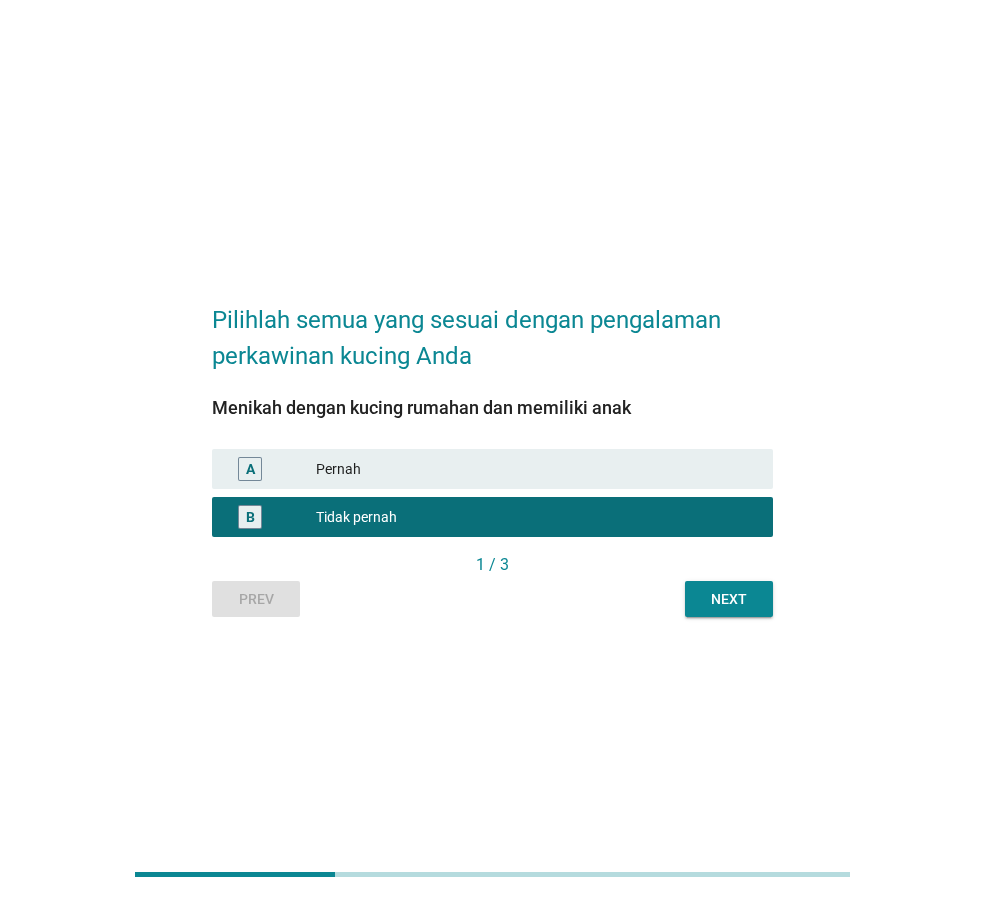 click on "Next" at bounding box center [729, 599] 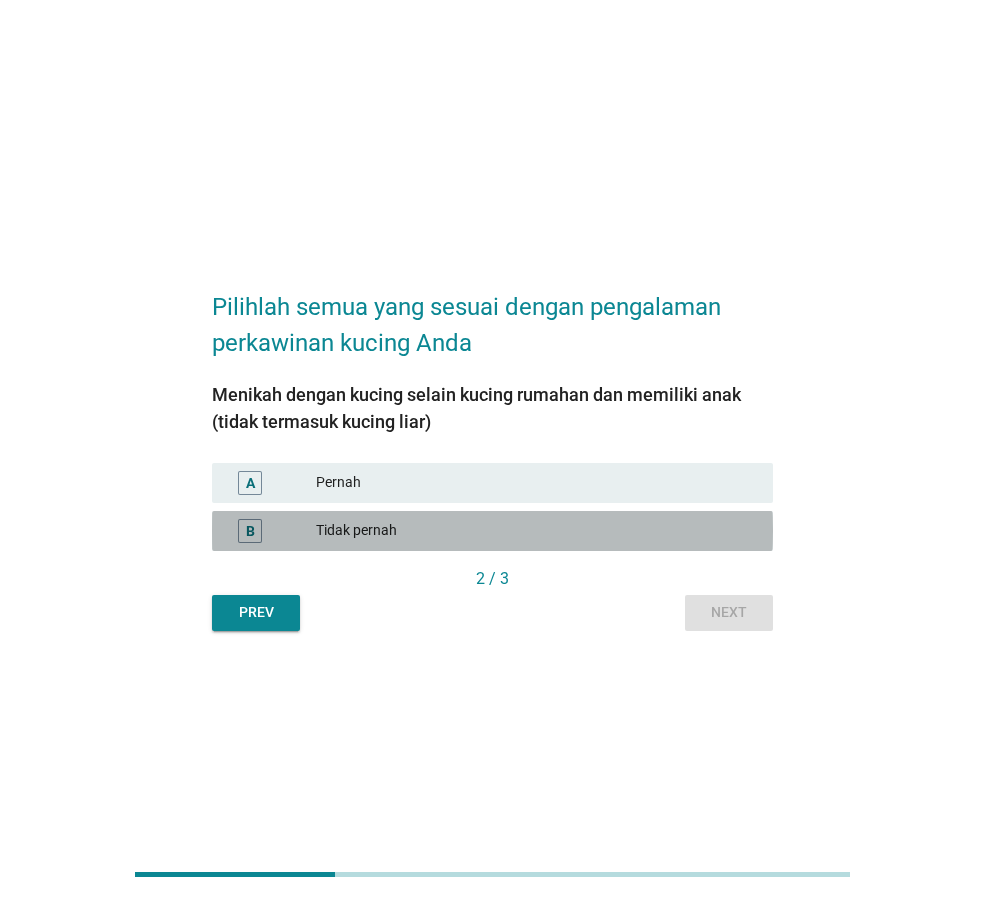 click on "Tidak pernah" at bounding box center [536, 531] 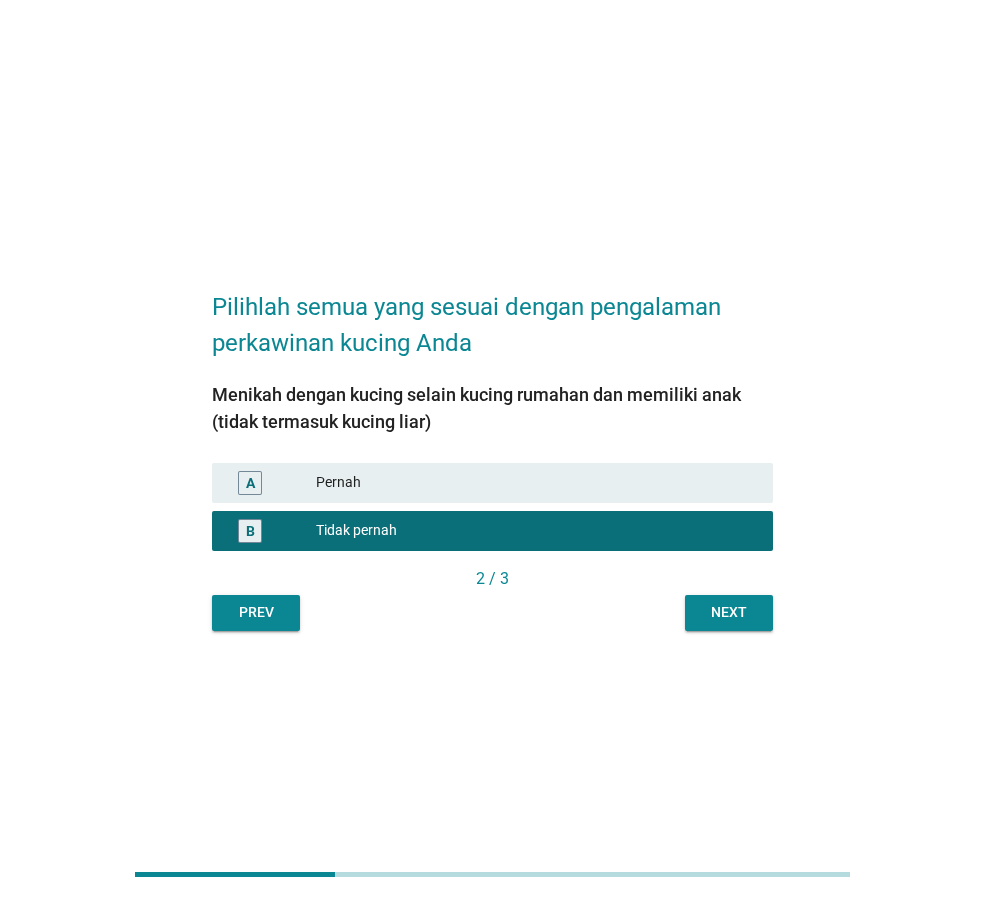 click on "Next" at bounding box center [729, 613] 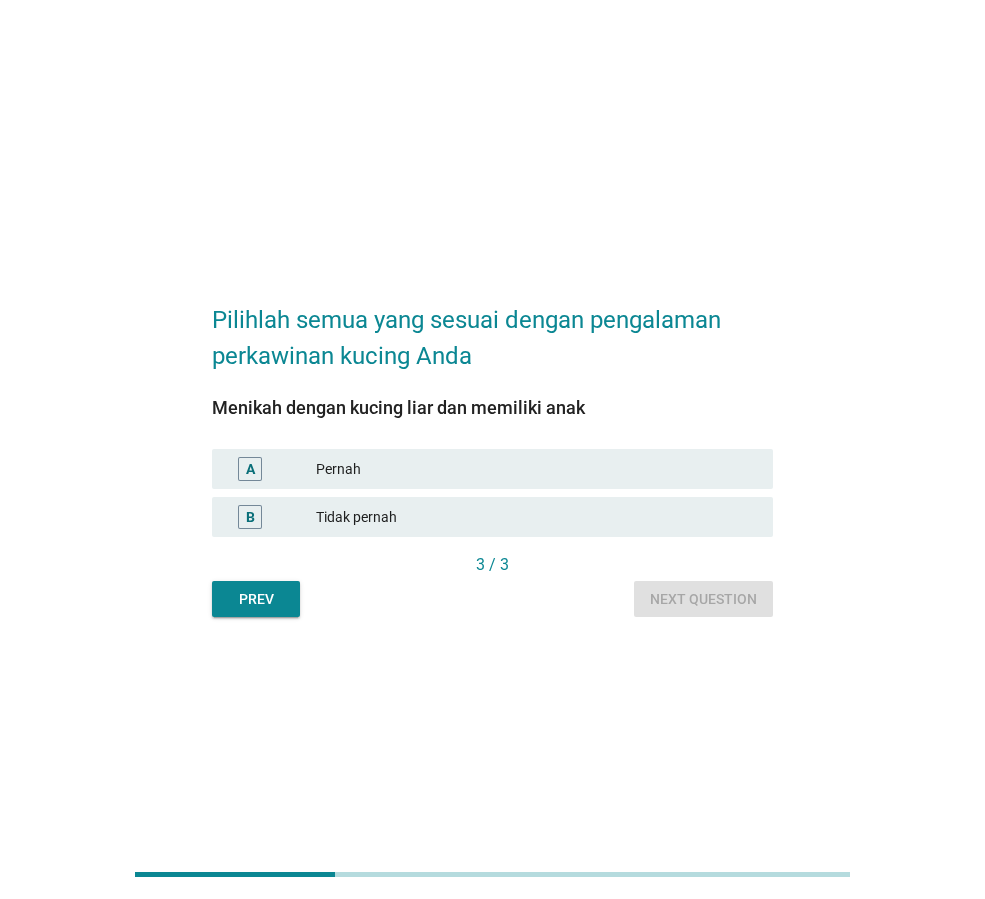 click on "Tidak pernah" at bounding box center [536, 517] 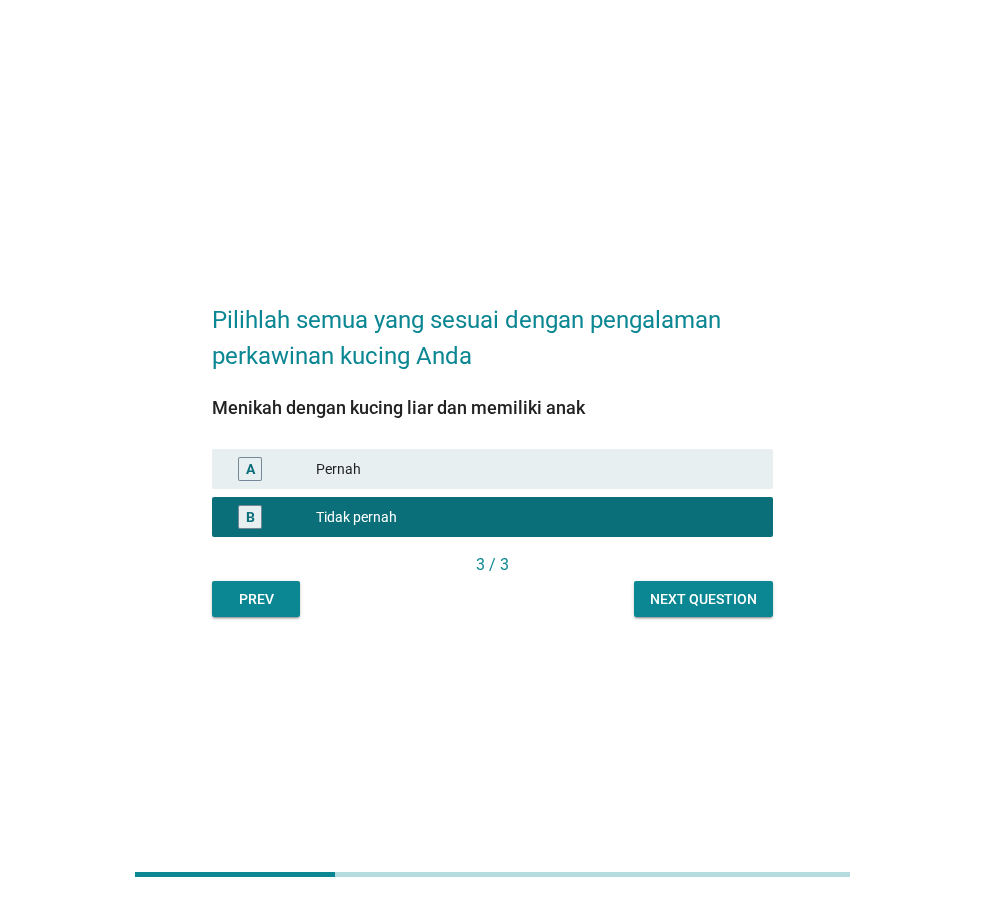 click on "Pilihlah semua yang sesuai dengan pengalaman perkawinan kucing Anda
Menikah dengan kucing liar dan memiliki anak
A   Pernah B   Tidak pernah
3 / 3
Prev   Next question" at bounding box center (492, 449) 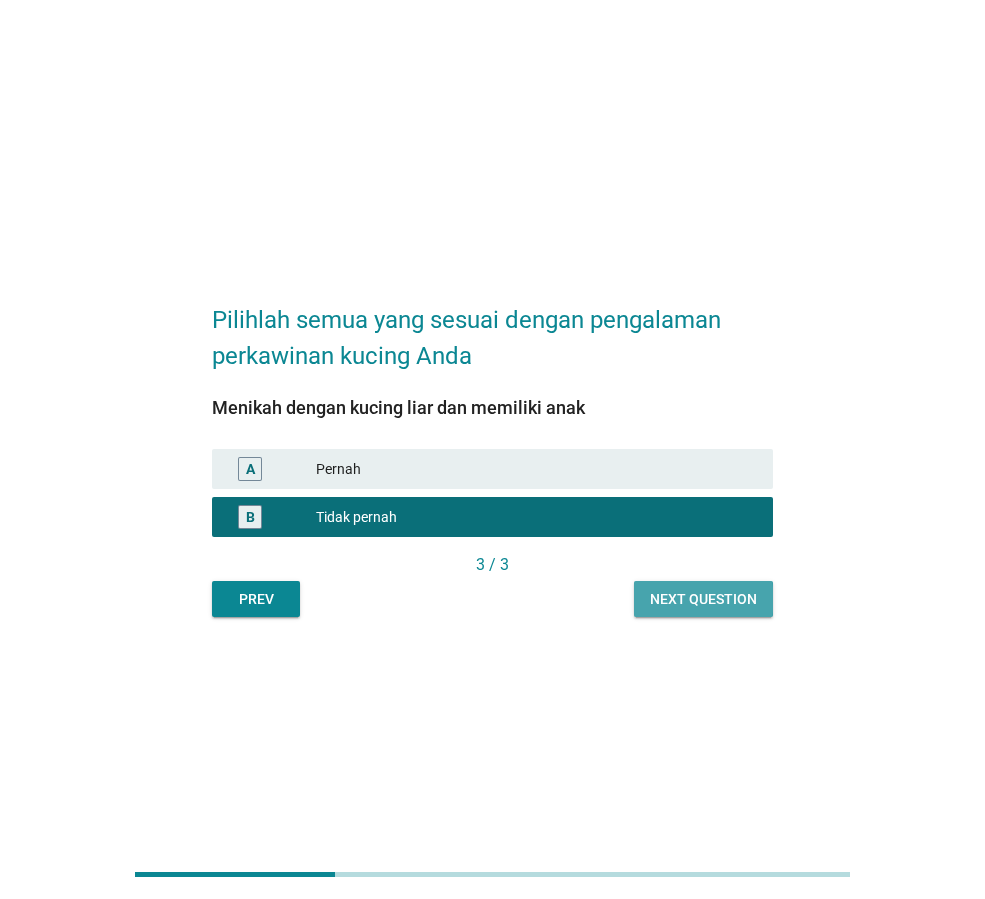 click on "Next question" at bounding box center (703, 599) 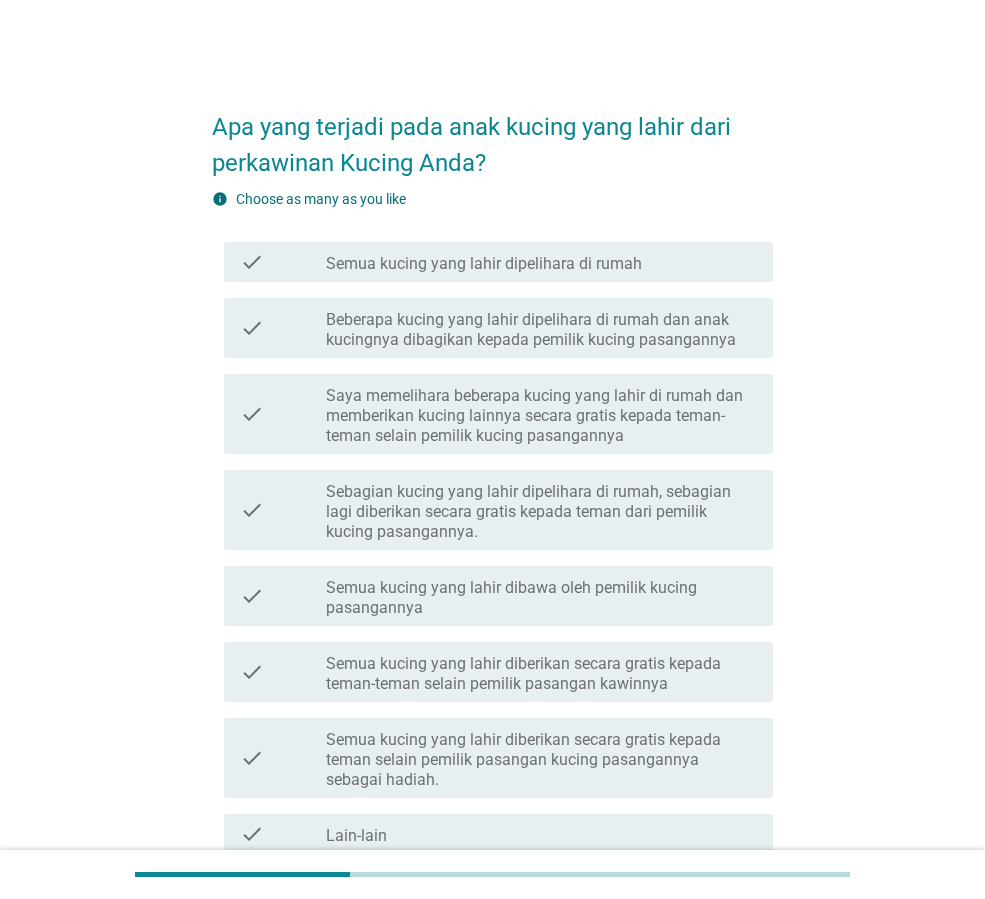 scroll, scrollTop: 100, scrollLeft: 0, axis: vertical 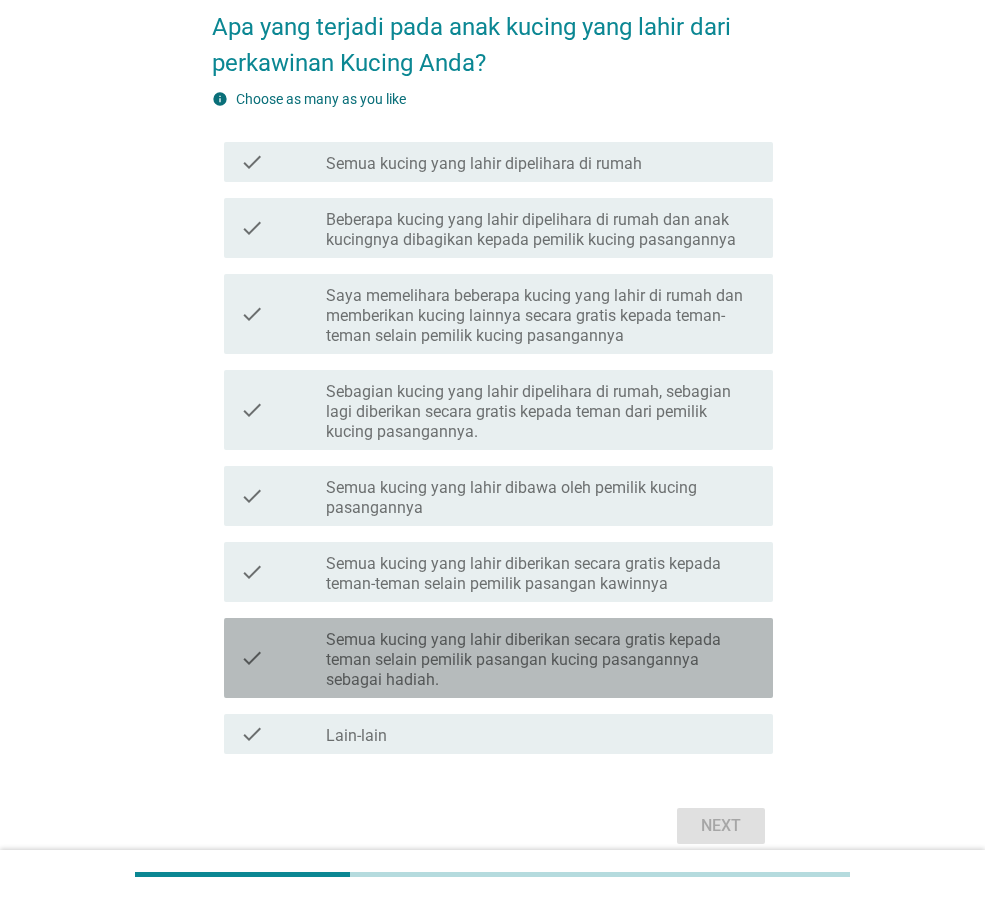 click on "Semua kucing yang lahir diberikan secara gratis kepada teman selain pemilik pasangan kucing pasangannya sebagai hadiah." at bounding box center (541, 660) 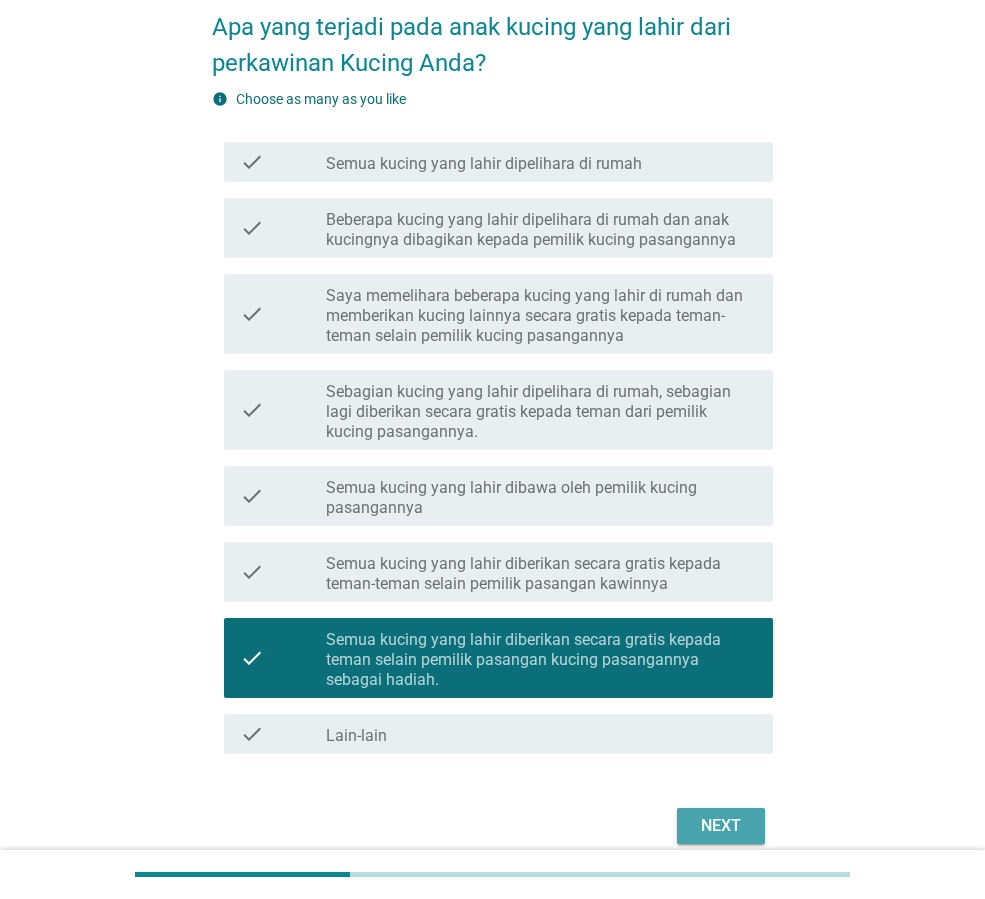 click on "Next" at bounding box center (721, 826) 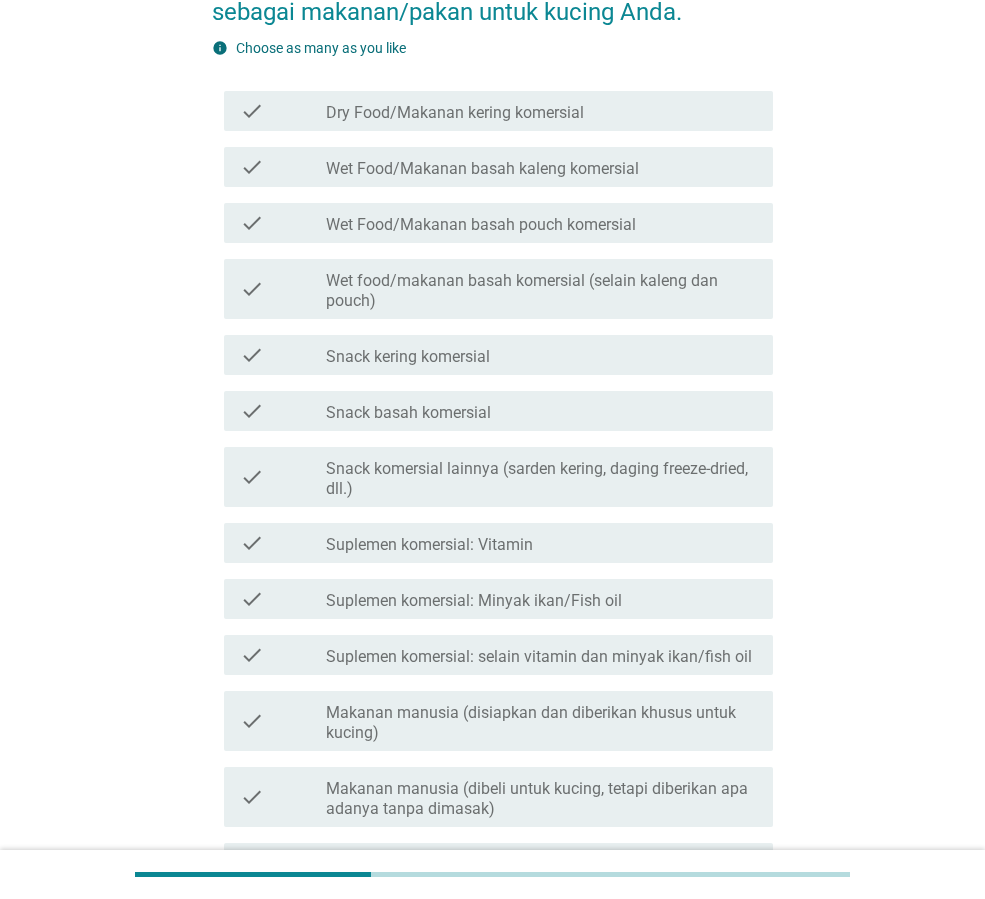scroll, scrollTop: 100, scrollLeft: 0, axis: vertical 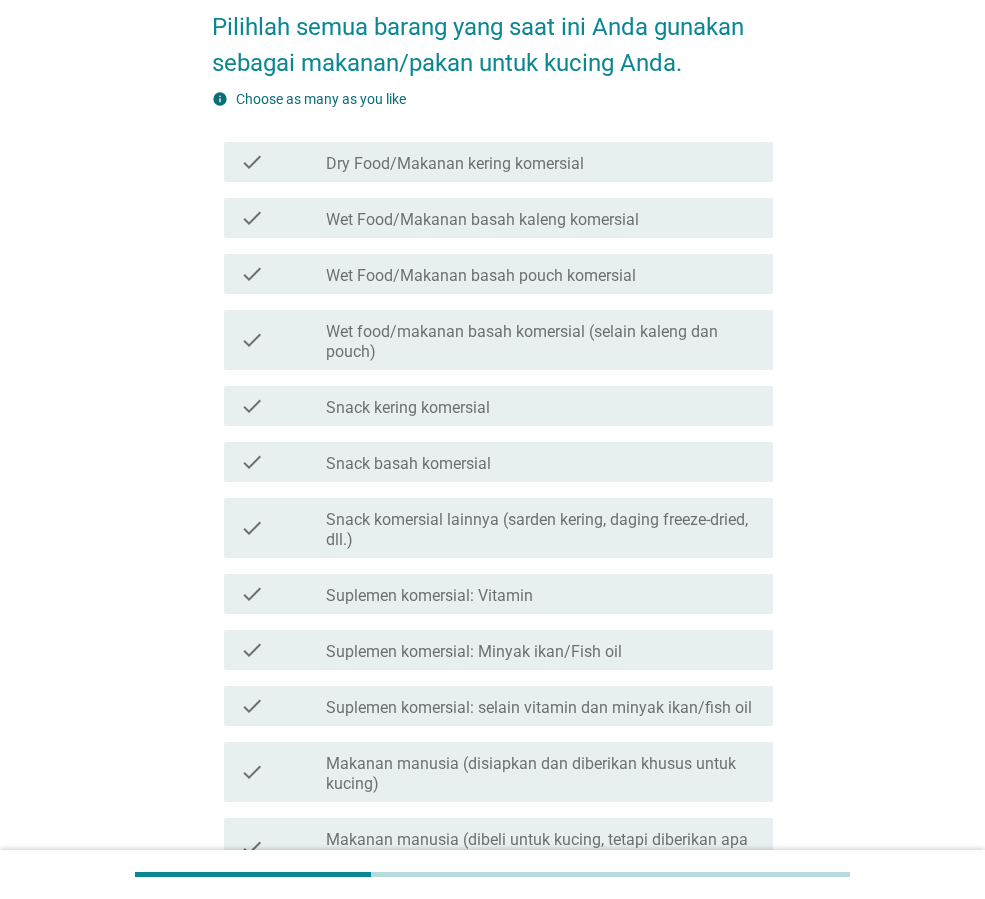 click on "Dry Food/Makanan kering komersial" at bounding box center [455, 164] 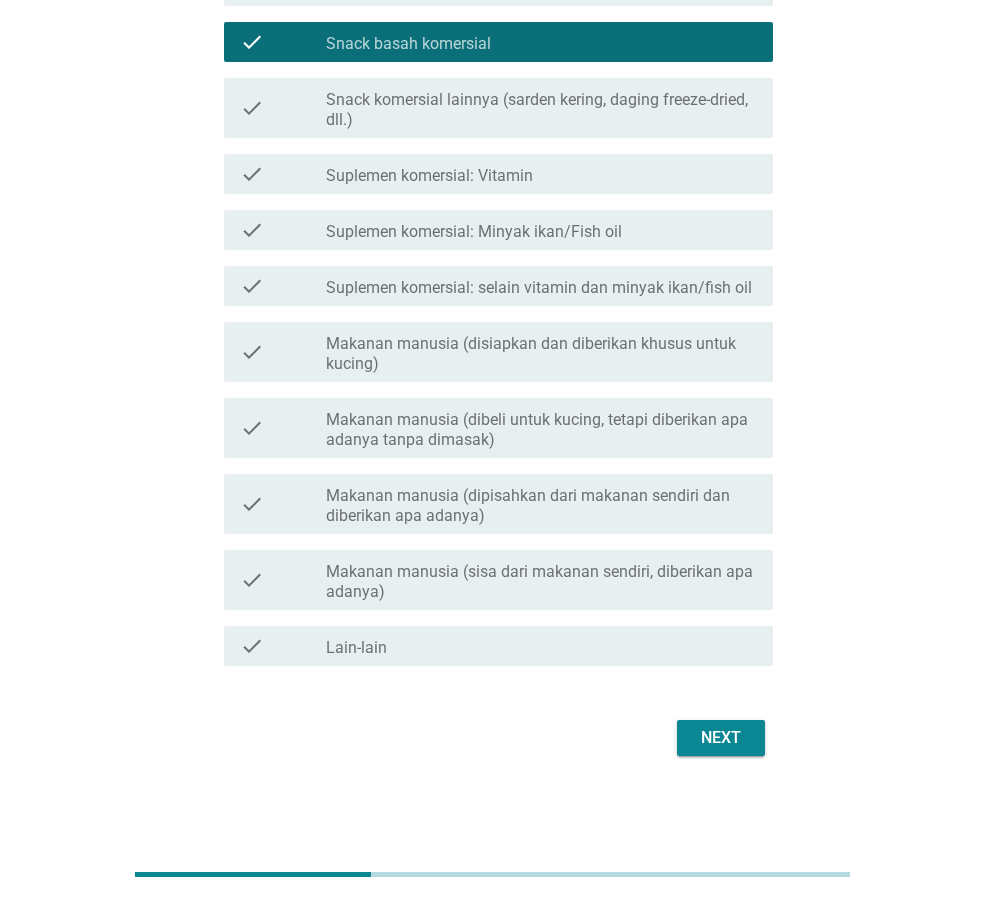 click on "Next" at bounding box center (721, 738) 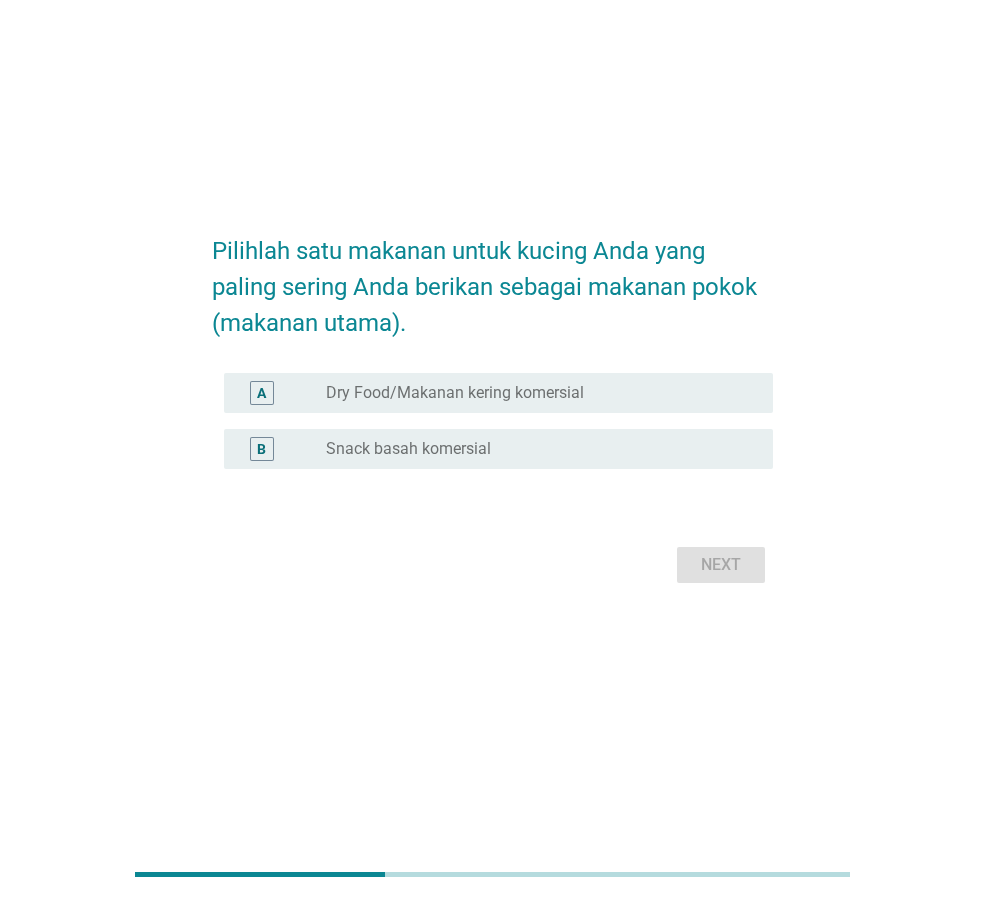 scroll, scrollTop: 0, scrollLeft: 0, axis: both 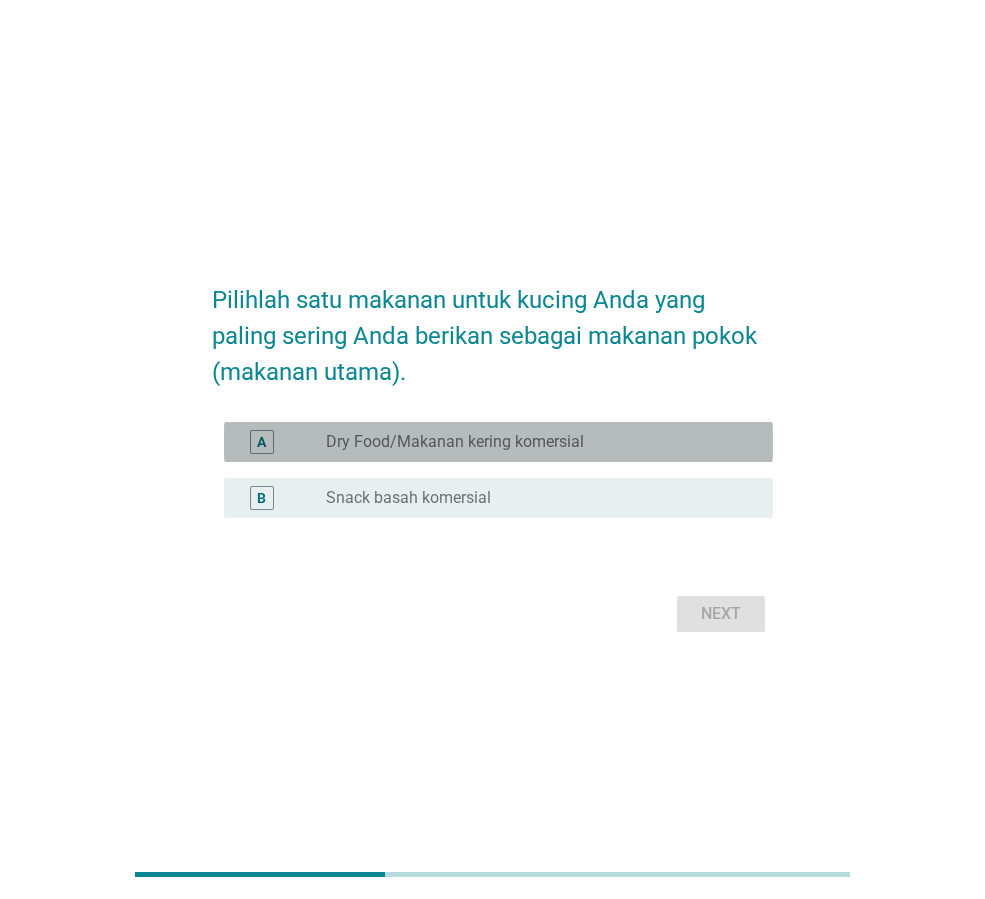 click on "Dry Food/Makanan kering komersial" at bounding box center (455, 442) 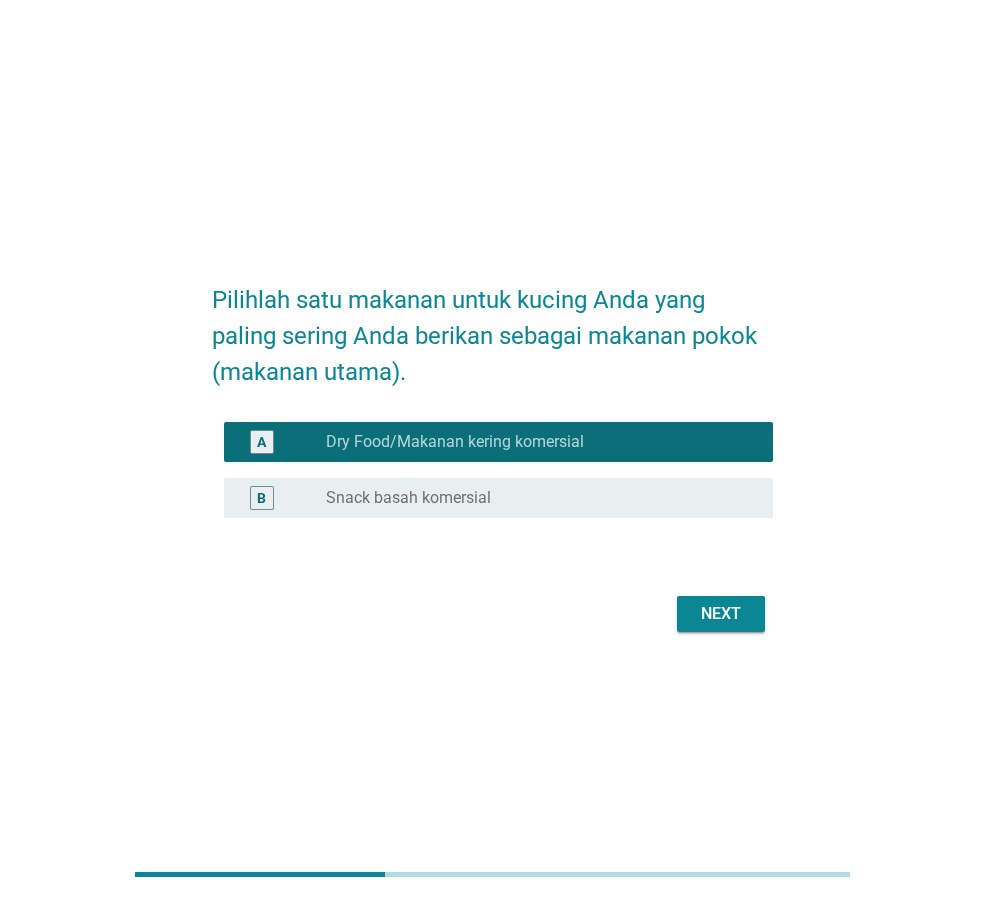 click on "Next" at bounding box center (721, 614) 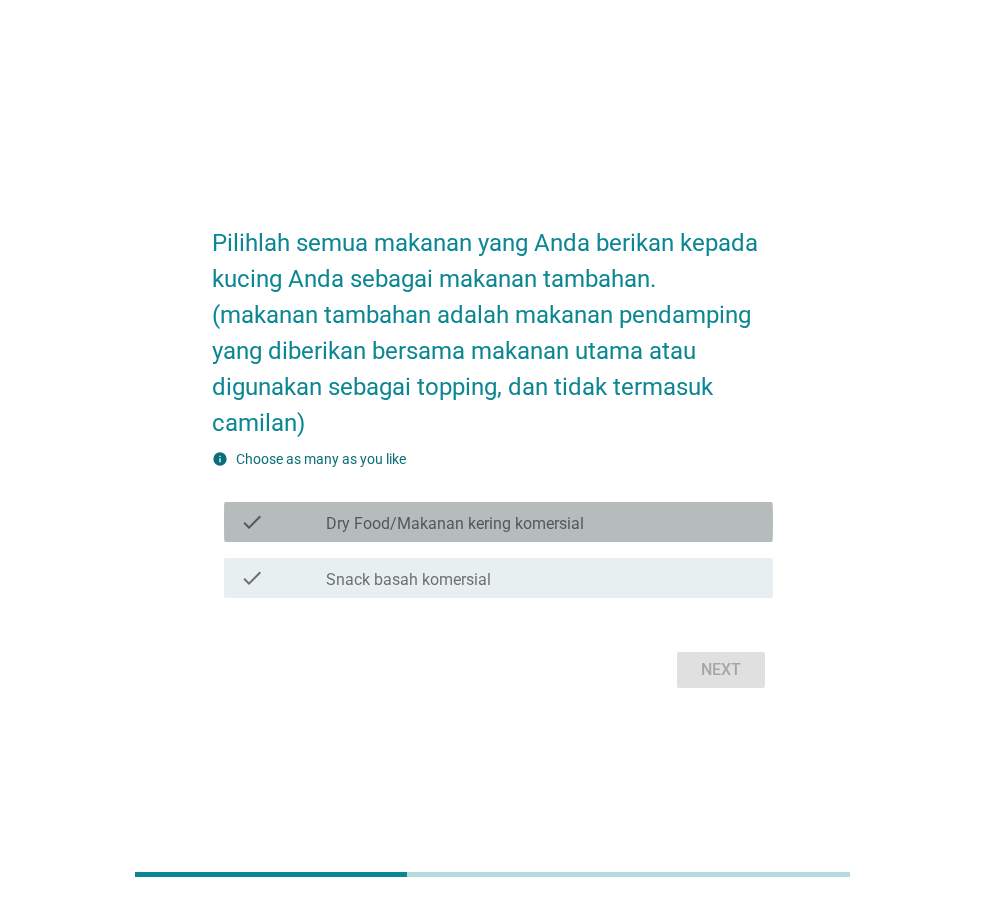 click on "check_box_outline_blank Dry Food/Makanan kering komersial" at bounding box center [541, 522] 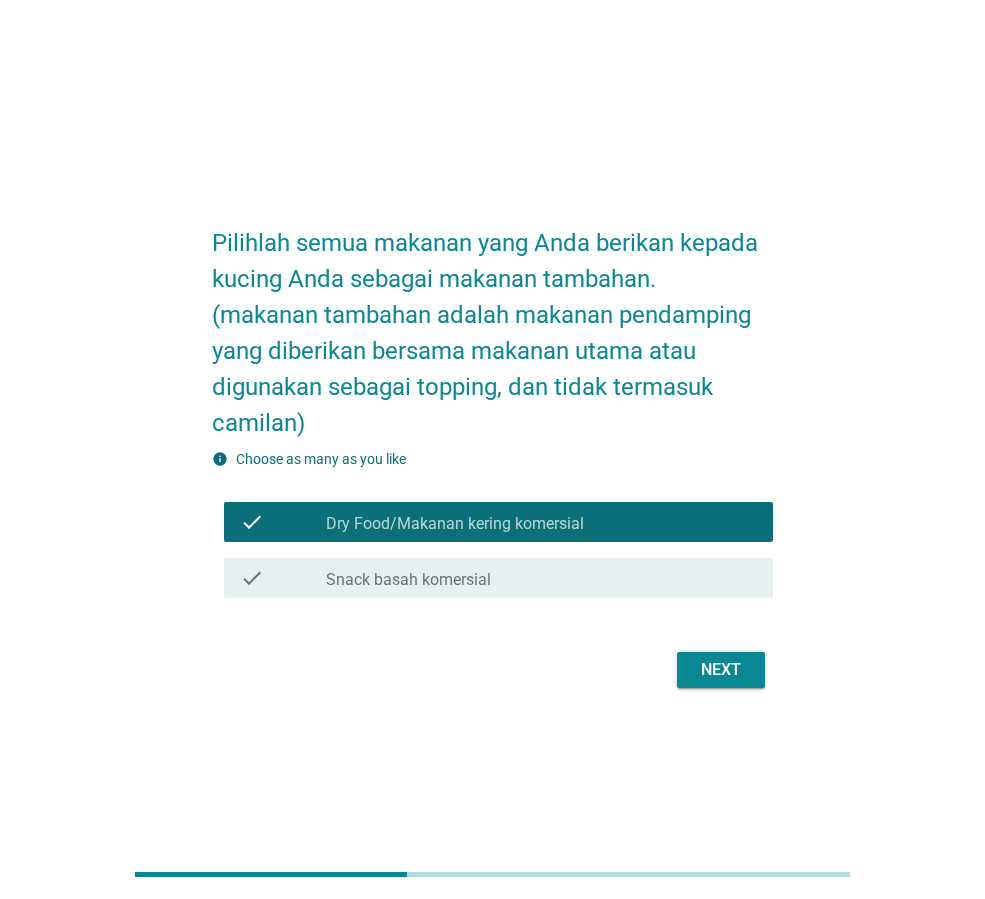 click on "check_box_outline_blank Snack basah komersial" at bounding box center (541, 578) 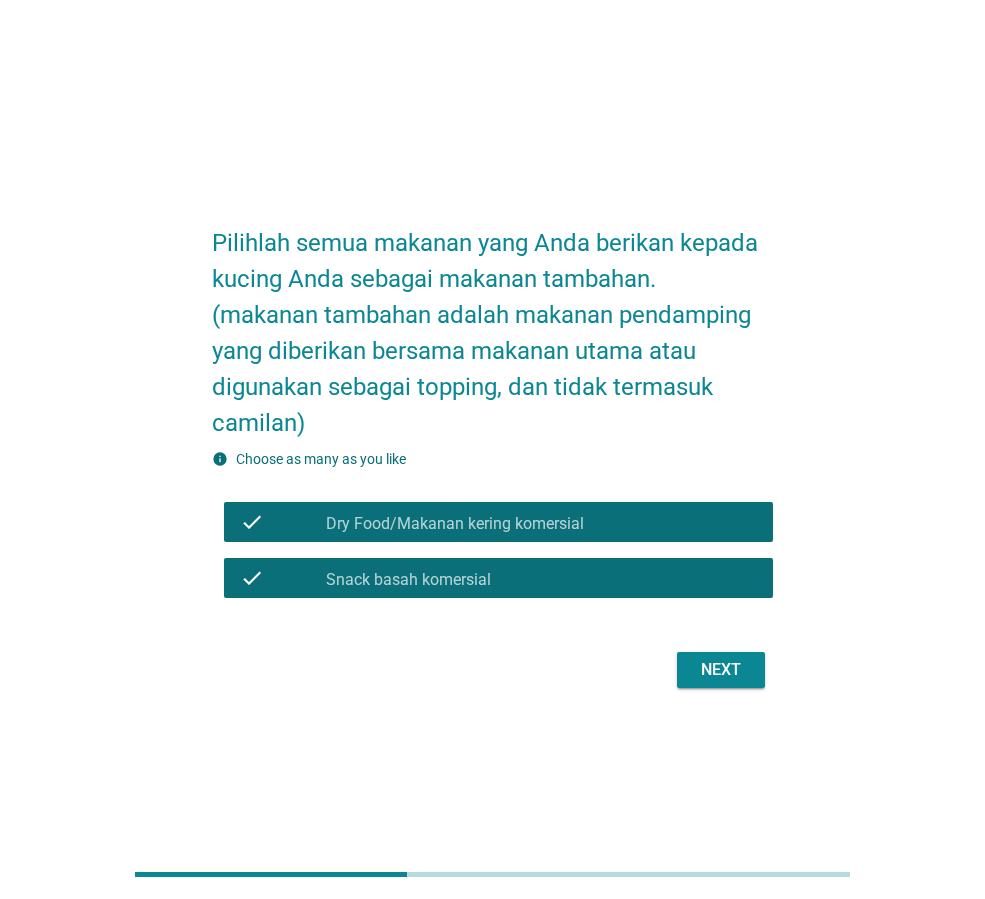 click on "check     check_box_outline_blank Snack basah komersial" at bounding box center [498, 578] 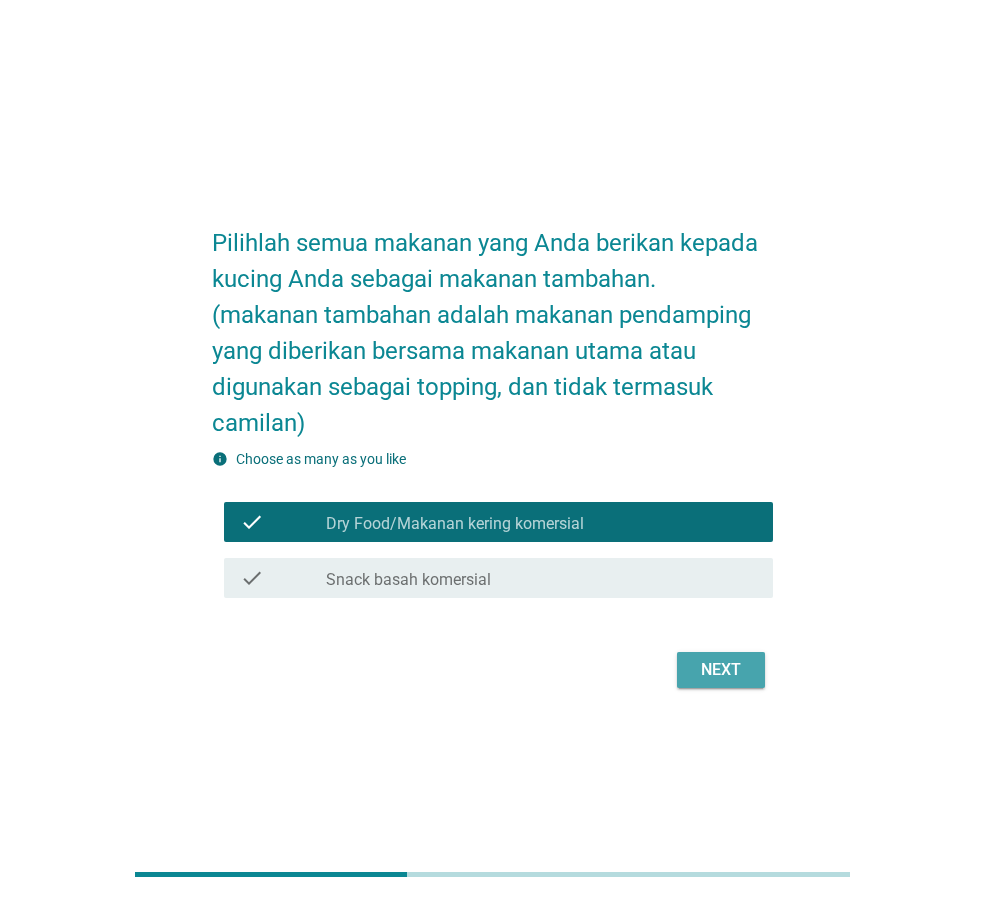 click on "Next" at bounding box center [721, 670] 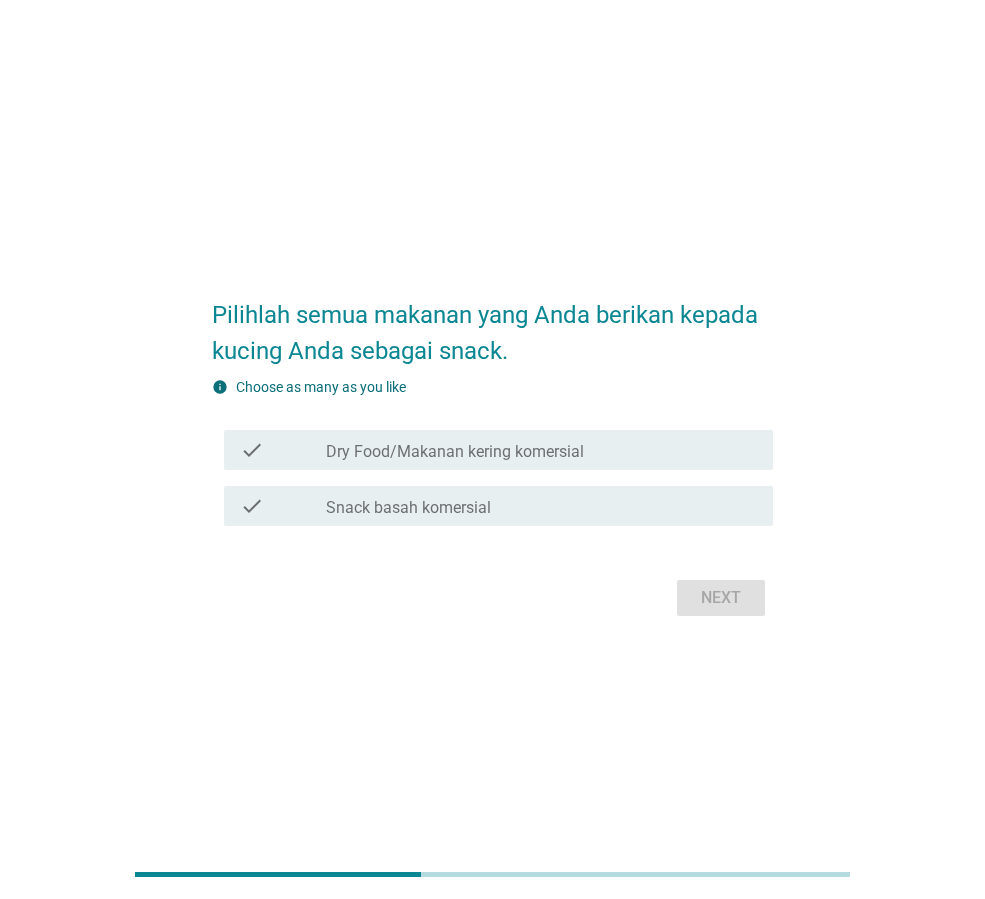 click on "check_box_outline_blank Dry Food/Makanan kering komersial" at bounding box center [541, 450] 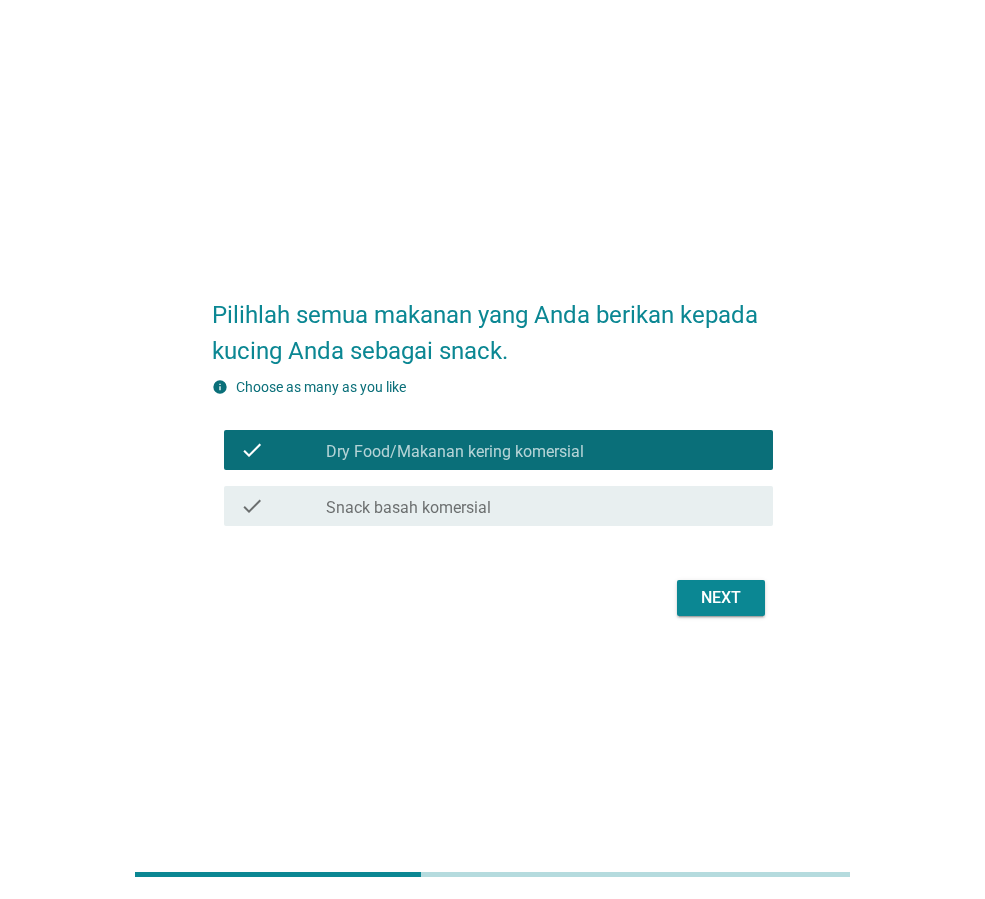click on "Next" at bounding box center (721, 598) 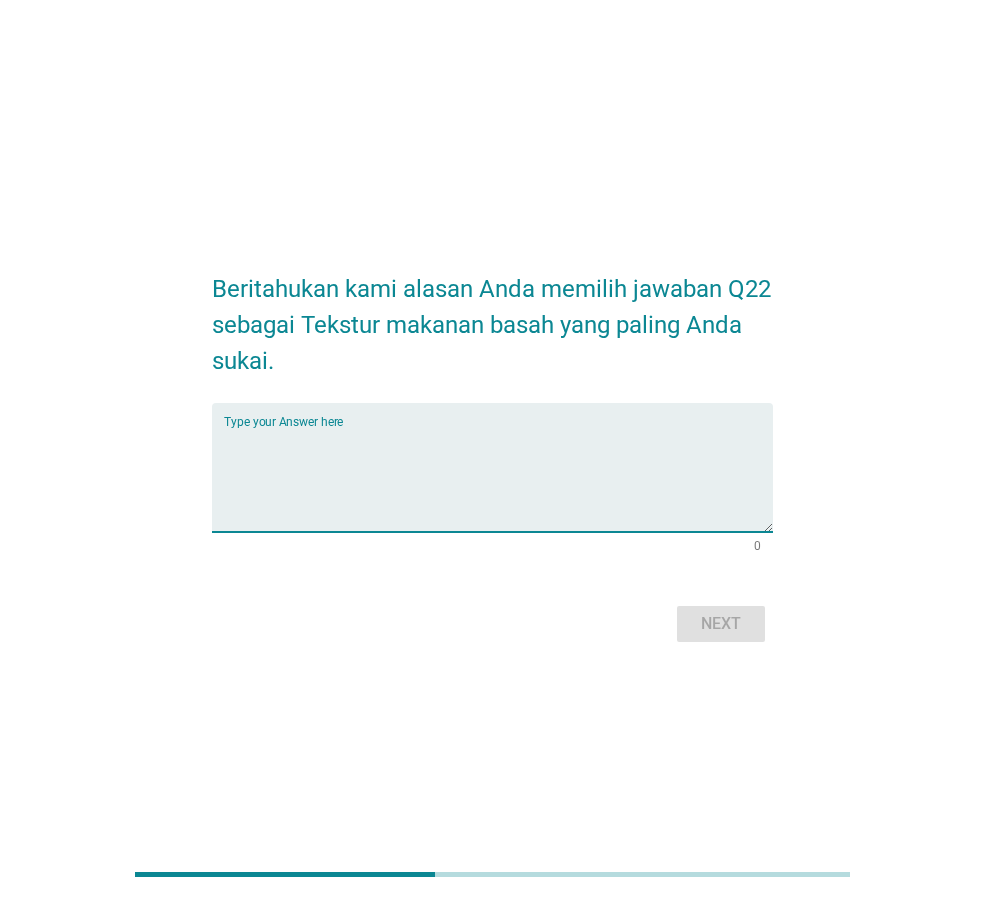 click at bounding box center [498, 479] 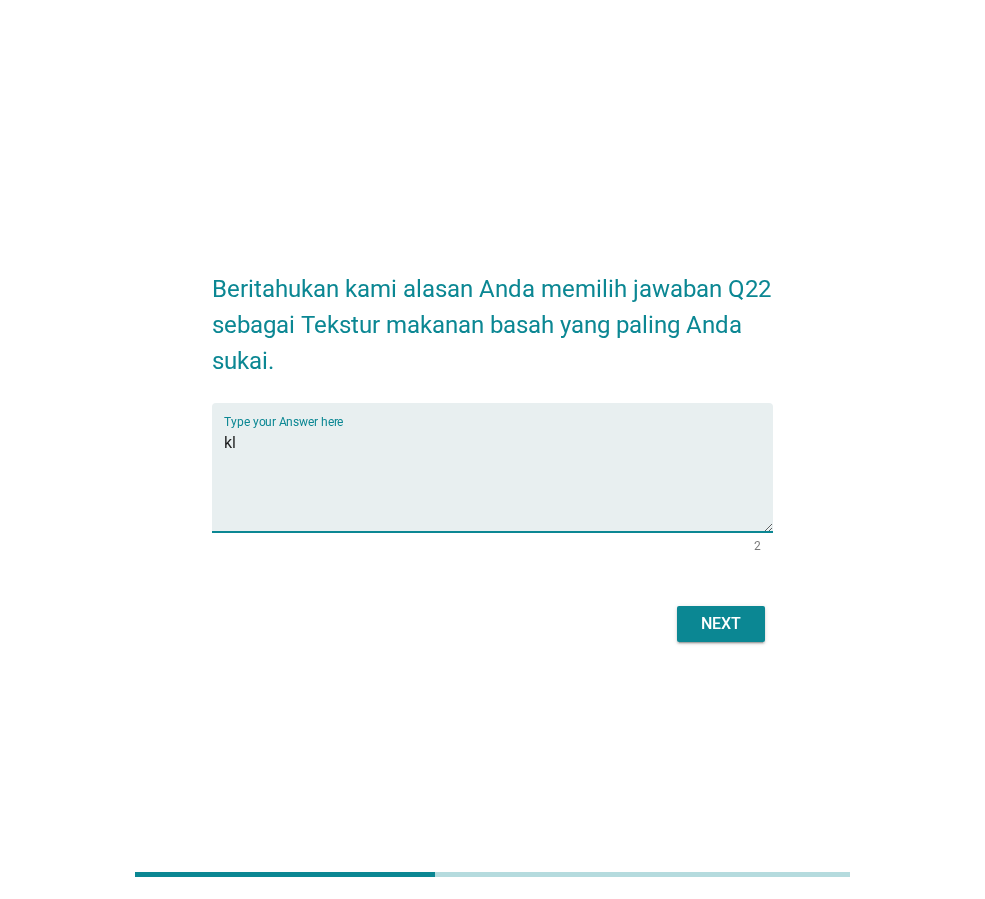 type on "k" 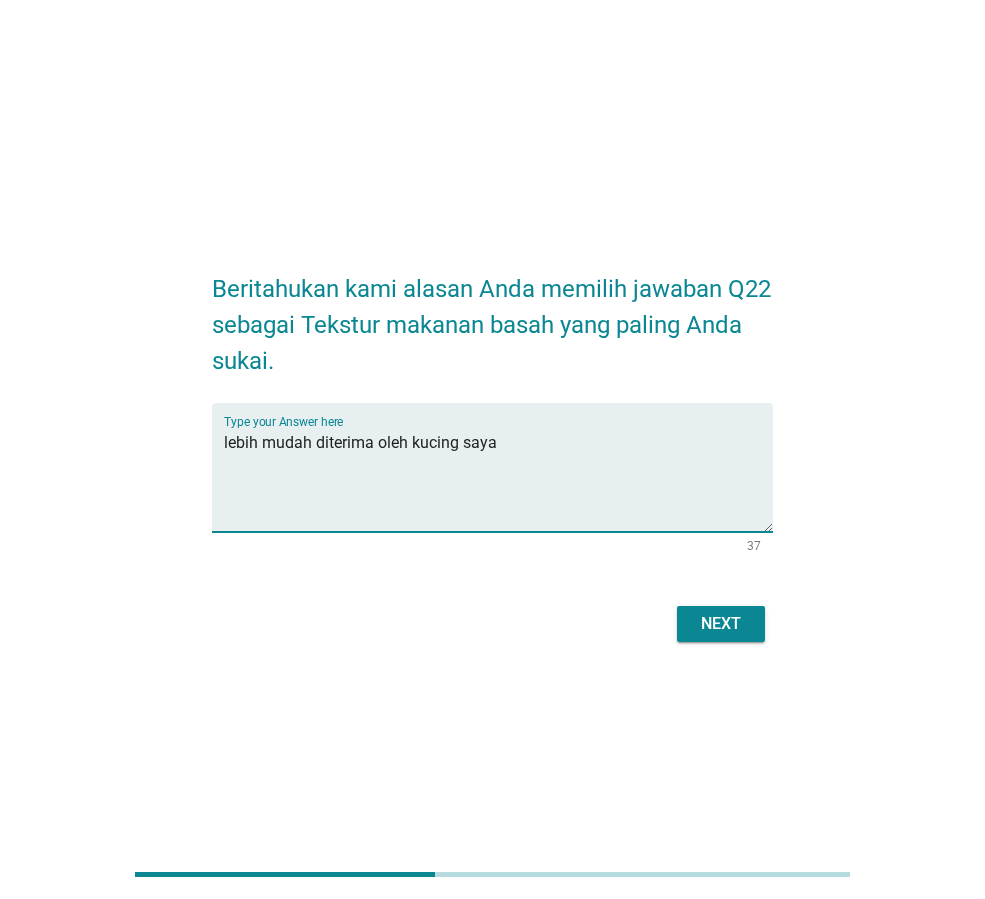 type on "lebih mudah diterima oleh kucing saya" 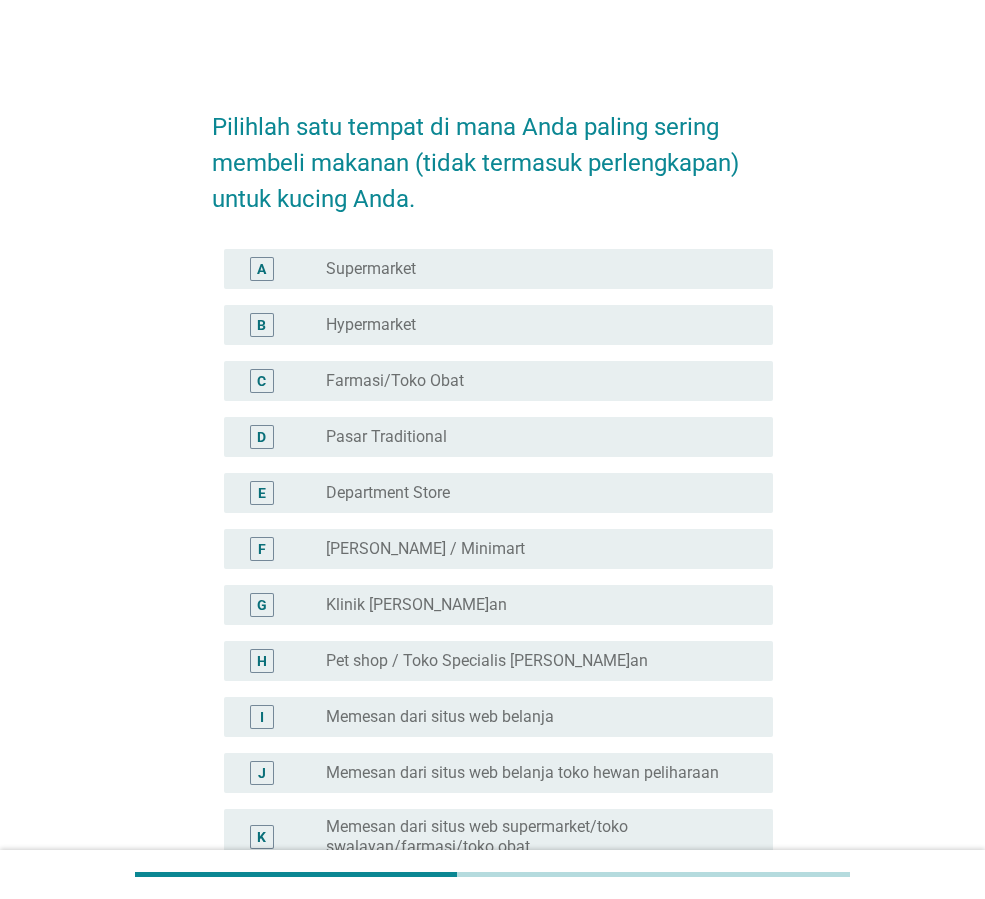 click on "Pilihlah satu tempat di mana Anda paling sering membeli makanan (tidak termasuk perlengkapan) untuk kucing Anda.     A     radio_button_unchecked Supermarket   B     radio_button_unchecked Hypermarket   C     radio_button_unchecked Farmasi/Toko Obat   D     radio_button_unchecked Pasar Traditional   E     radio_button_unchecked Department Store   F     radio_button_unchecked Toko Swalayan / Minimart   G     radio_button_unchecked Klinik Hewan Peliharaan   H     radio_button_unchecked Pet shop / Toko Specialis Hewan Peliharaan   I     radio_button_unchecked Memesan dari situs web belanja   J     radio_button_unchecked Memesan dari situs web belanja toko hewan peliharaan   K     radio_button_unchecked Memesan dari situs web supermarket/toko swalayan/farmasi/toko obat   L     radio_button_unchecked Memesan dari situs web resmi produsen/brand   M     radio_button_unchecked Memesan dari Tiktok   N     radio_button_unchecked Memesan dari media sosial lain selain tiktok   O     radio_button_unchecked Lain-lain" at bounding box center [492, 648] 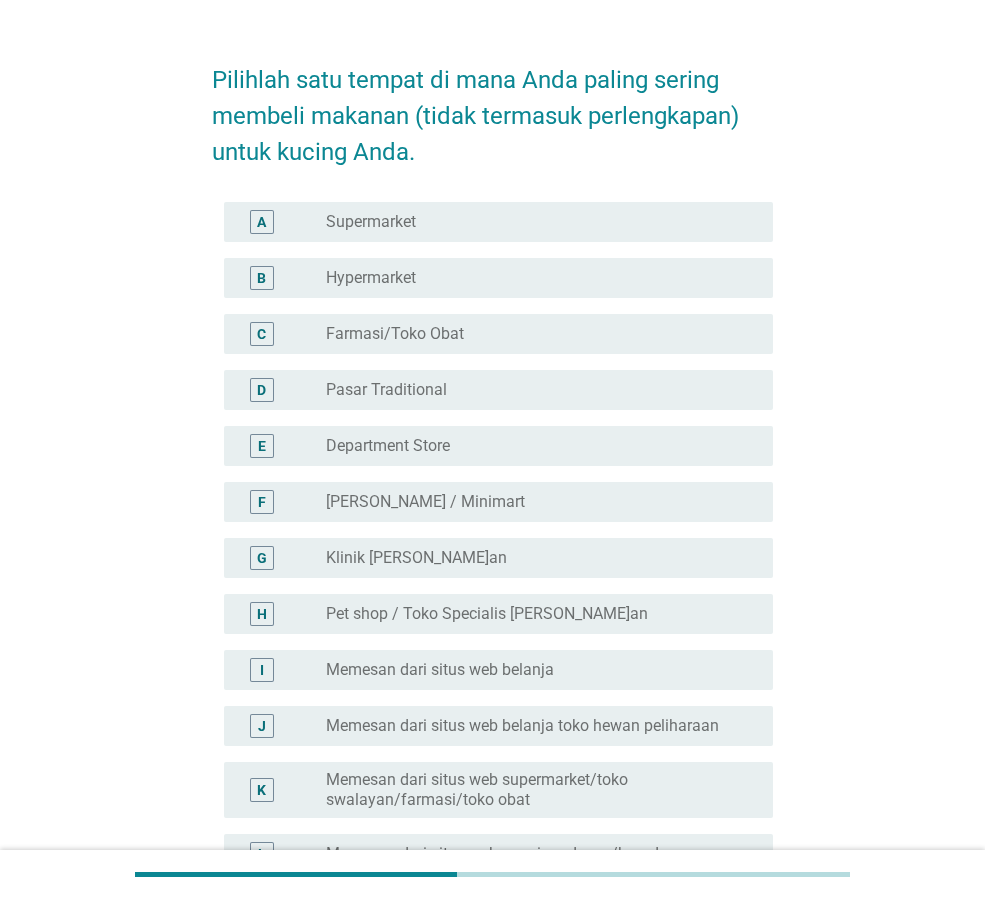scroll, scrollTop: 100, scrollLeft: 0, axis: vertical 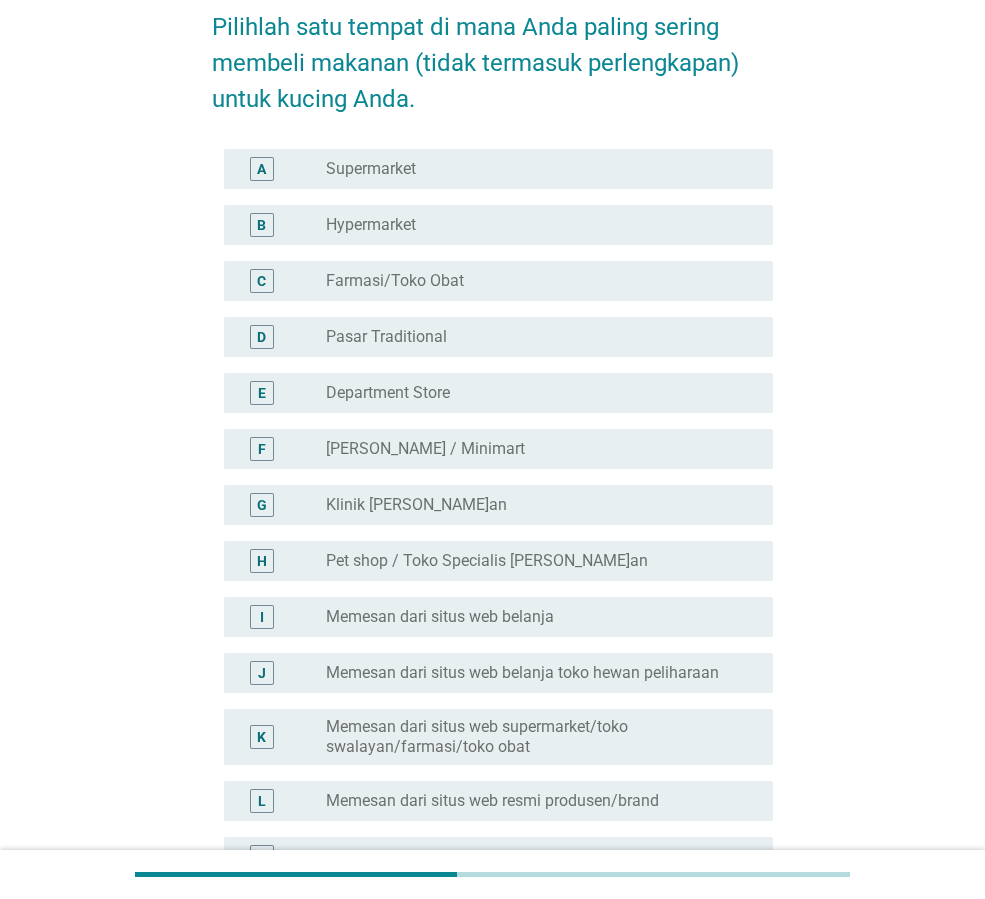 click on "radio_button_unchecked Pet shop / Toko Specialis [PERSON_NAME]an" at bounding box center [541, 561] 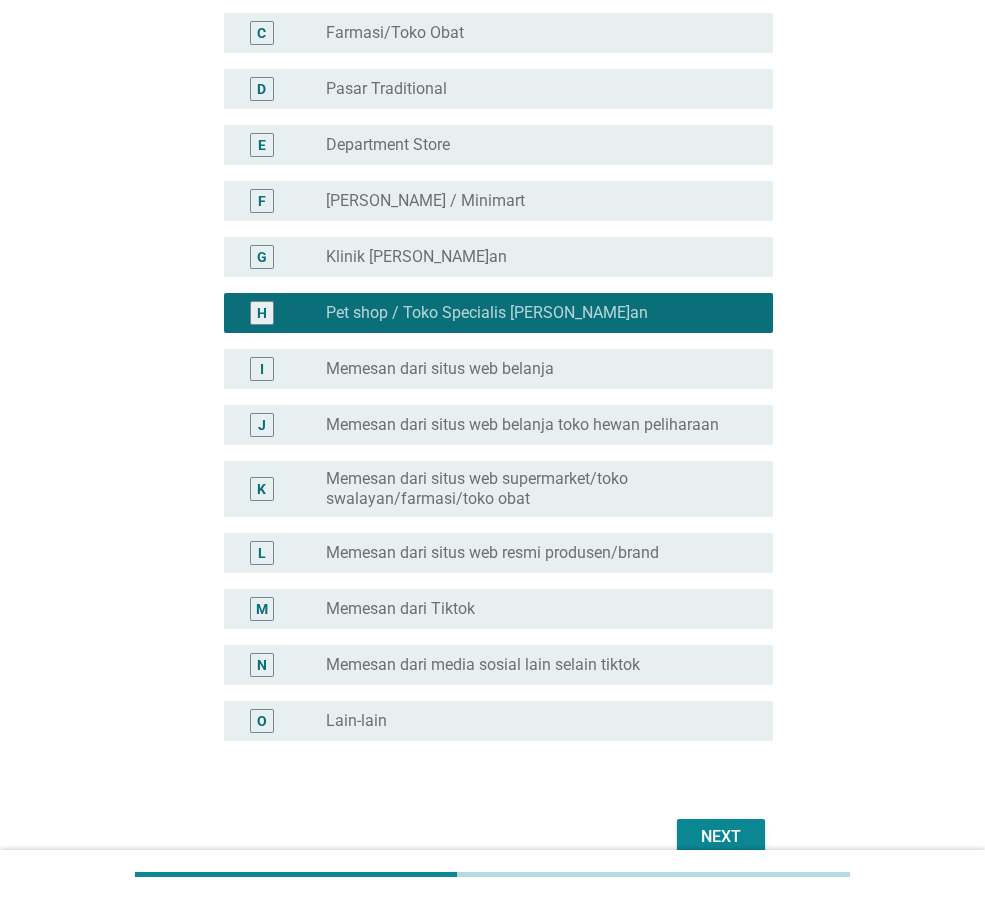 scroll, scrollTop: 447, scrollLeft: 0, axis: vertical 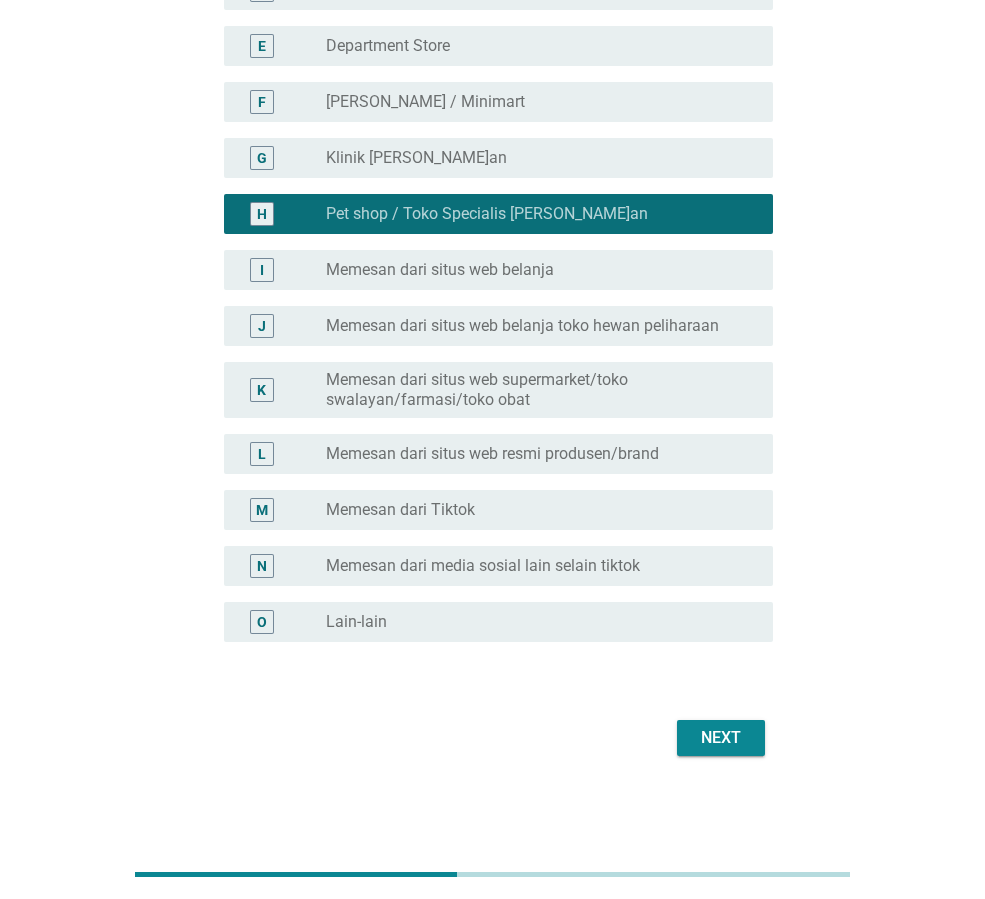 click on "Next" at bounding box center (721, 738) 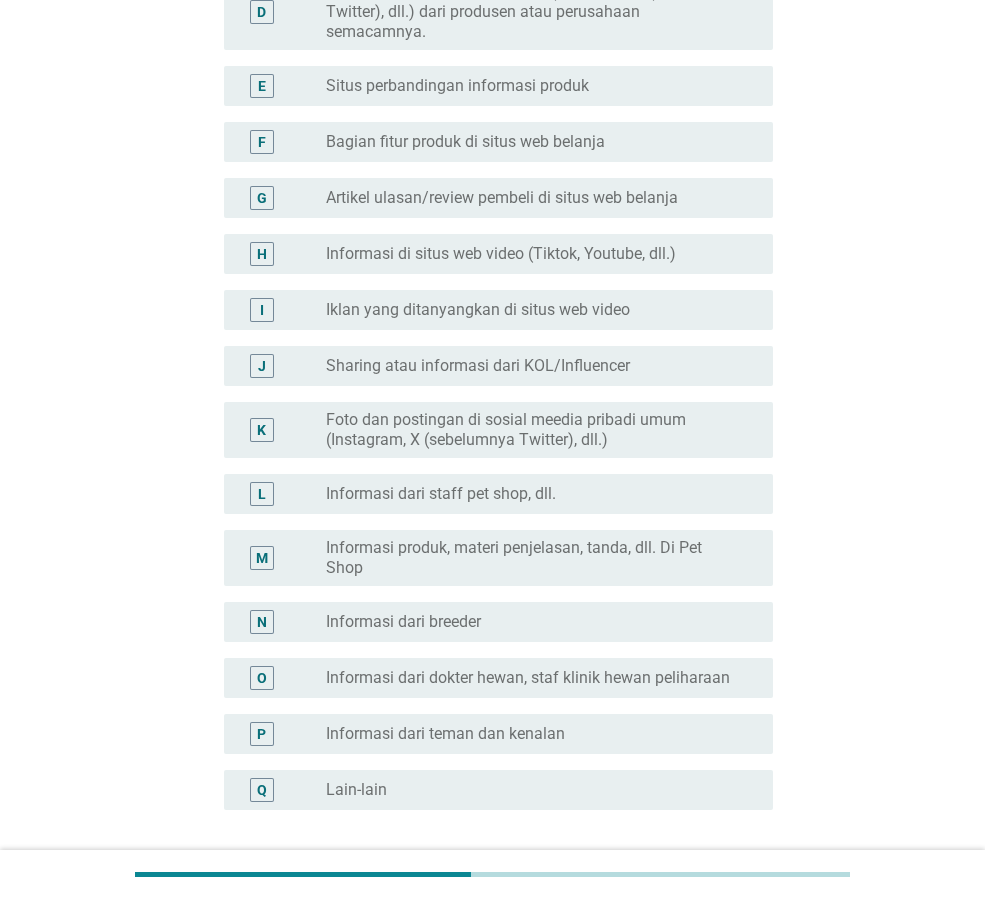 scroll, scrollTop: 500, scrollLeft: 0, axis: vertical 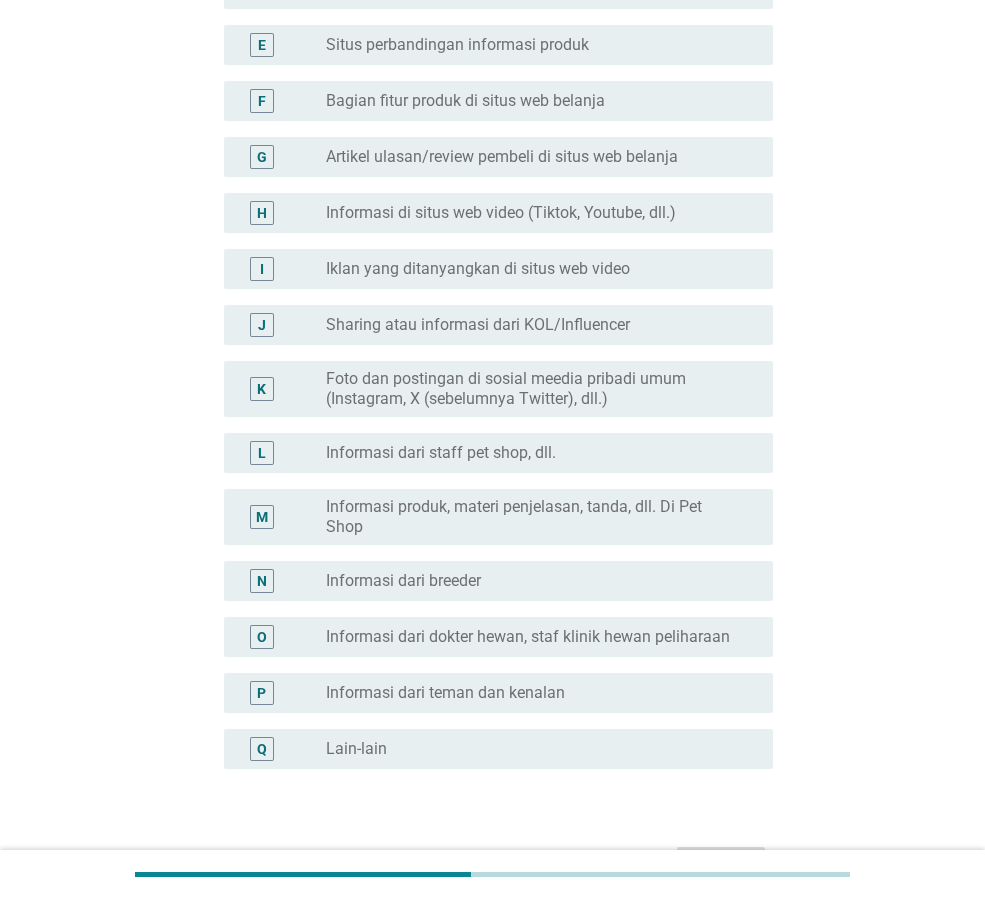 click on "radio_button_unchecked Informasi dari teman dan [PERSON_NAME]" at bounding box center [533, 693] 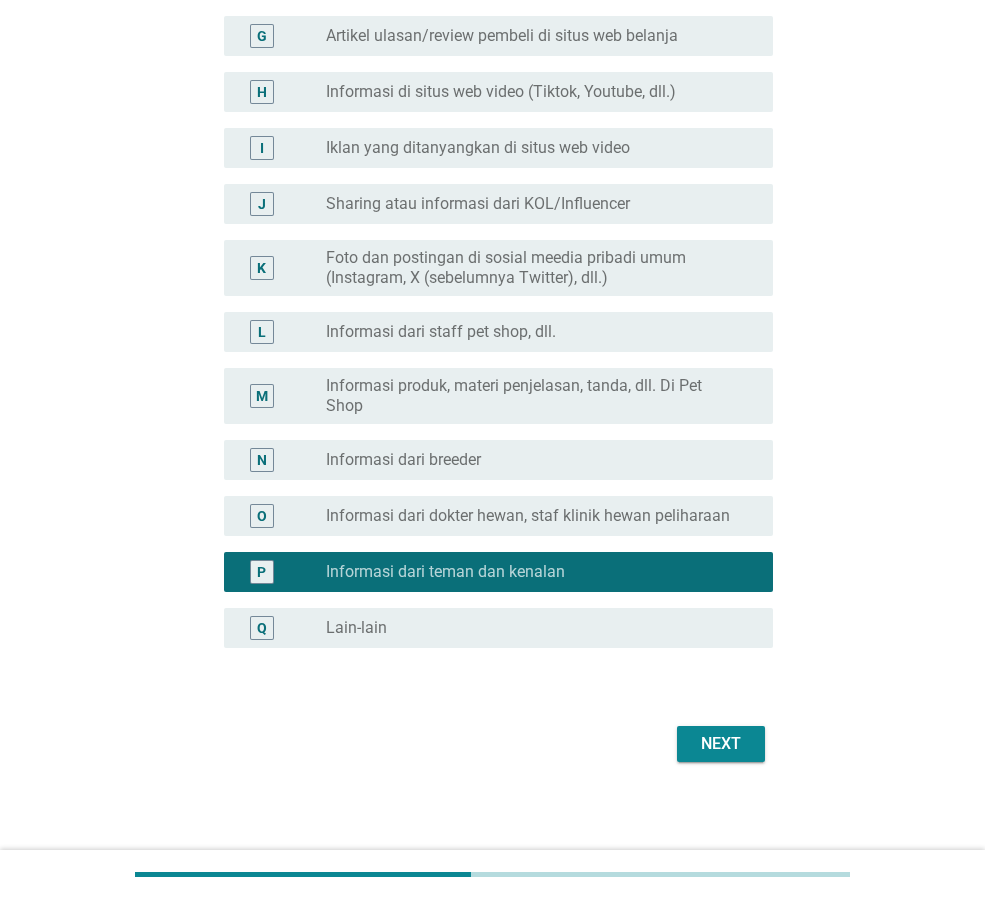 scroll, scrollTop: 627, scrollLeft: 0, axis: vertical 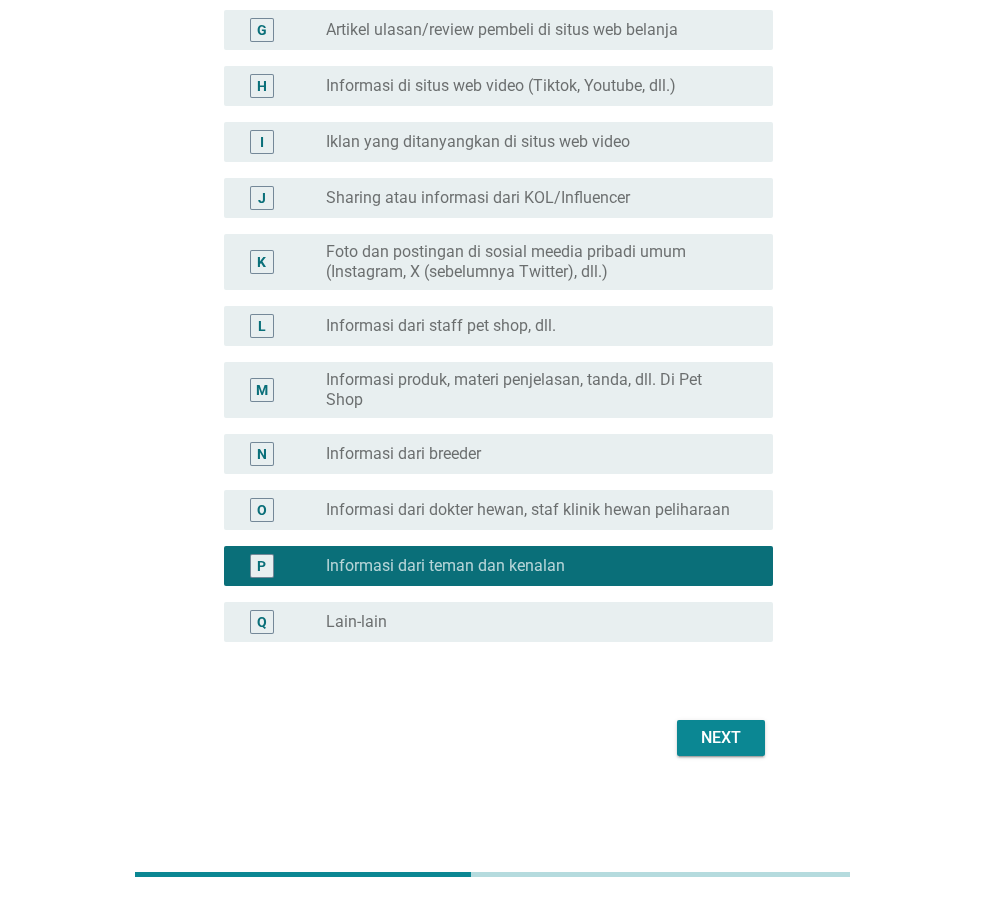 click on "Next" at bounding box center (721, 738) 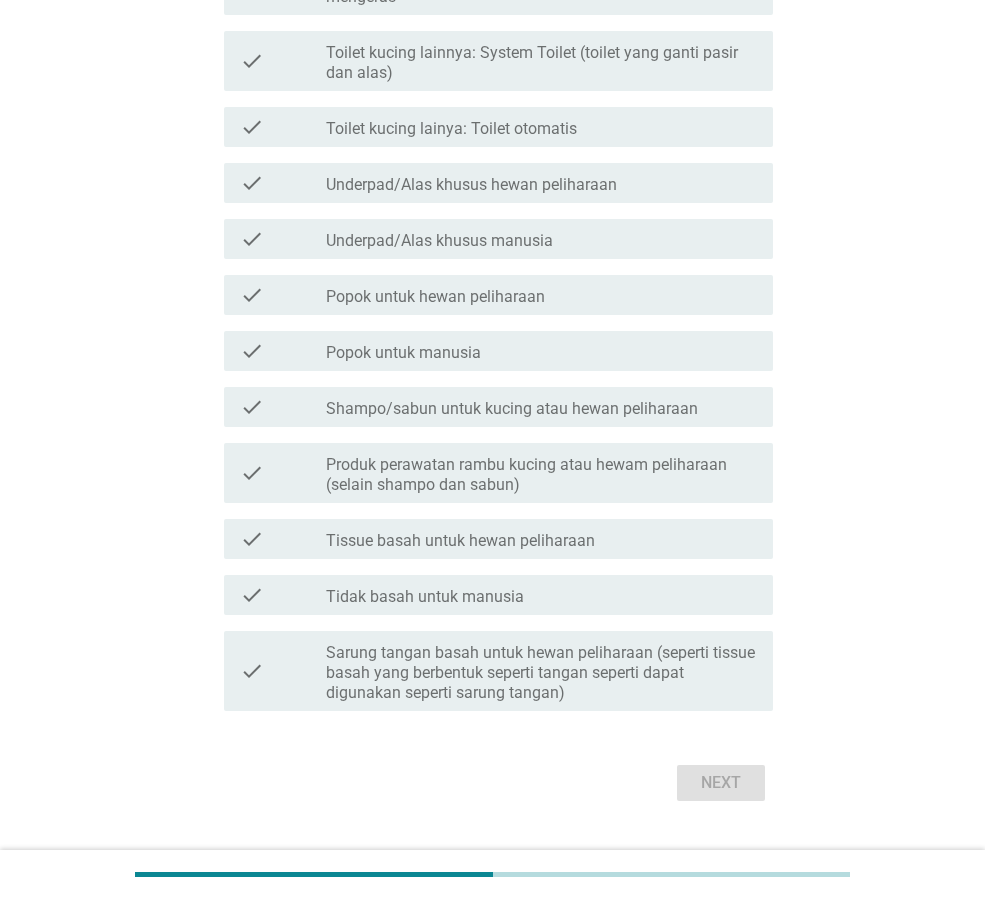 scroll, scrollTop: 0, scrollLeft: 0, axis: both 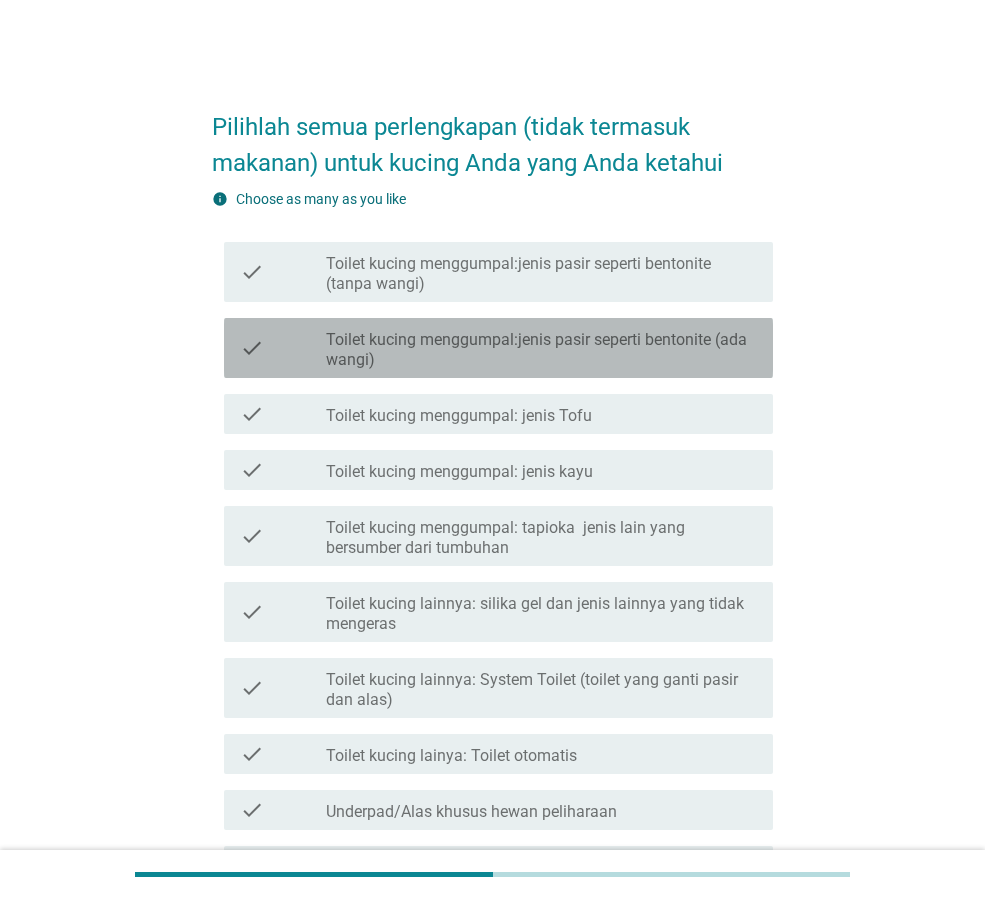 click on "Toilet kucing menggumpal:jenis pasir seperti bentonite (ada wangi)" at bounding box center (541, 350) 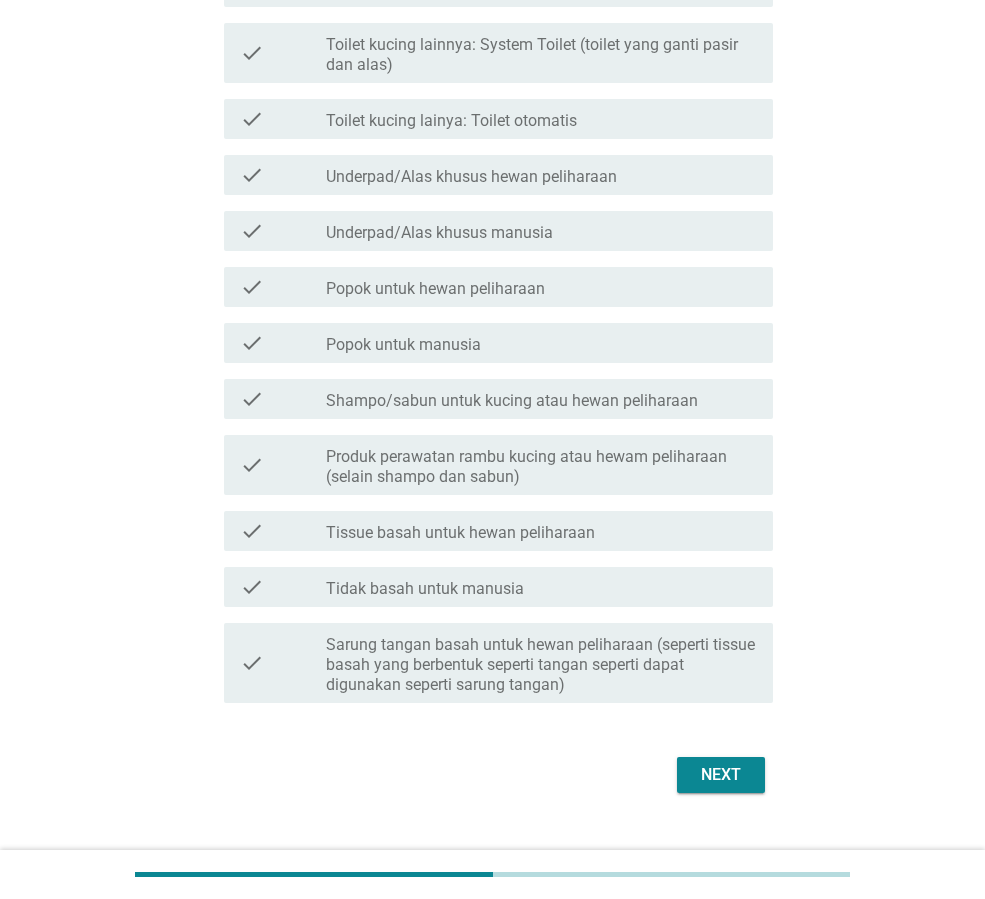 scroll, scrollTop: 672, scrollLeft: 0, axis: vertical 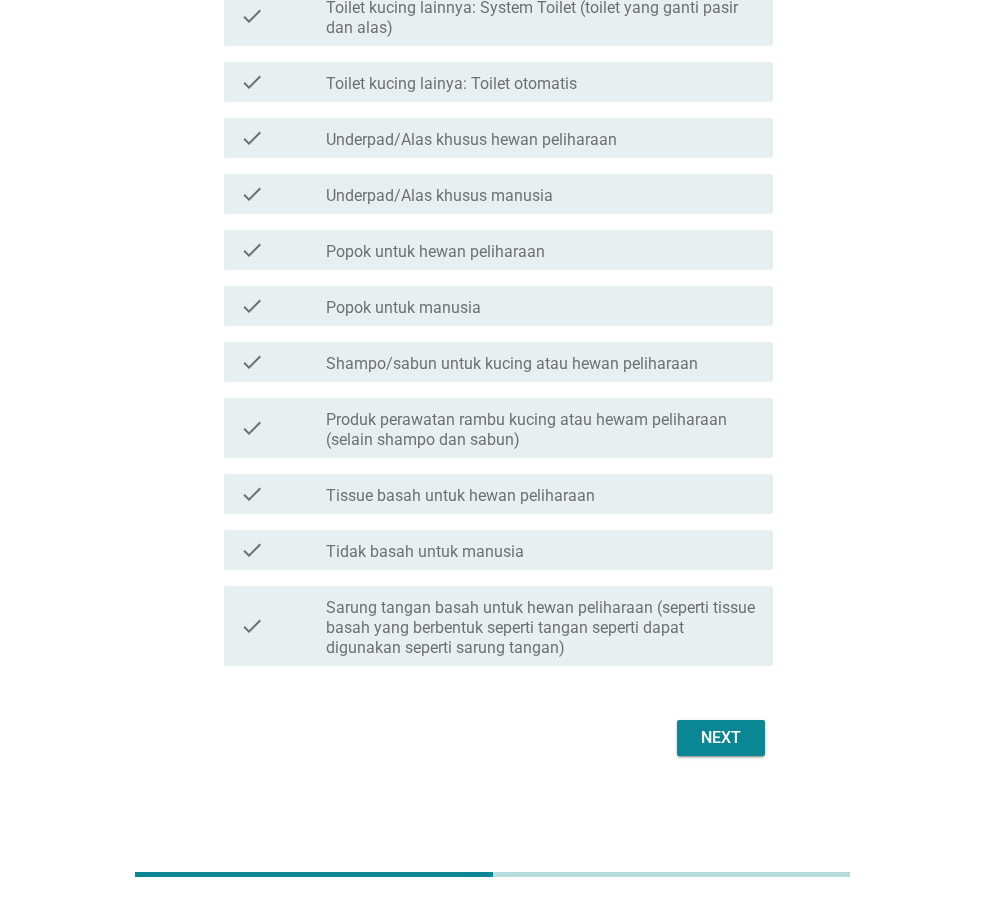 click on "Next" at bounding box center (721, 738) 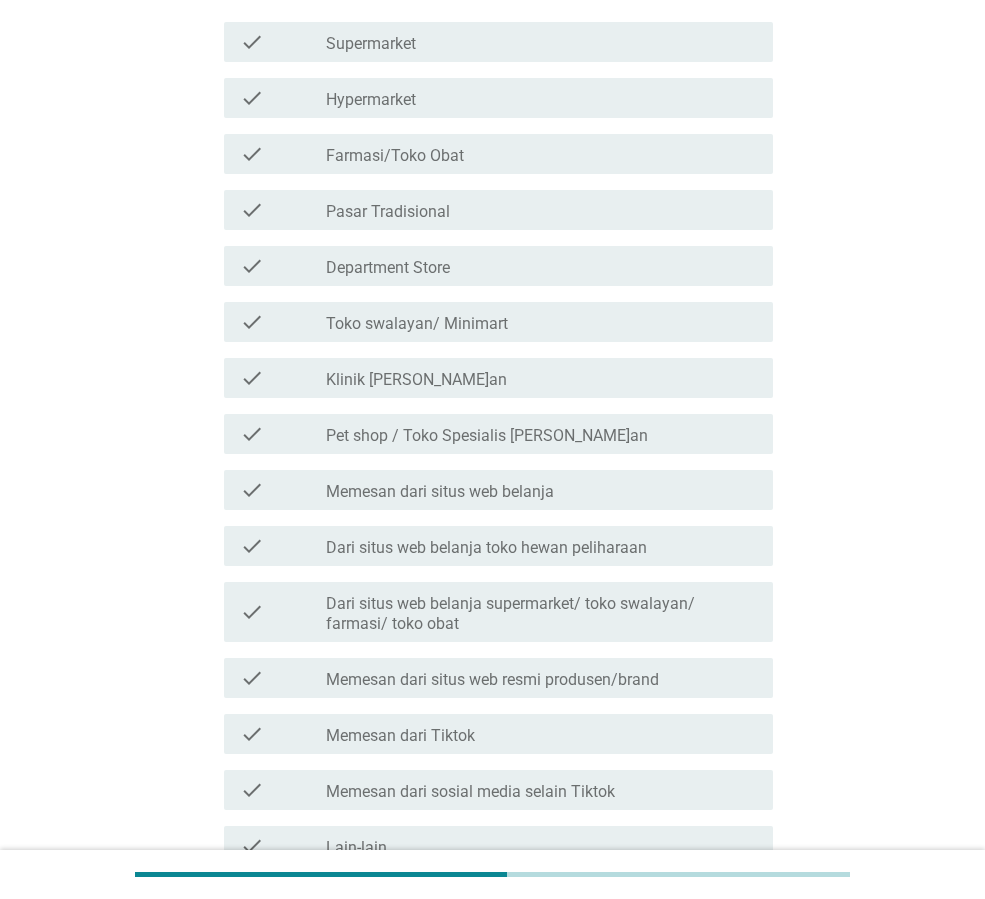 scroll, scrollTop: 356, scrollLeft: 0, axis: vertical 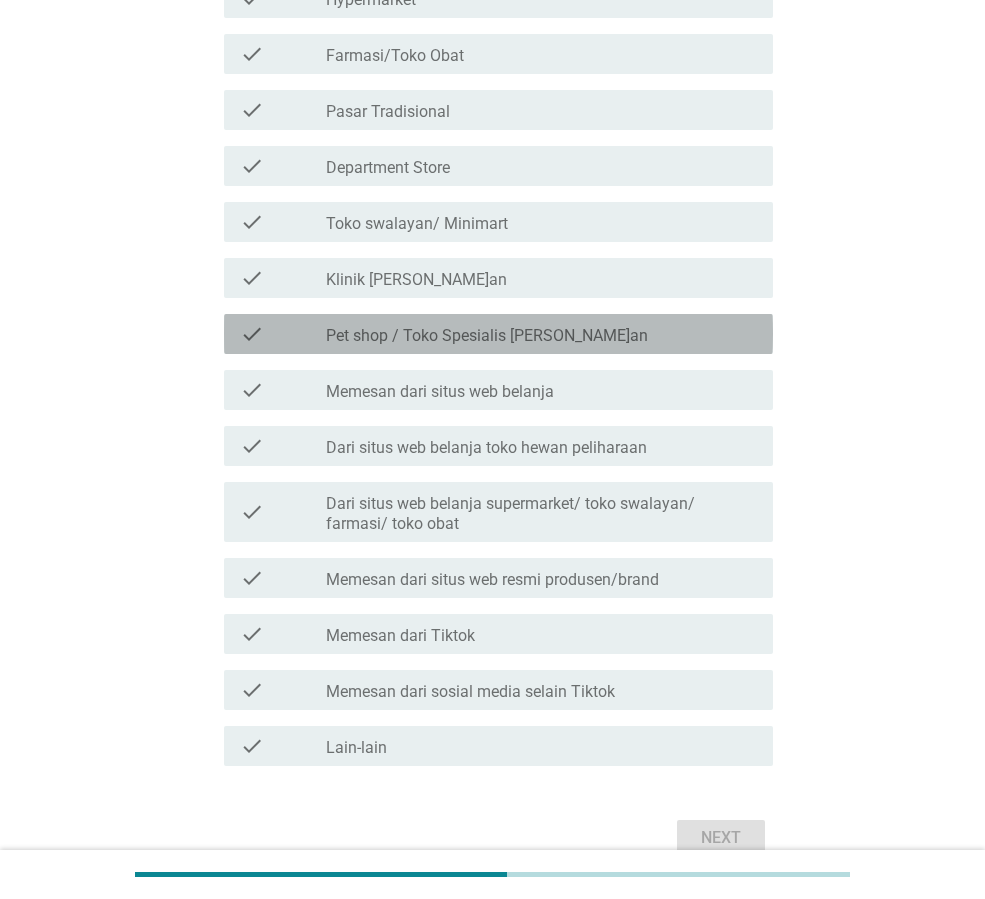 click on "check_box_outline_blank Pet shop / Toko Spesialis [PERSON_NAME]an" at bounding box center [541, 334] 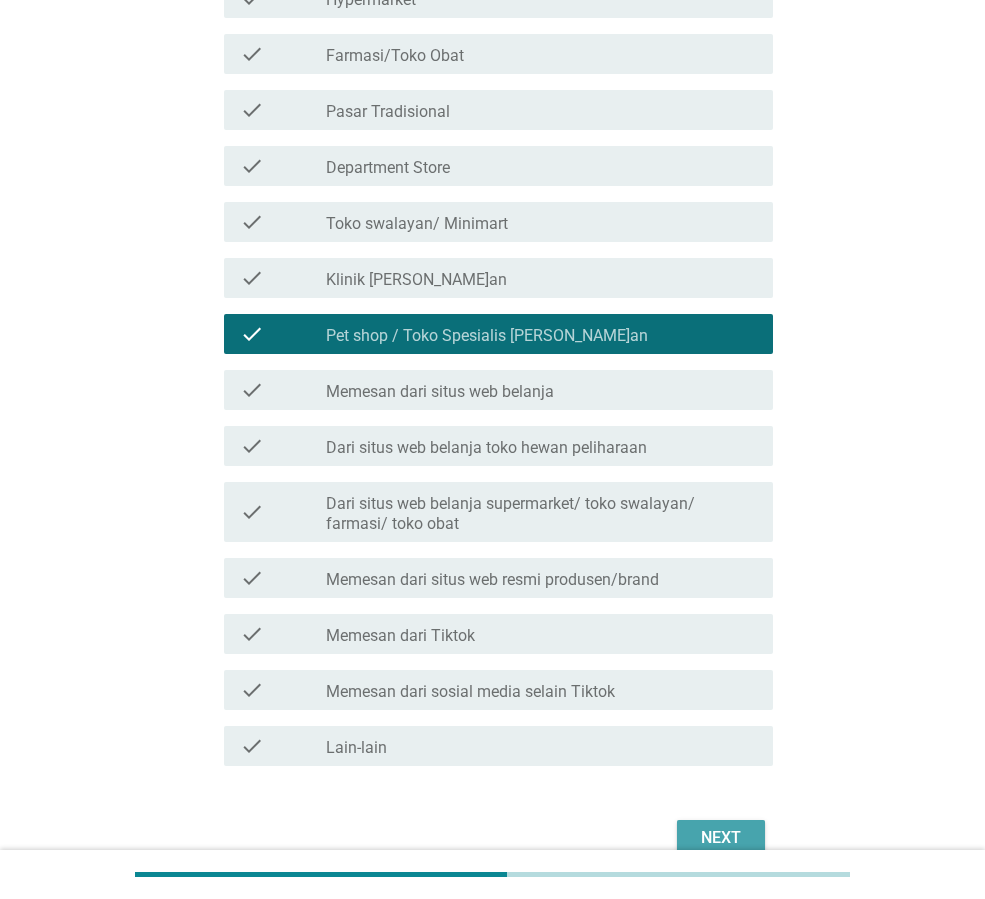 click on "Next" at bounding box center (721, 838) 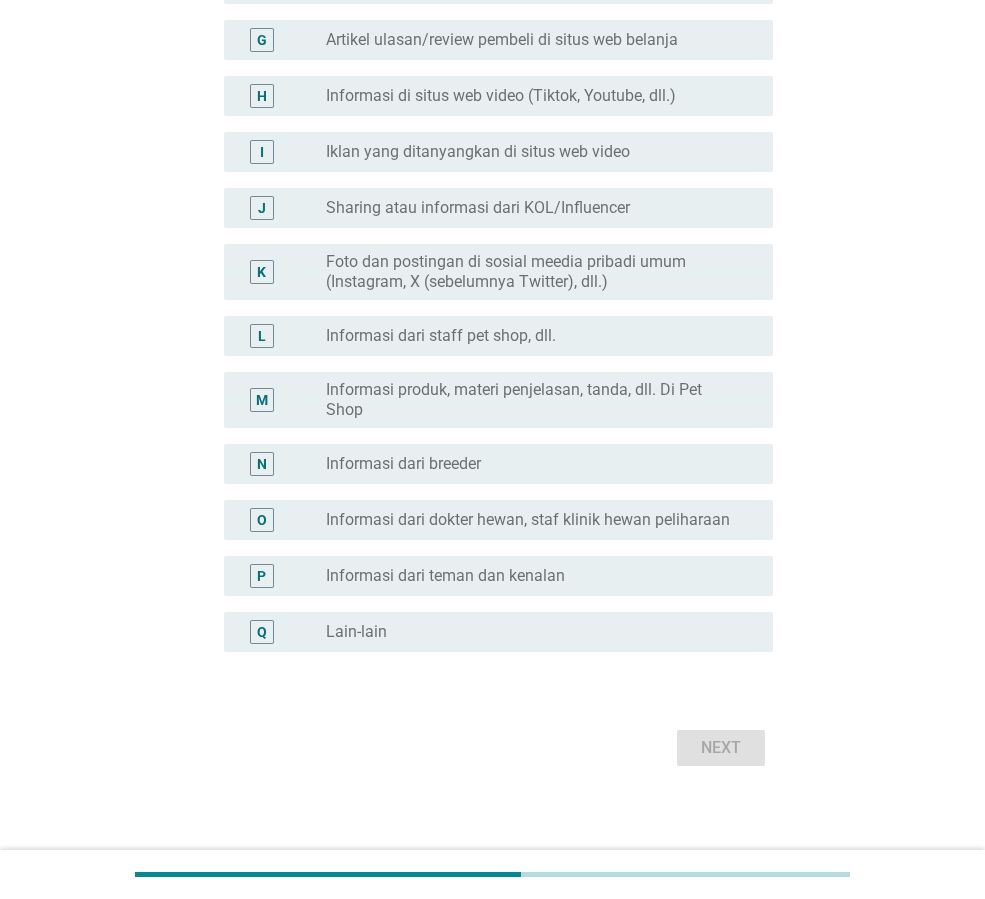 scroll, scrollTop: 627, scrollLeft: 0, axis: vertical 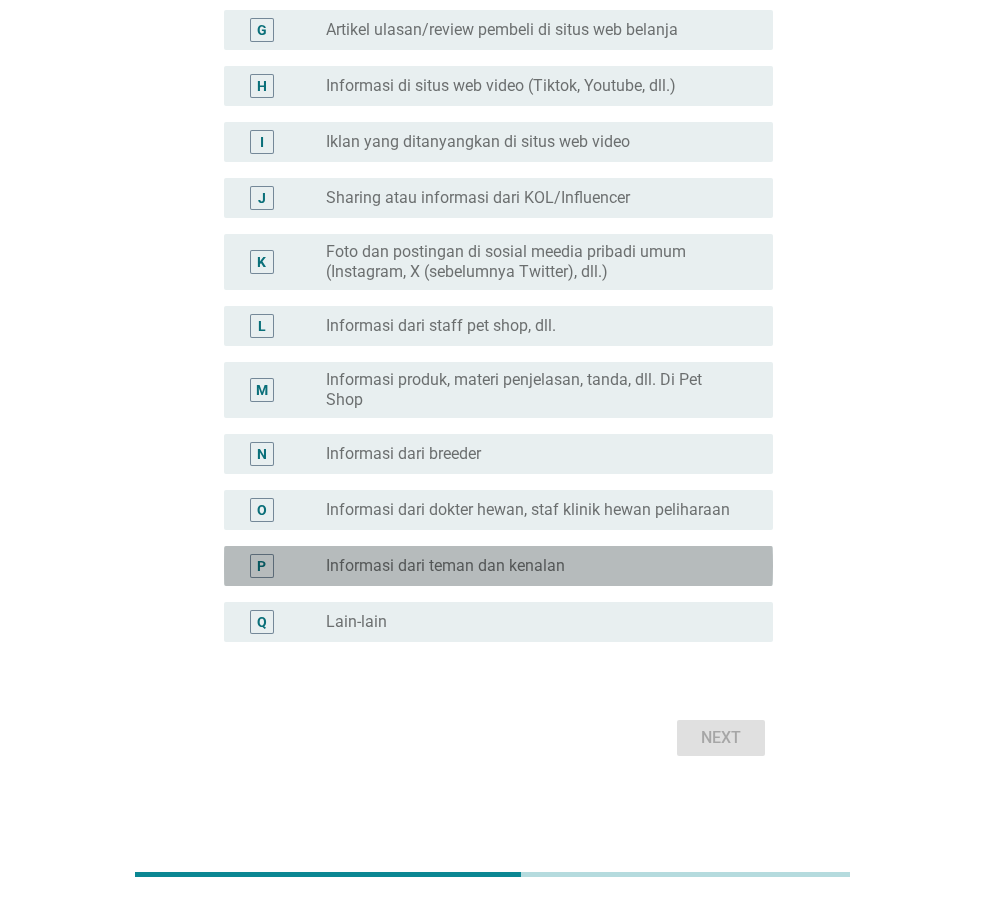 click on "P     radio_button_unchecked Informasi dari teman dan kenalan" at bounding box center [498, 566] 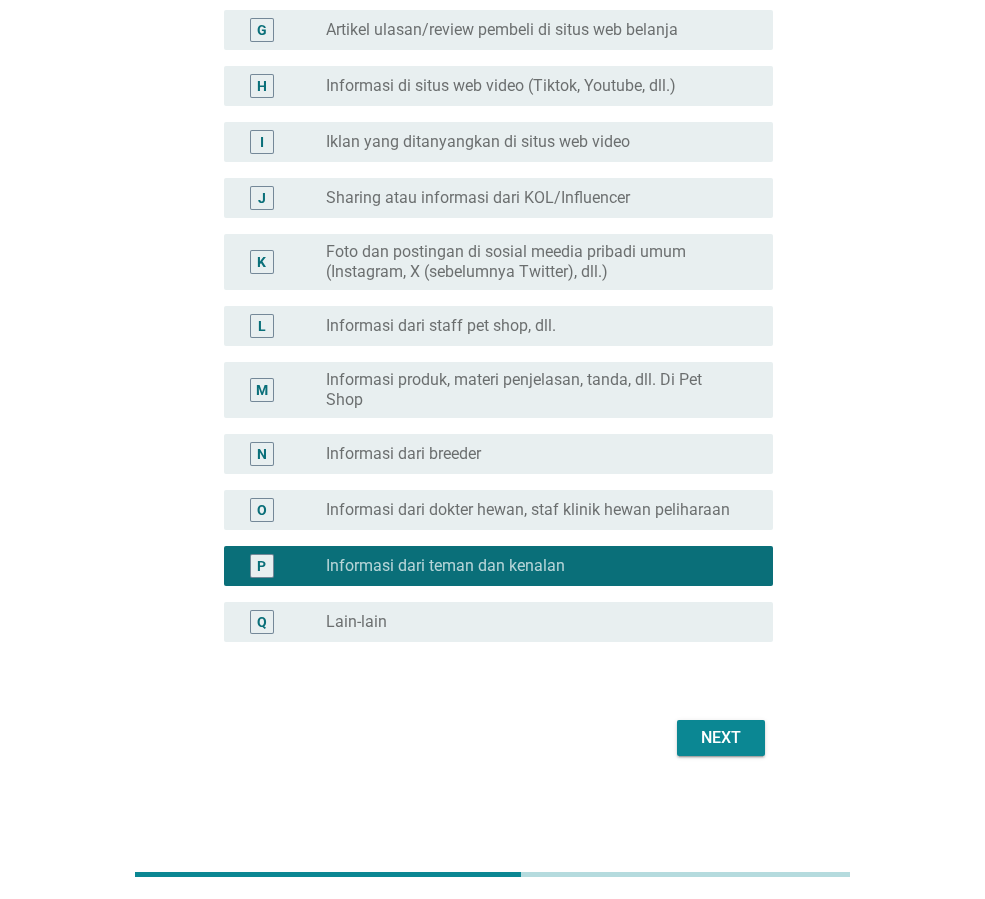 click on "Next" at bounding box center [721, 738] 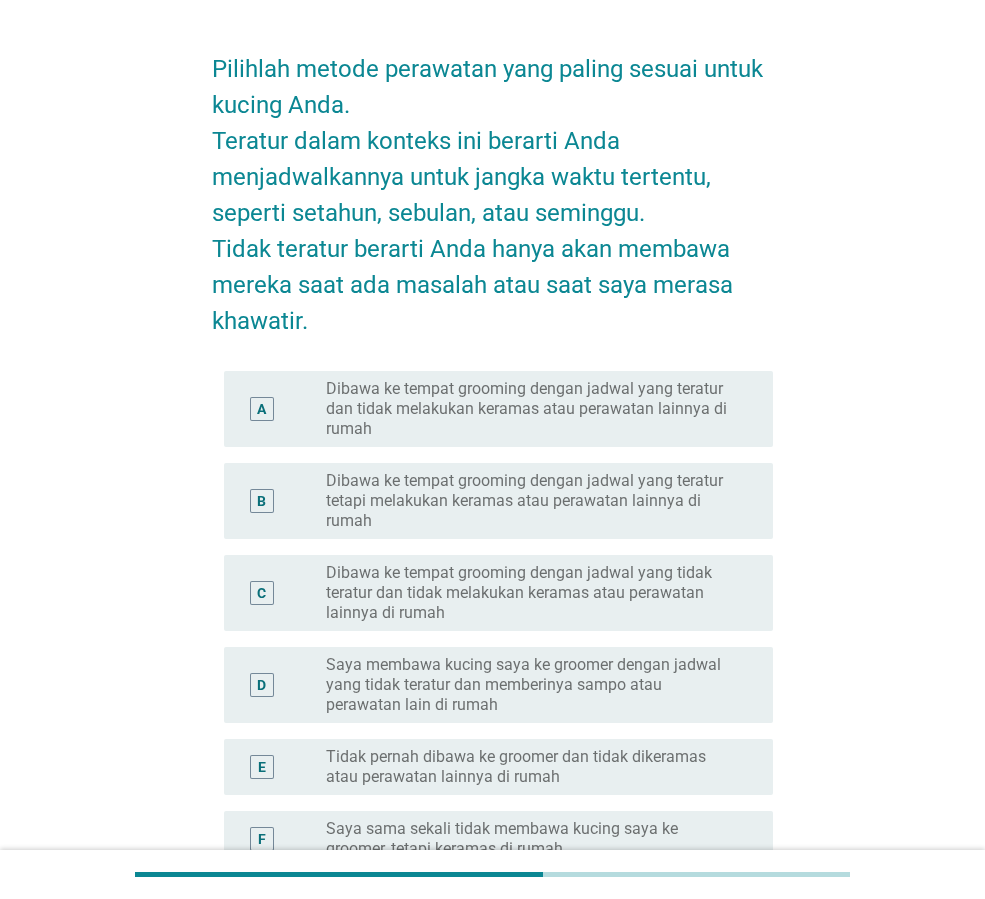 scroll, scrollTop: 100, scrollLeft: 0, axis: vertical 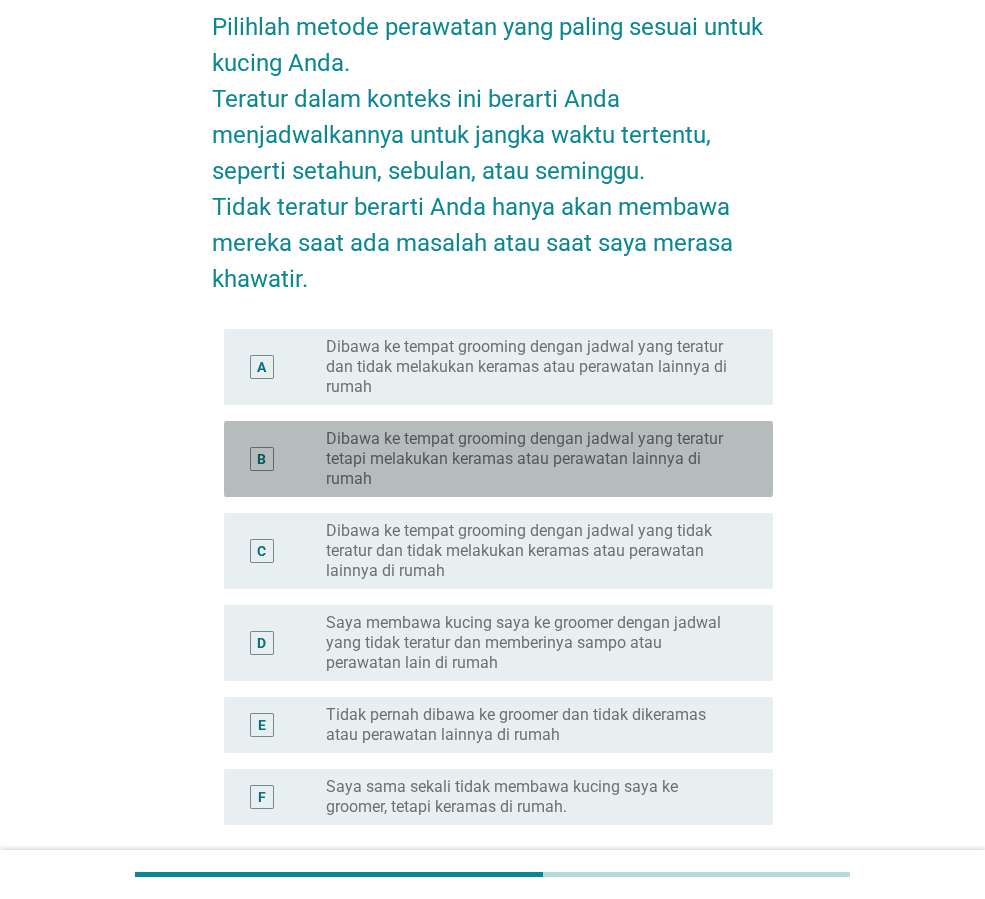 click on "Dibawa ke tempat grooming dengan jadwal yang teratur tetapi melakukan keramas atau perawatan lainnya di rumah" at bounding box center [533, 459] 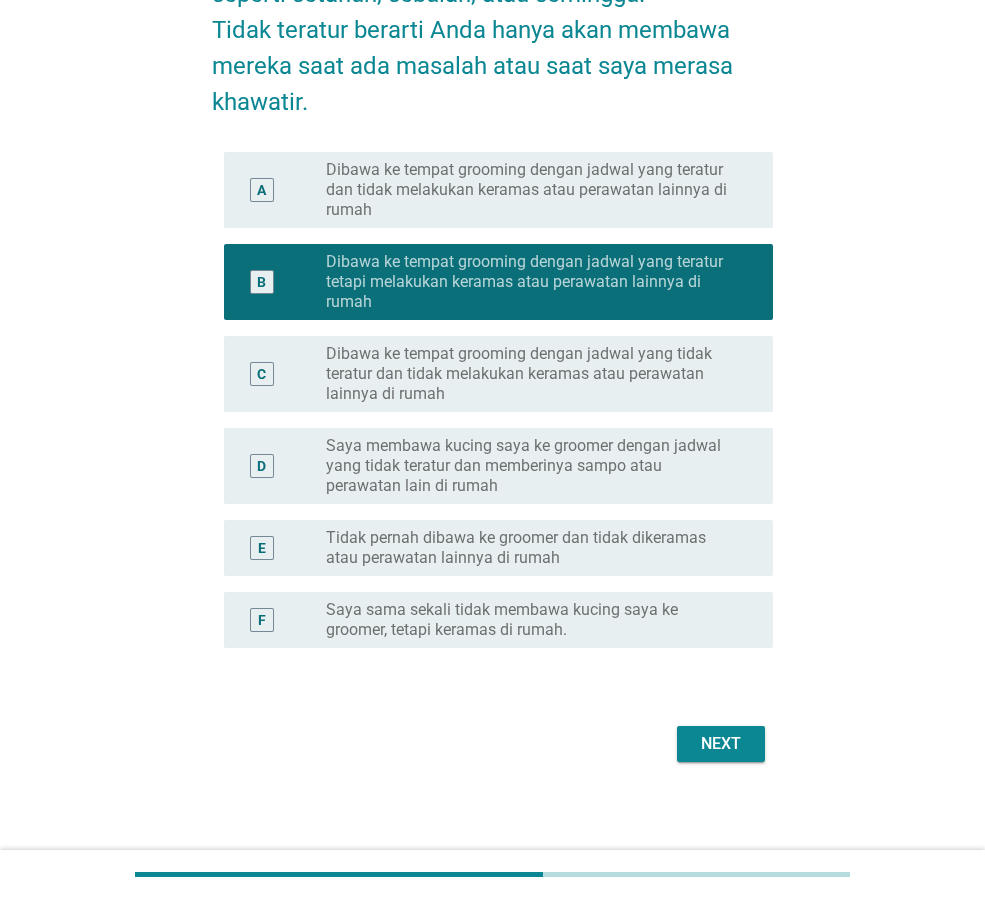 scroll, scrollTop: 283, scrollLeft: 0, axis: vertical 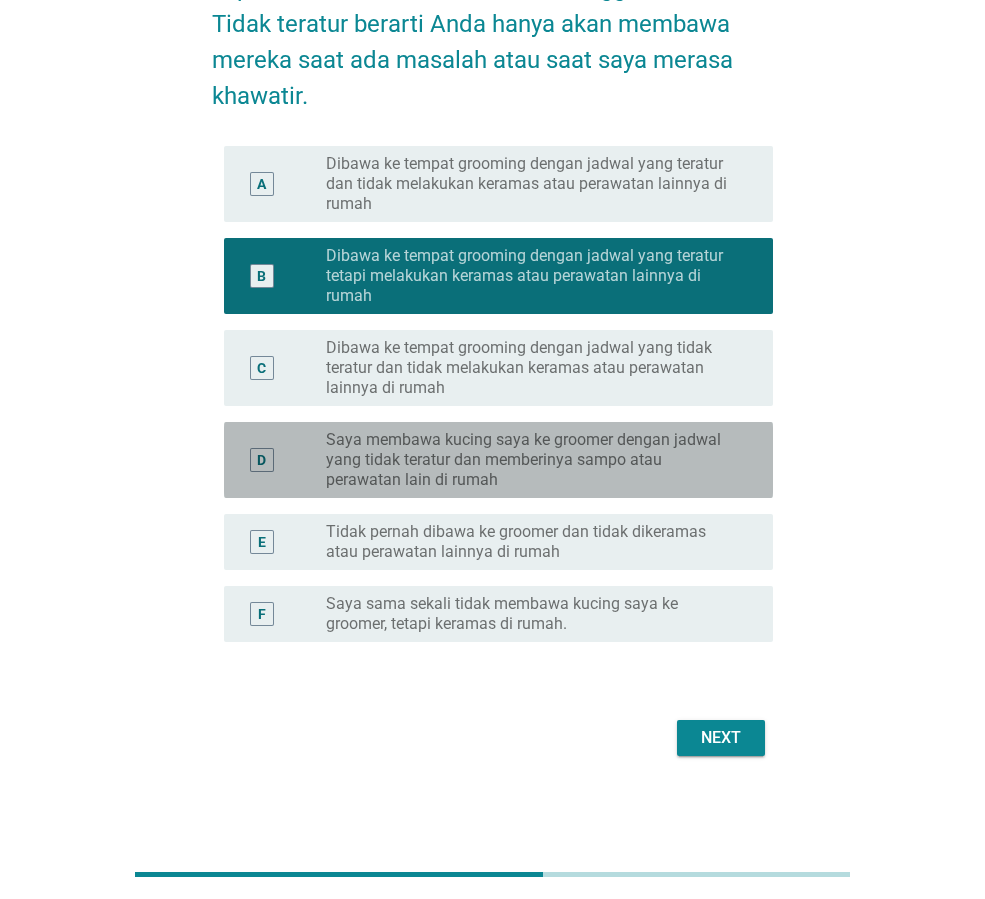 click on "Saya membawa kucing saya ke groomer dengan jadwal yang tidak teratur dan memberinya sampo atau perawatan lain di rumah" at bounding box center [533, 460] 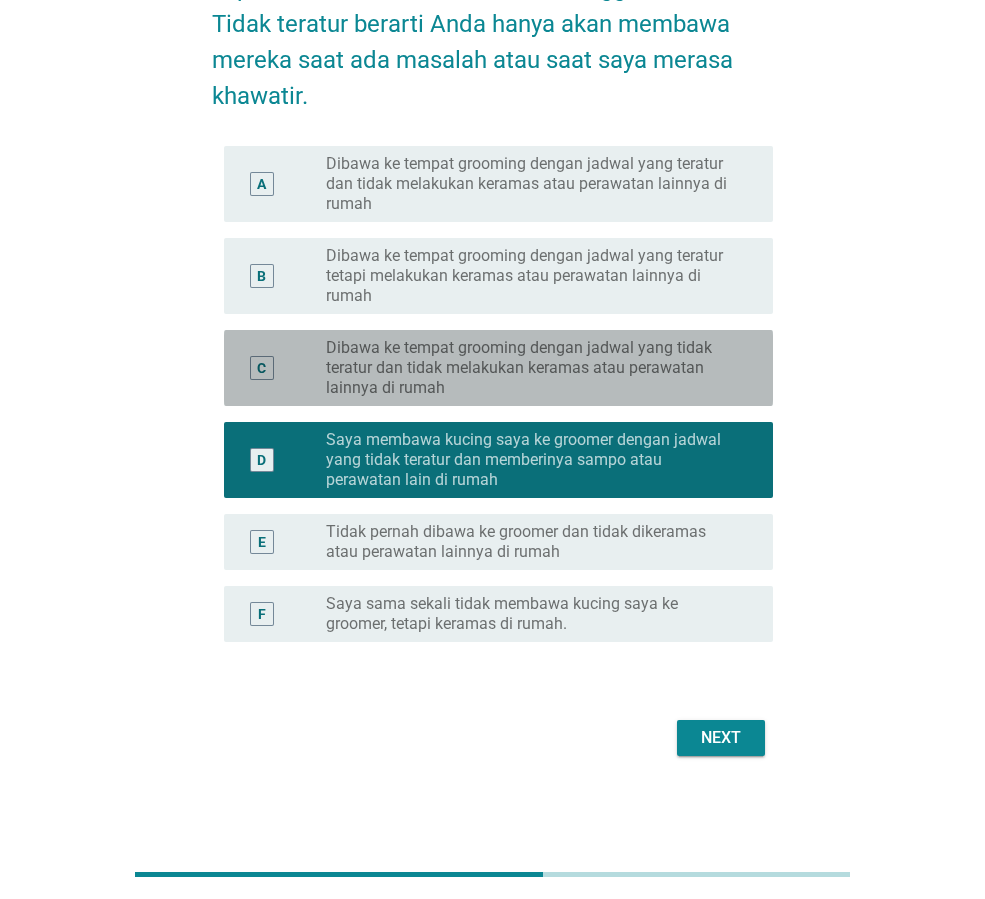 click on "Dibawa ke tempat grooming dengan jadwal yang tidak teratur dan tidak melakukan keramas atau perawatan lainnya di rumah" at bounding box center (533, 368) 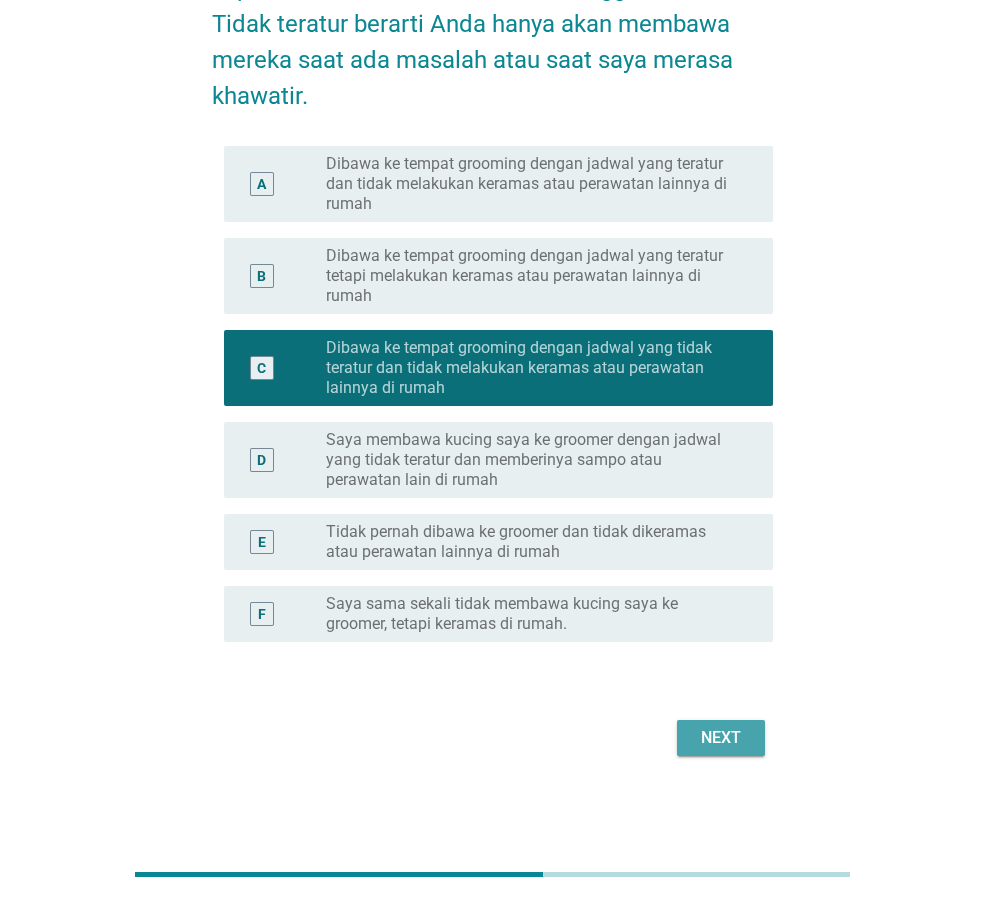 click on "Next" at bounding box center (721, 738) 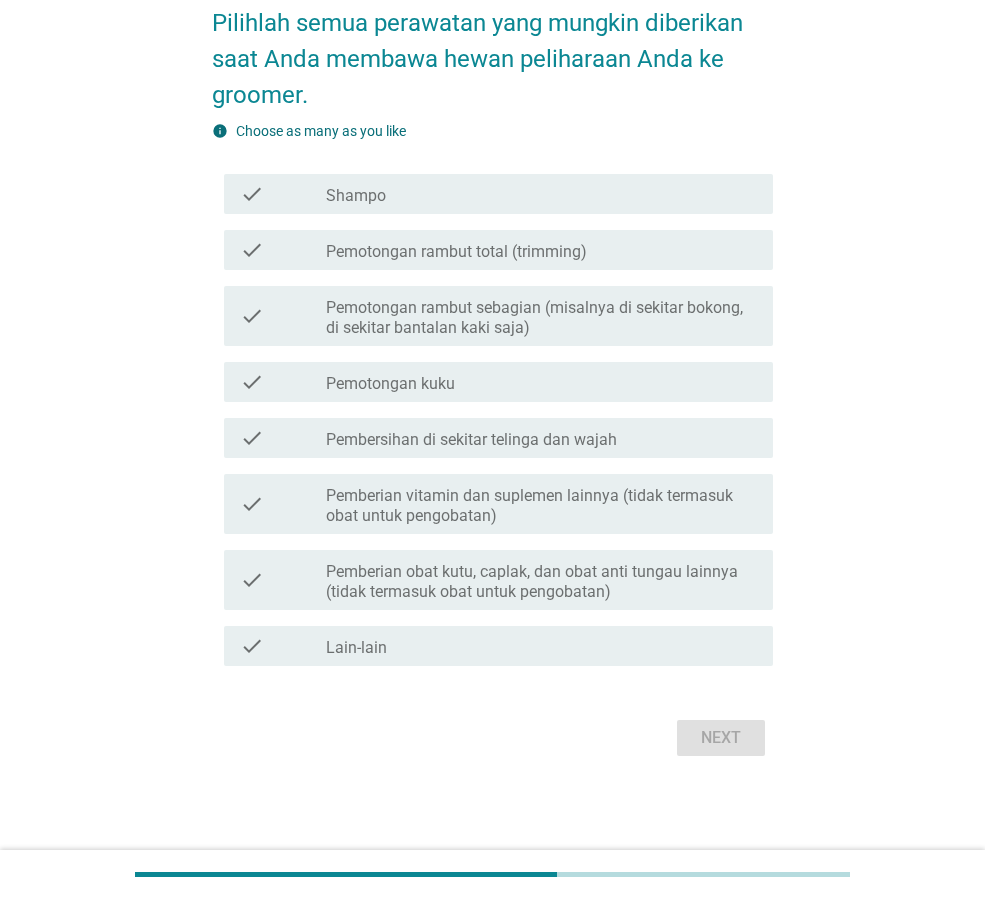 scroll, scrollTop: 0, scrollLeft: 0, axis: both 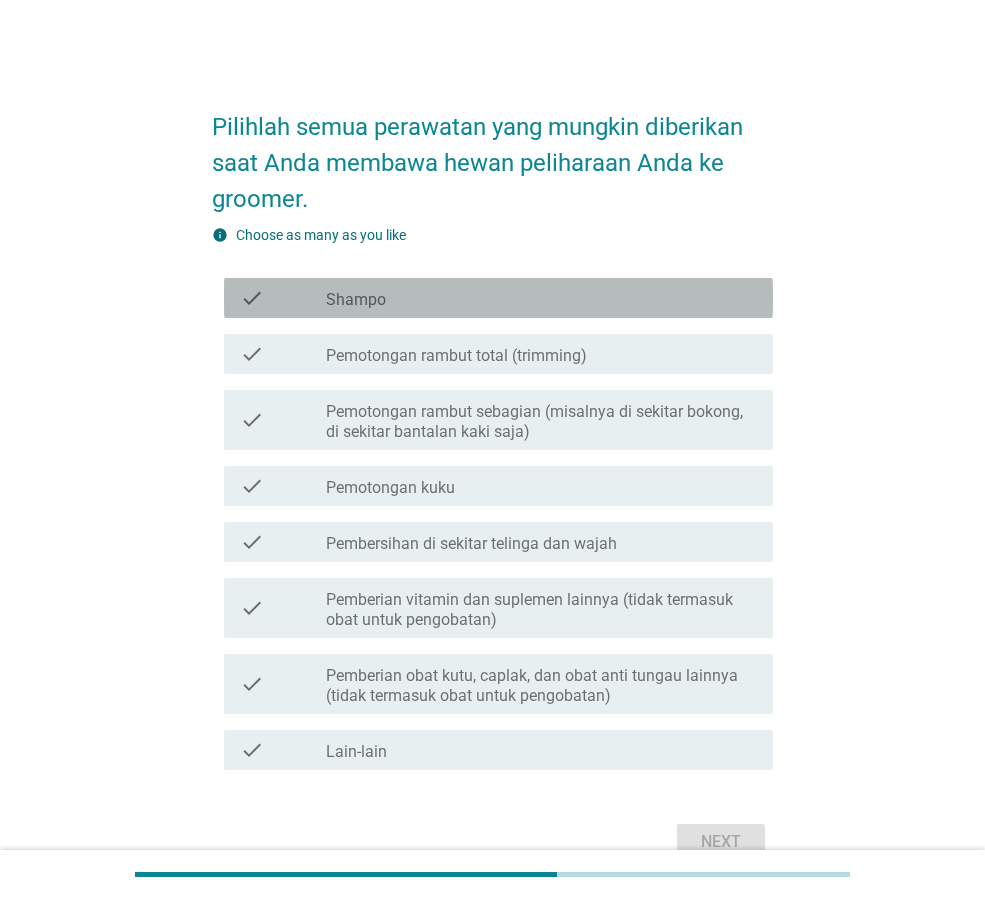 click on "check_box_outline_blank Shampo" at bounding box center [541, 298] 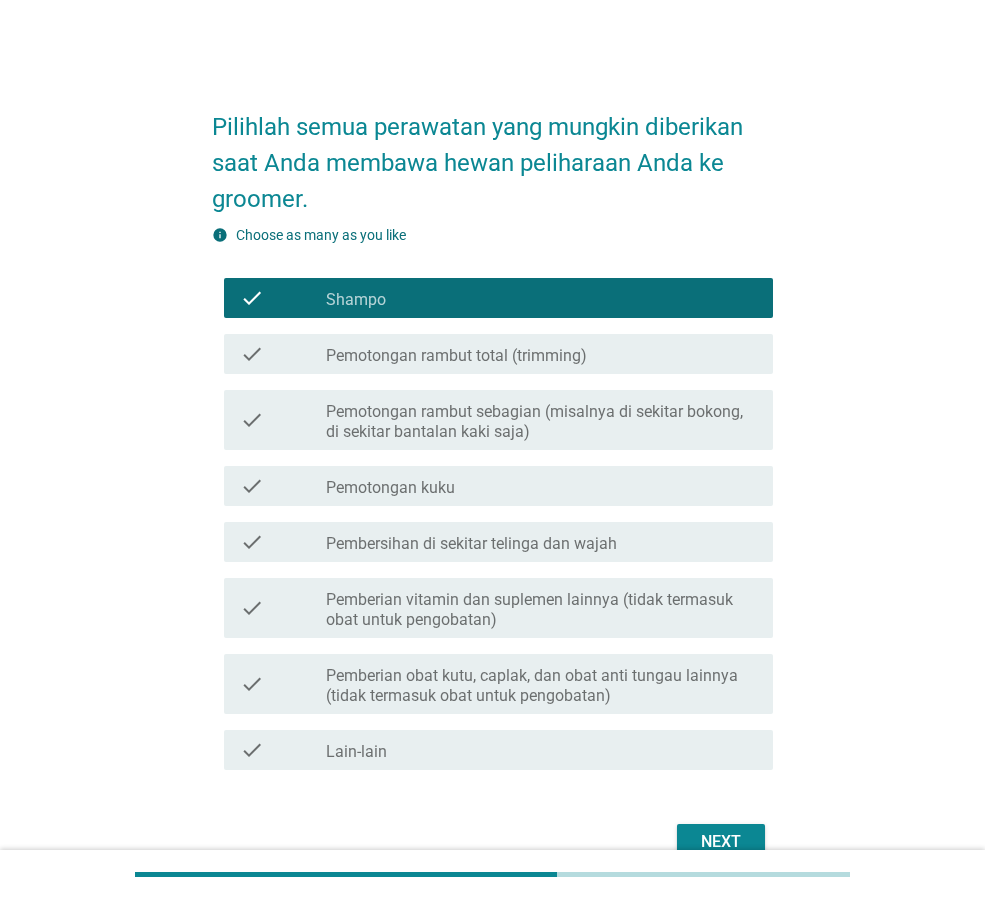 click on "check     check_box_outline_blank Pemotongan kuku" at bounding box center [498, 486] 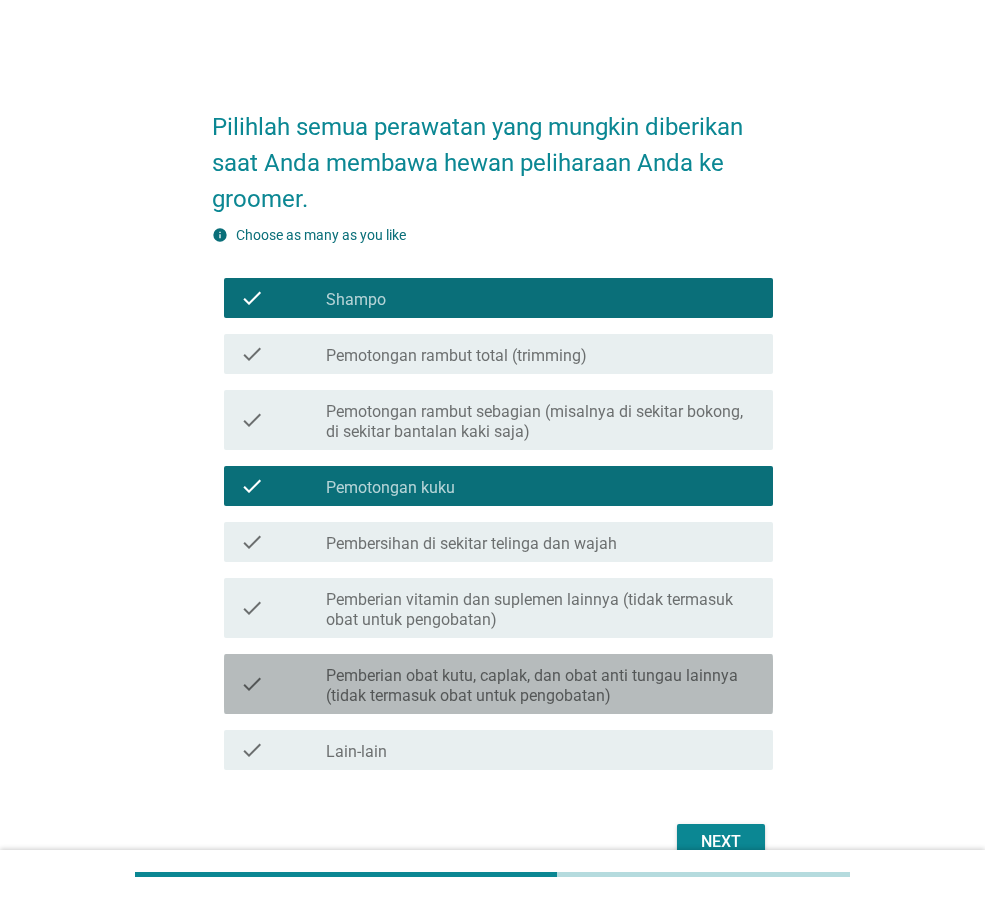 click on "Pemberian obat kutu, caplak, dan obat anti tungau lainnya (tidak termasuk obat untuk pengobatan)" at bounding box center (541, 686) 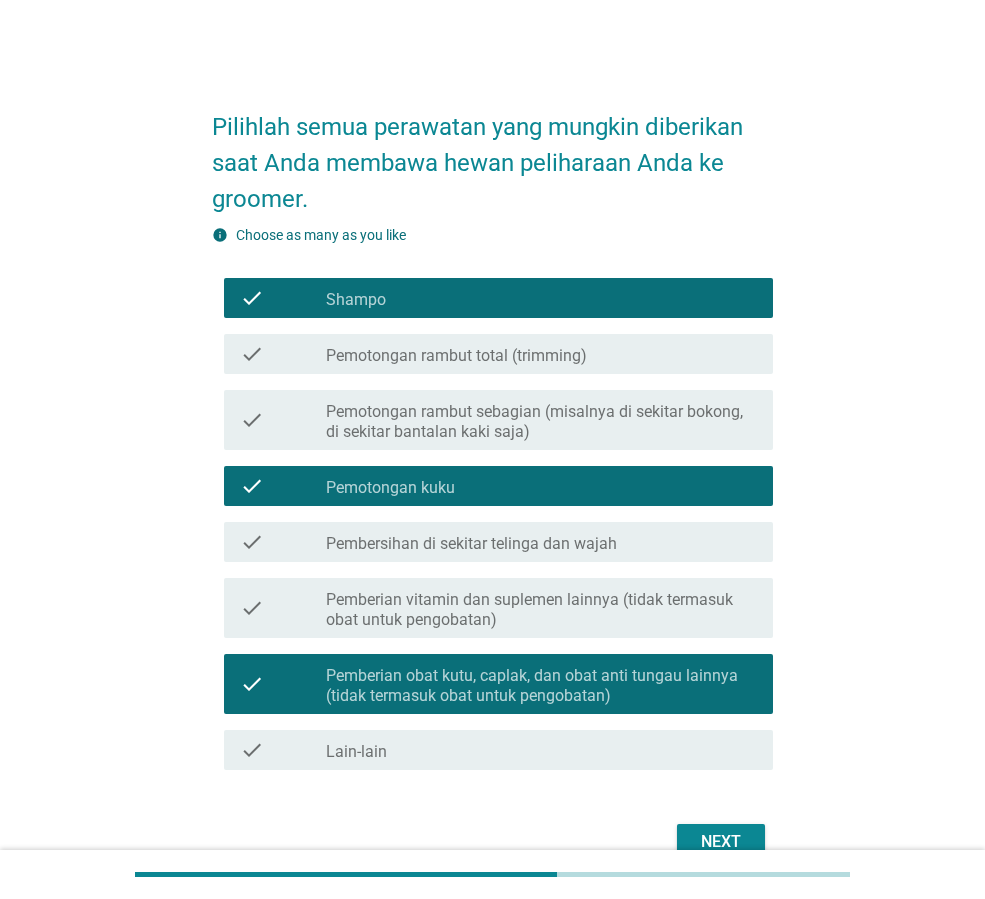 click on "Pemberian vitamin dan suplemen lainnya (tidak termasuk obat untuk pengobatan)" at bounding box center [541, 610] 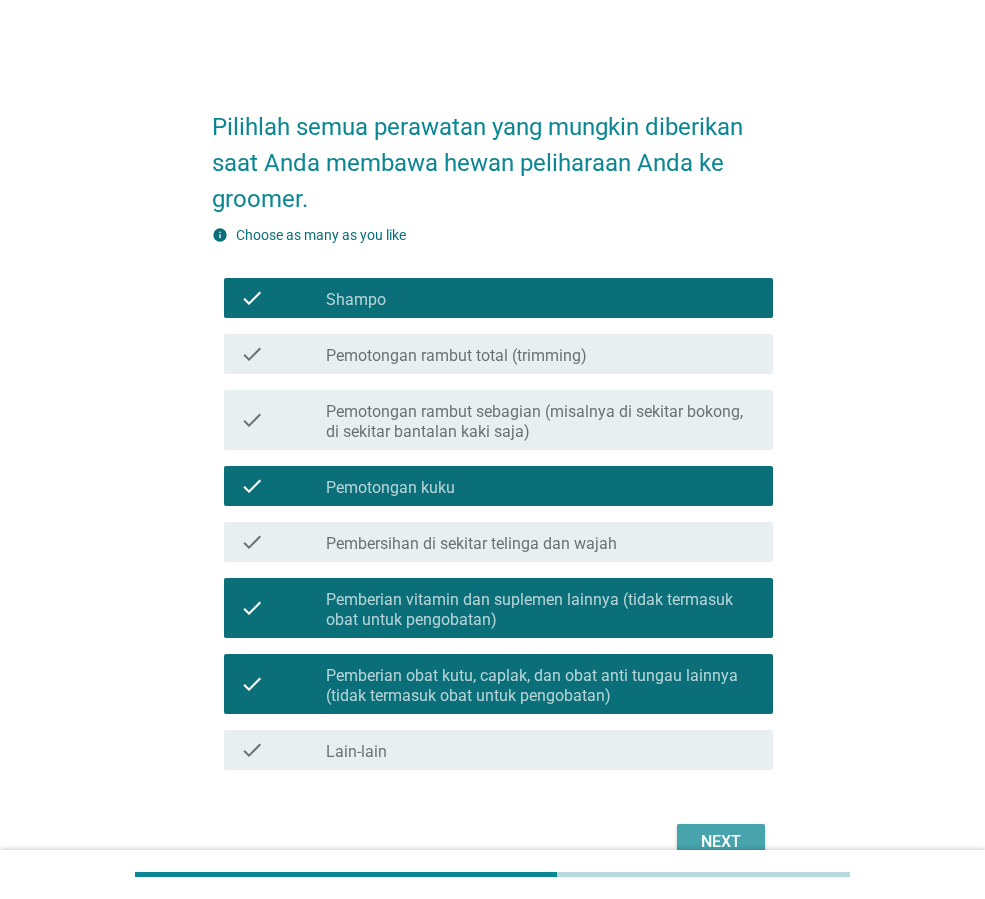 click on "Next" at bounding box center [721, 842] 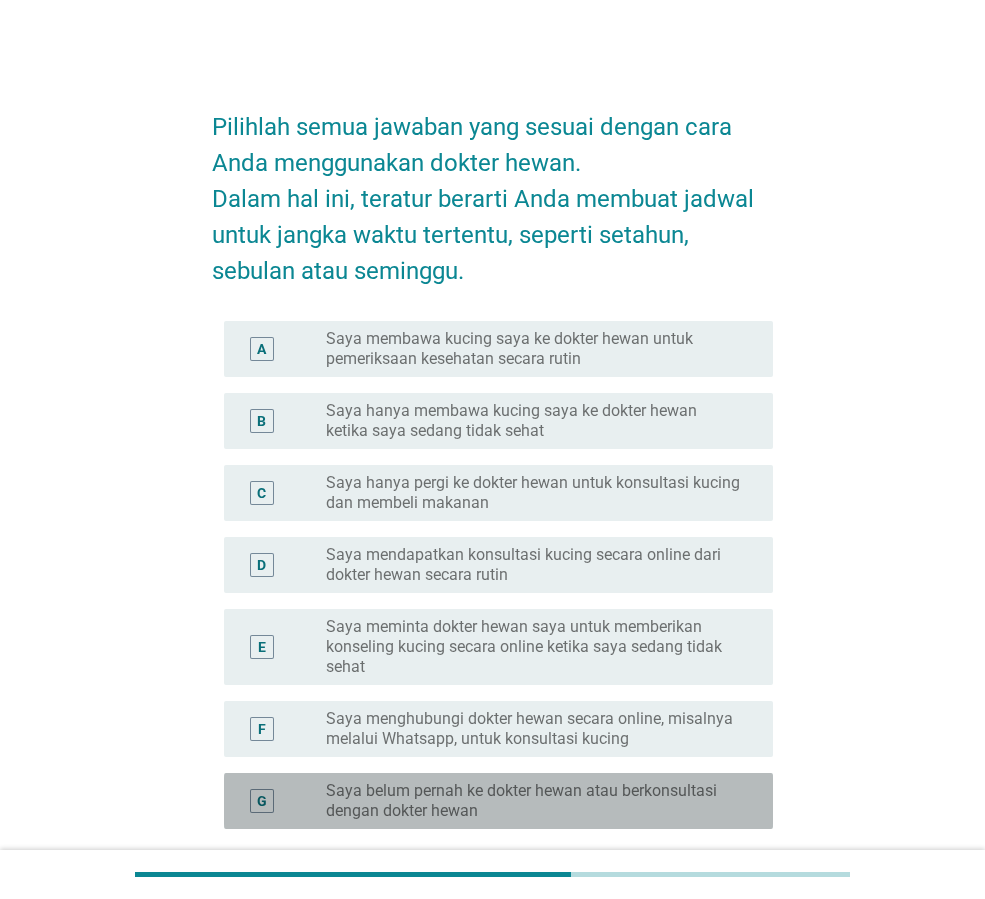 click on "Saya belum pernah ke dokter hewan atau berkonsultasi dengan dokter hewan" at bounding box center (533, 801) 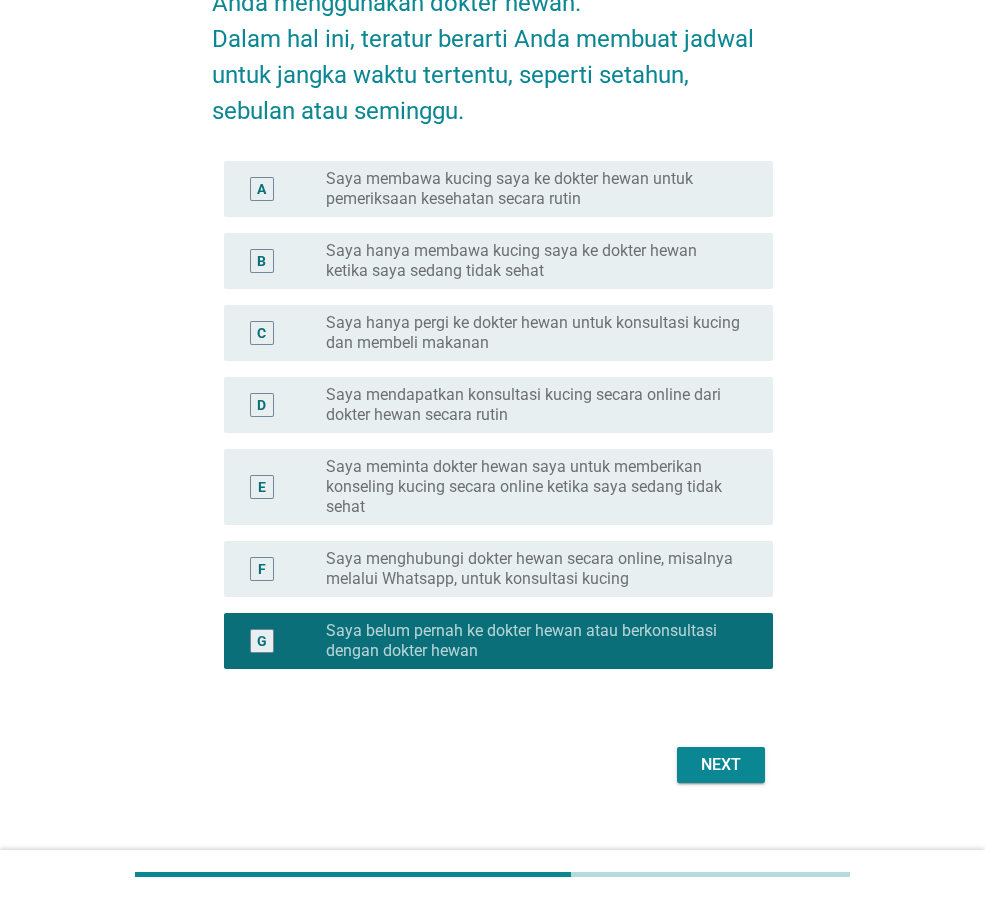 scroll, scrollTop: 187, scrollLeft: 0, axis: vertical 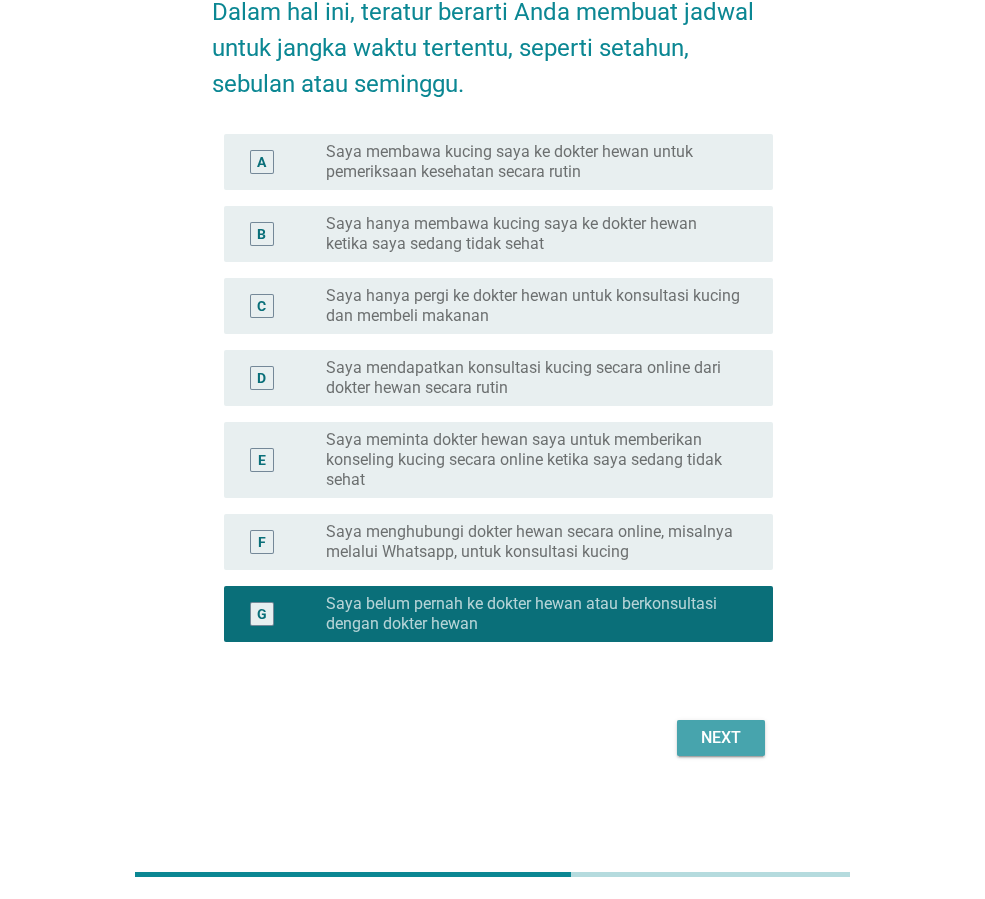 click on "Next" at bounding box center (721, 738) 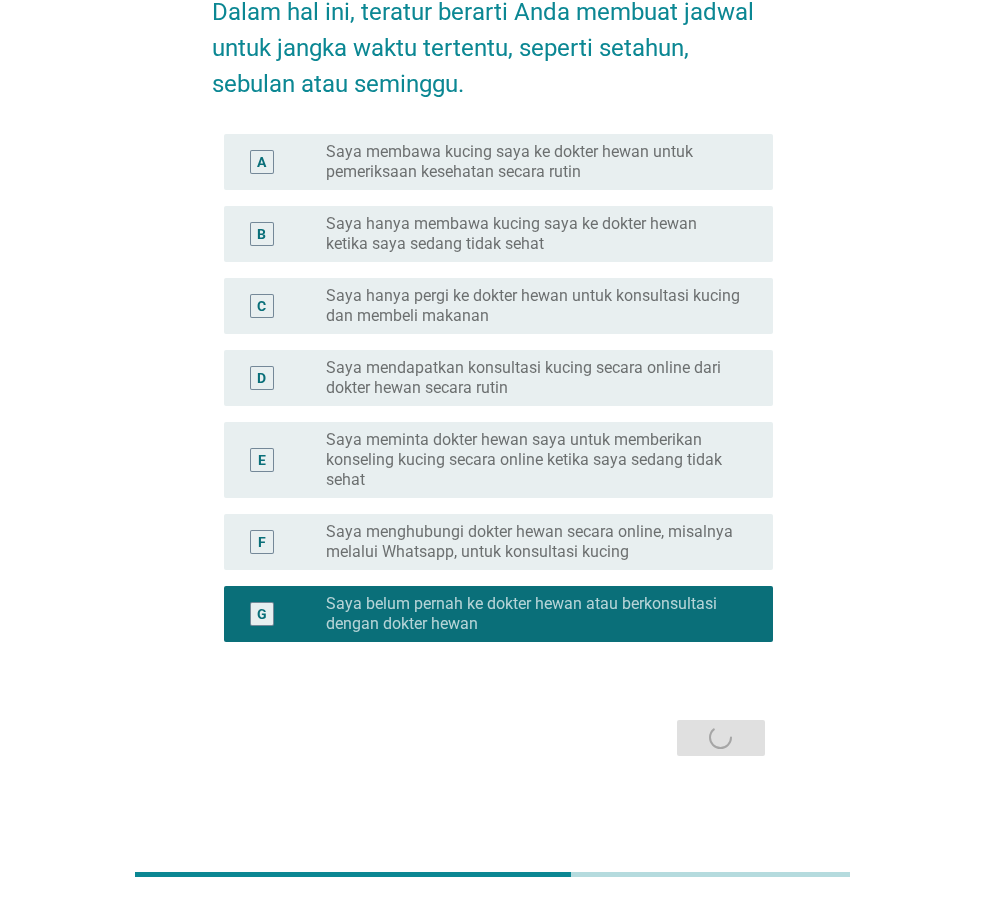 scroll, scrollTop: 0, scrollLeft: 0, axis: both 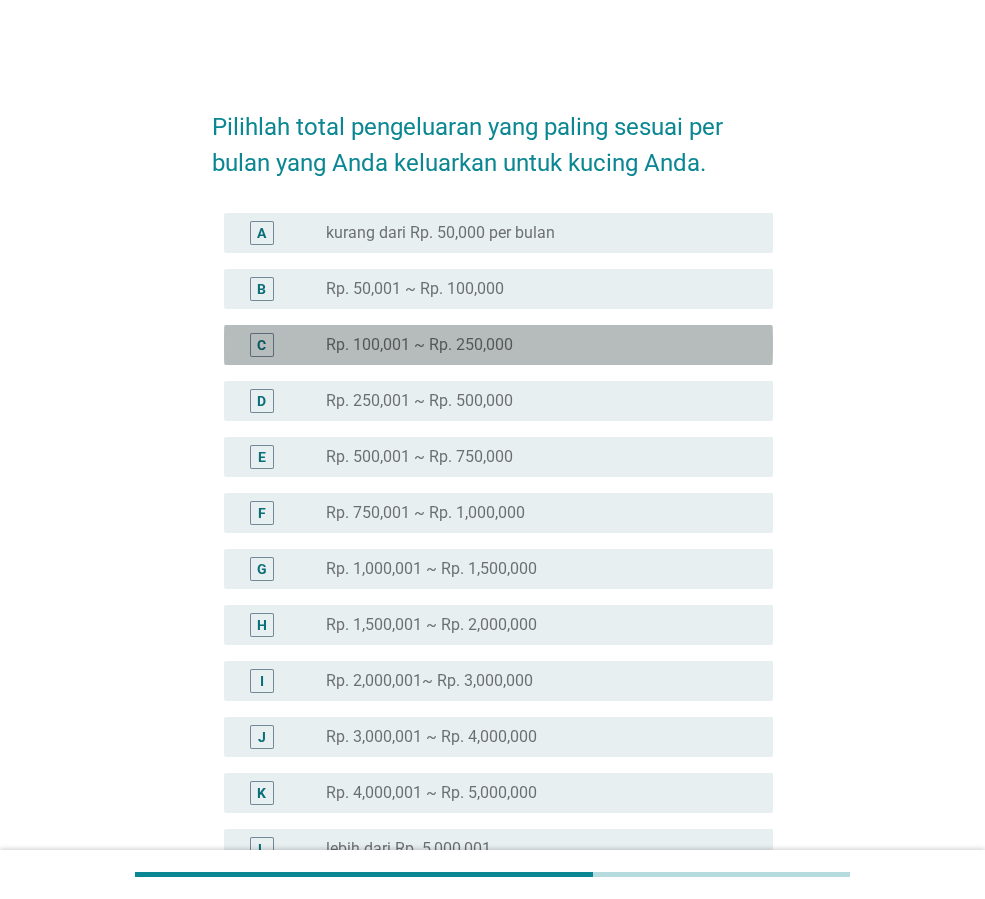 click on "C     radio_button_unchecked Rp. 100,001 ~ Rp. 250,000" at bounding box center (498, 345) 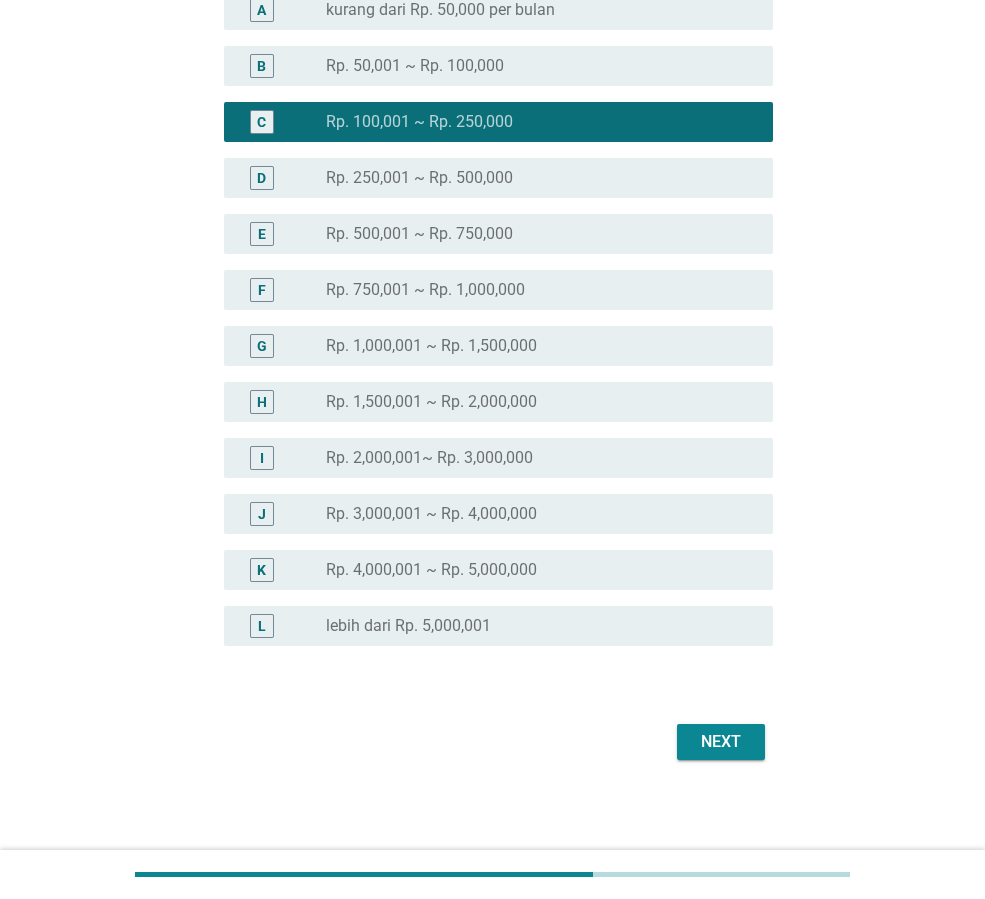 scroll, scrollTop: 227, scrollLeft: 0, axis: vertical 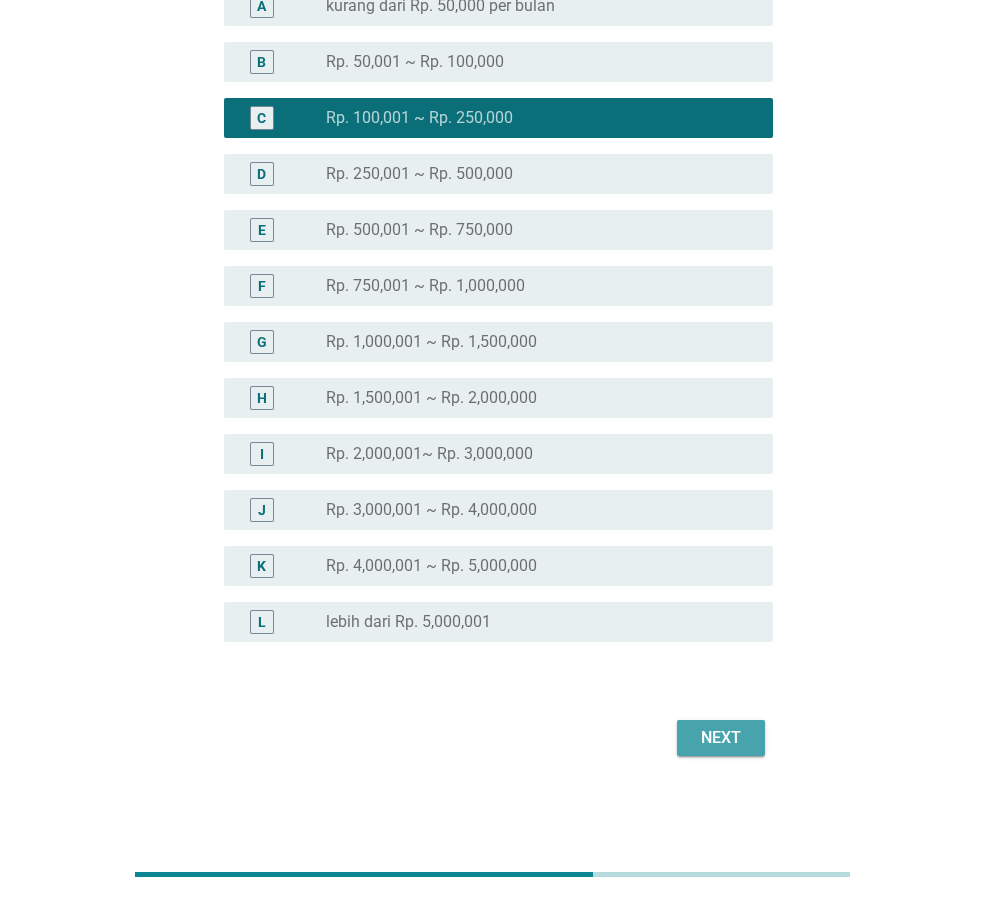 click on "Next" at bounding box center (721, 738) 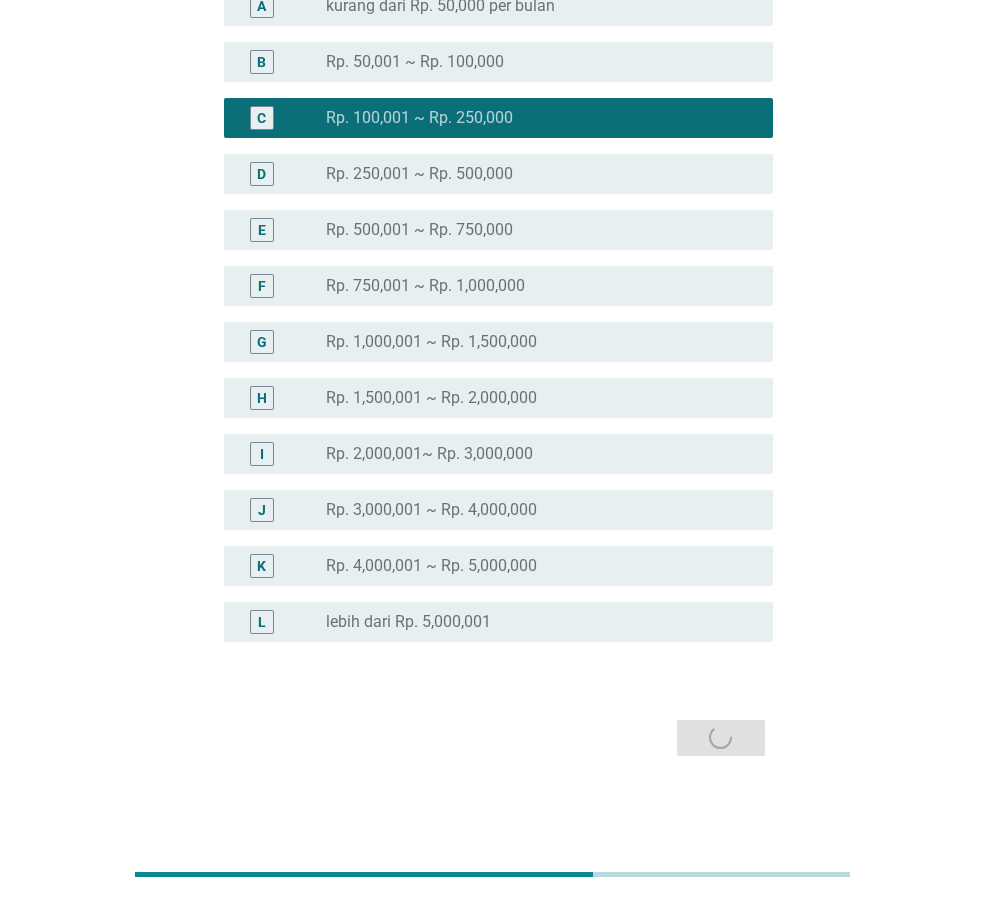 scroll, scrollTop: 0, scrollLeft: 0, axis: both 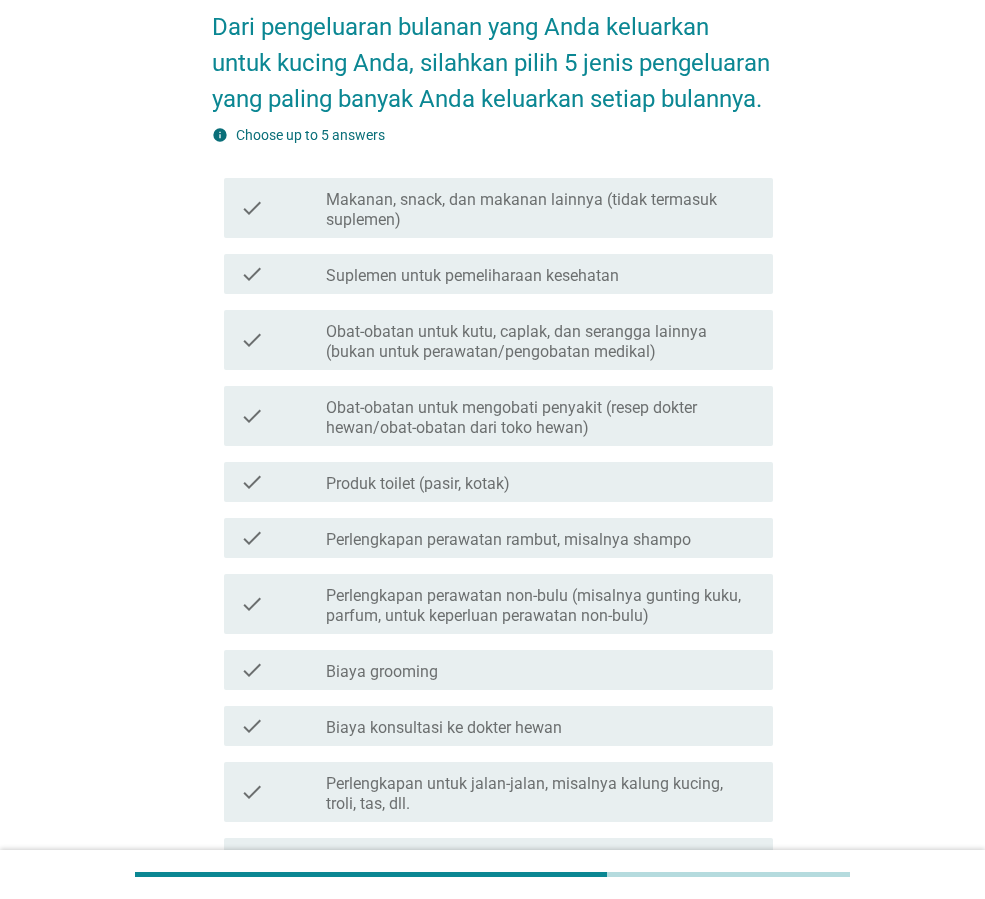 click on "check_box_outline_blank Biaya grooming" at bounding box center (541, 670) 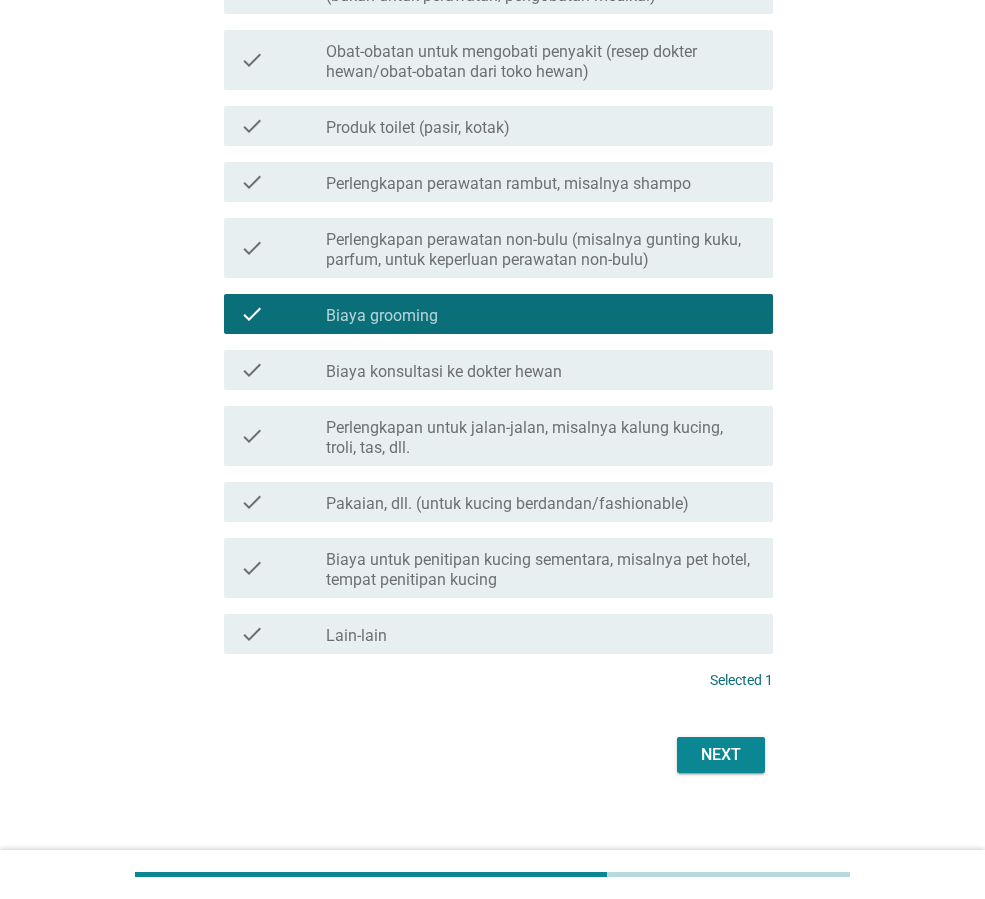 scroll, scrollTop: 473, scrollLeft: 0, axis: vertical 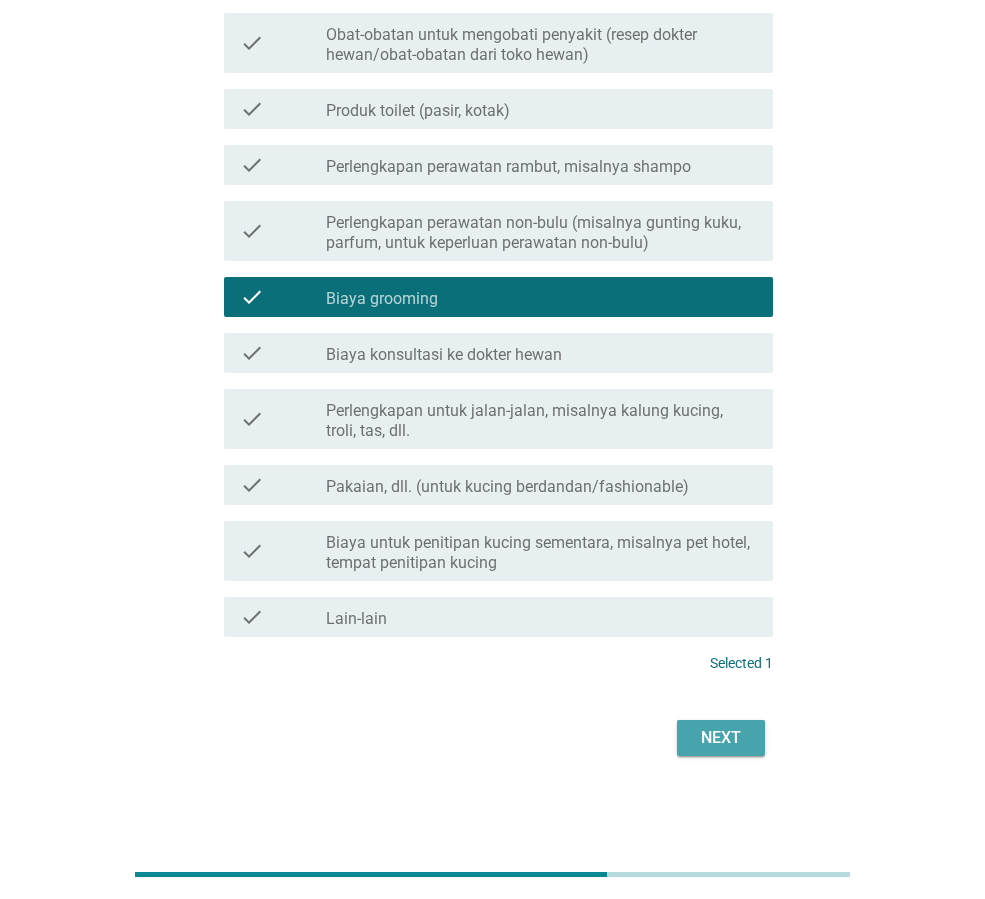click on "Next" at bounding box center (721, 738) 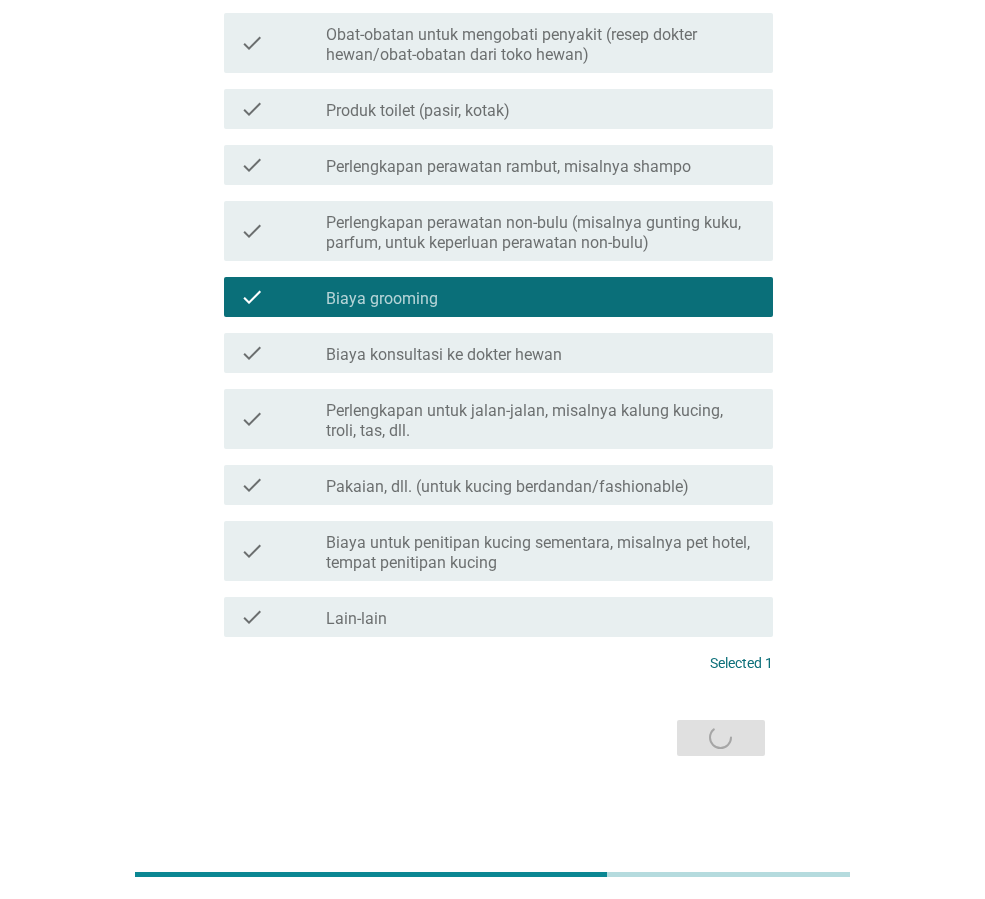 scroll, scrollTop: 0, scrollLeft: 0, axis: both 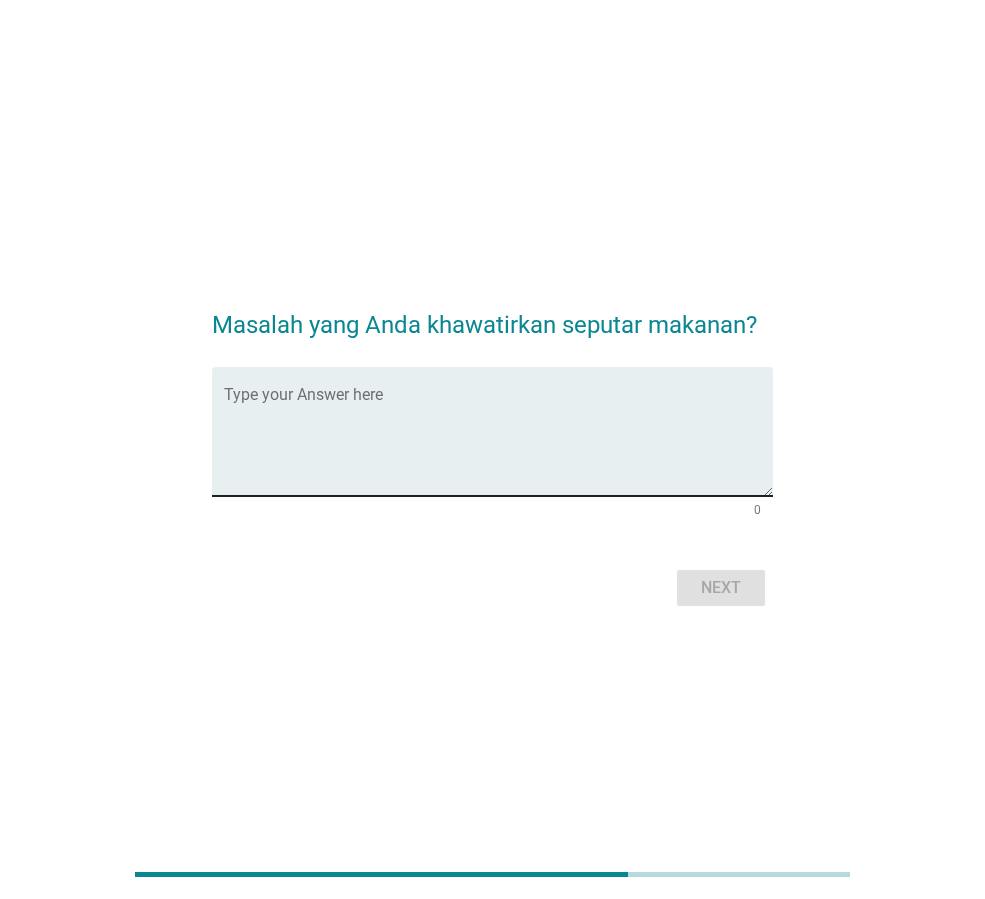 click at bounding box center (498, 443) 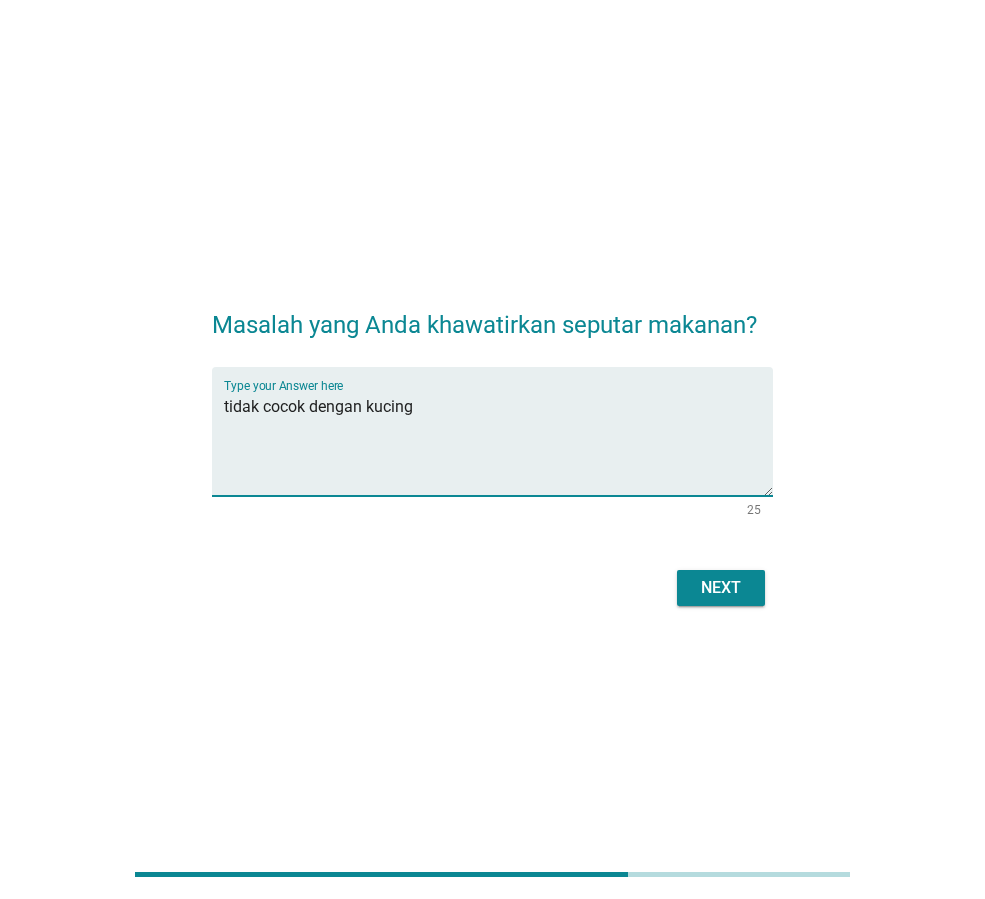 type on "tidak cocok dengan kucing" 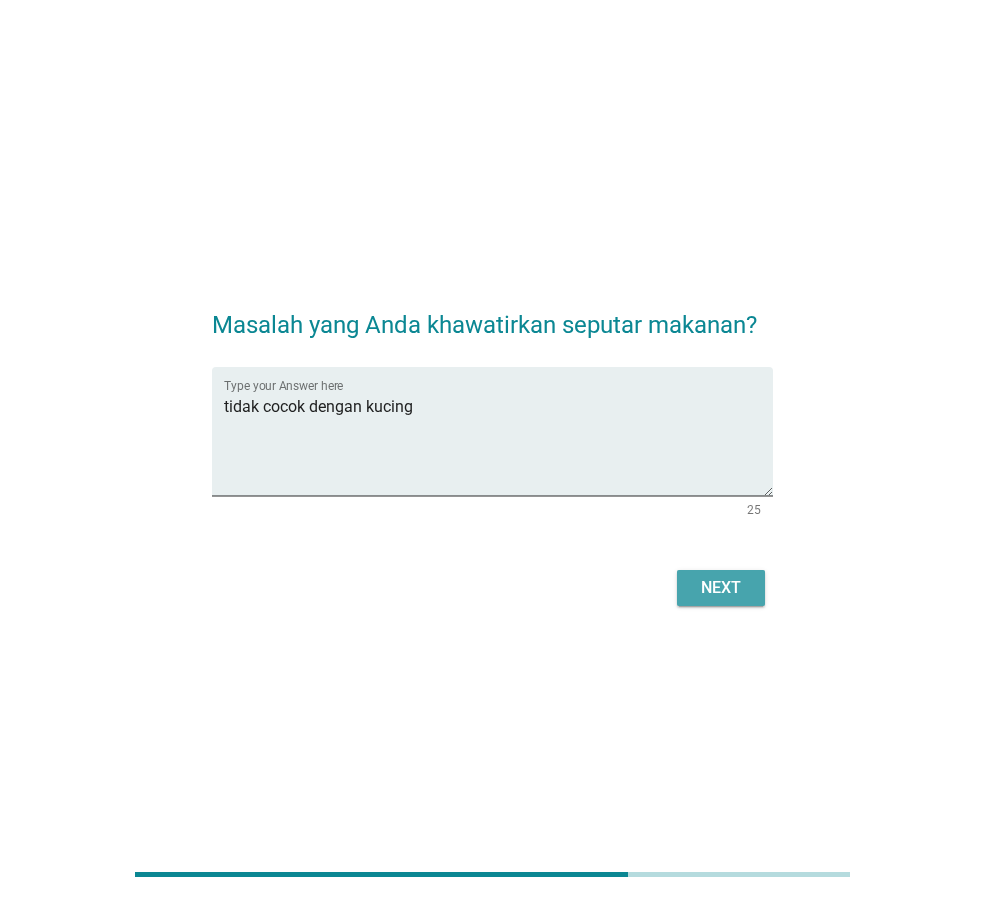 click on "Next" at bounding box center (721, 588) 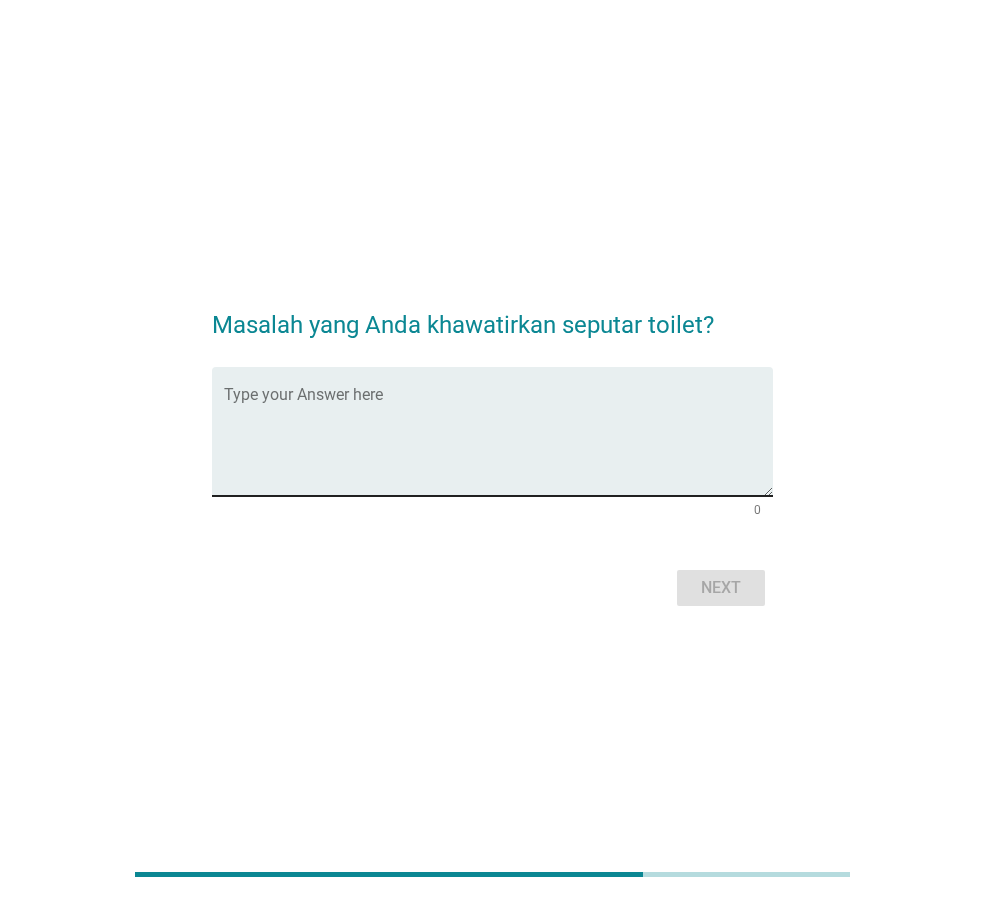 click at bounding box center (498, 443) 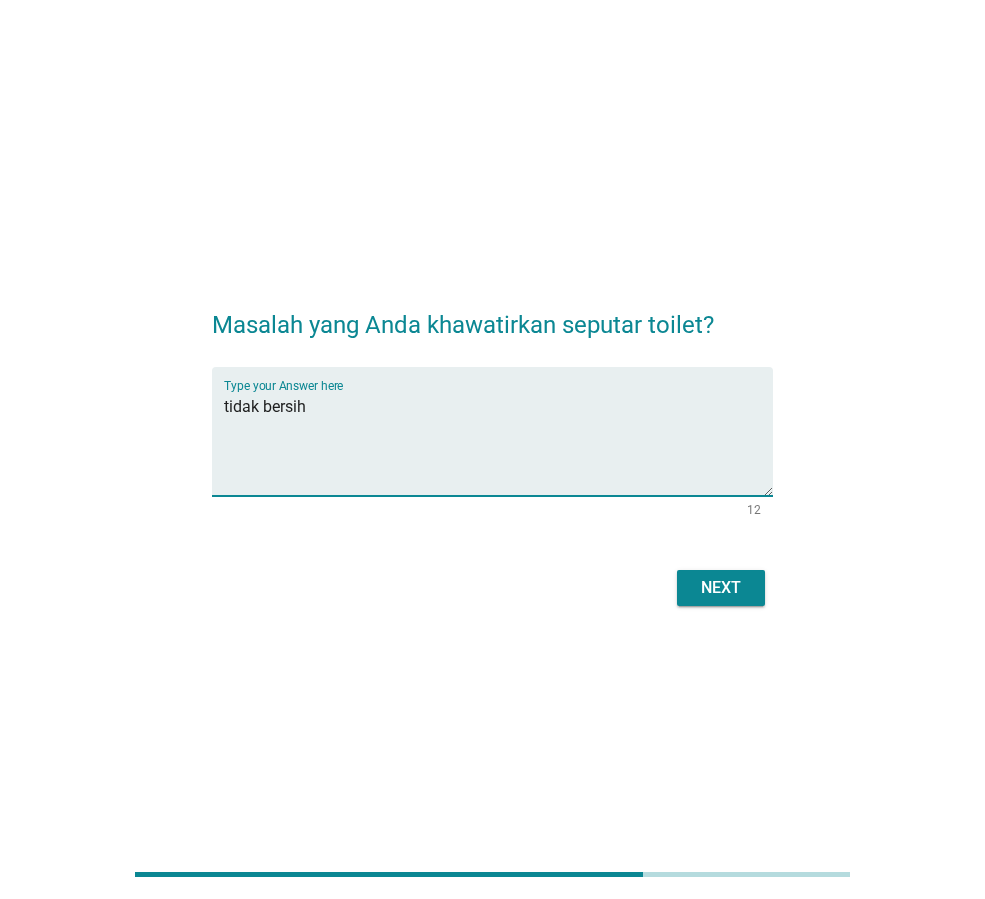 type on "tidak bersih" 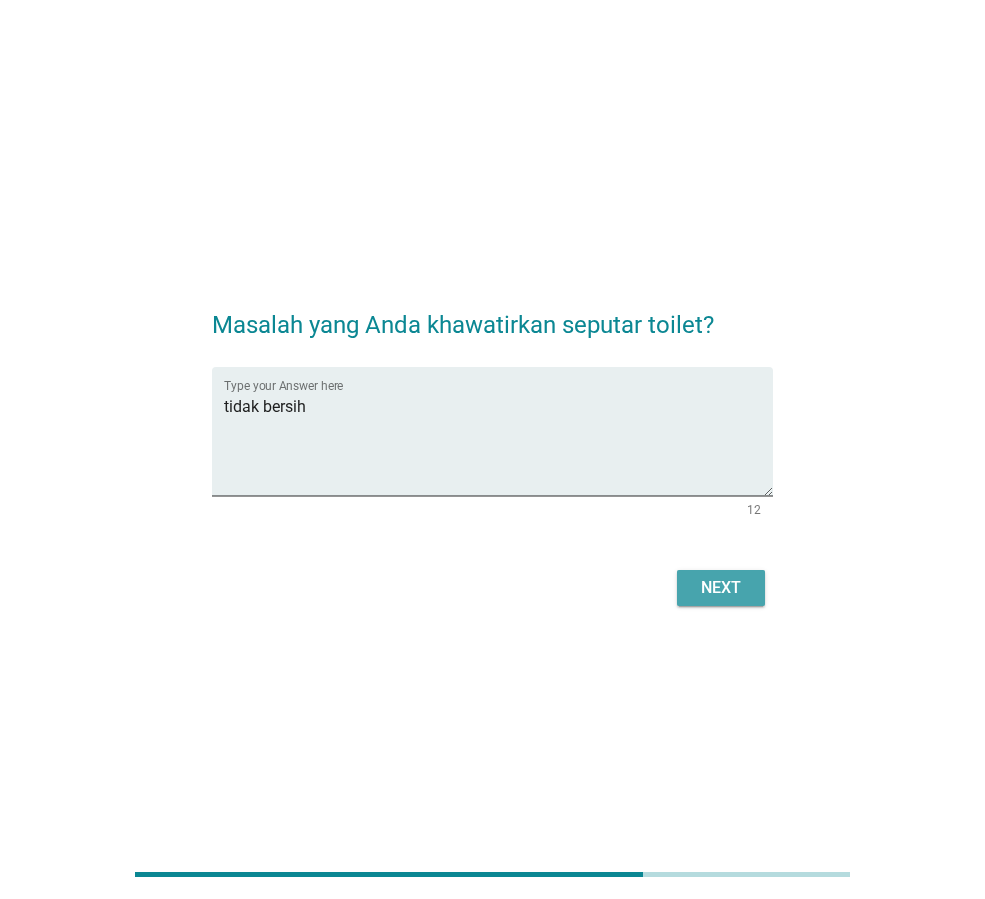 click on "Next" at bounding box center [721, 588] 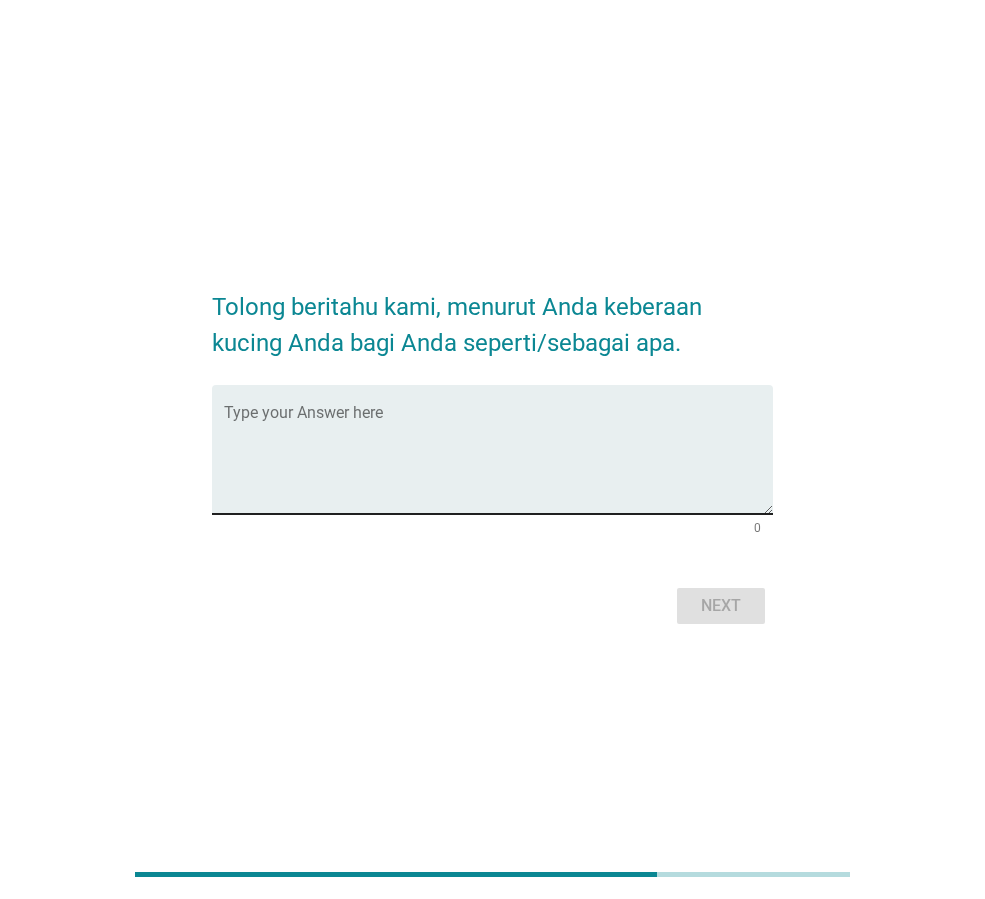 click at bounding box center (498, 461) 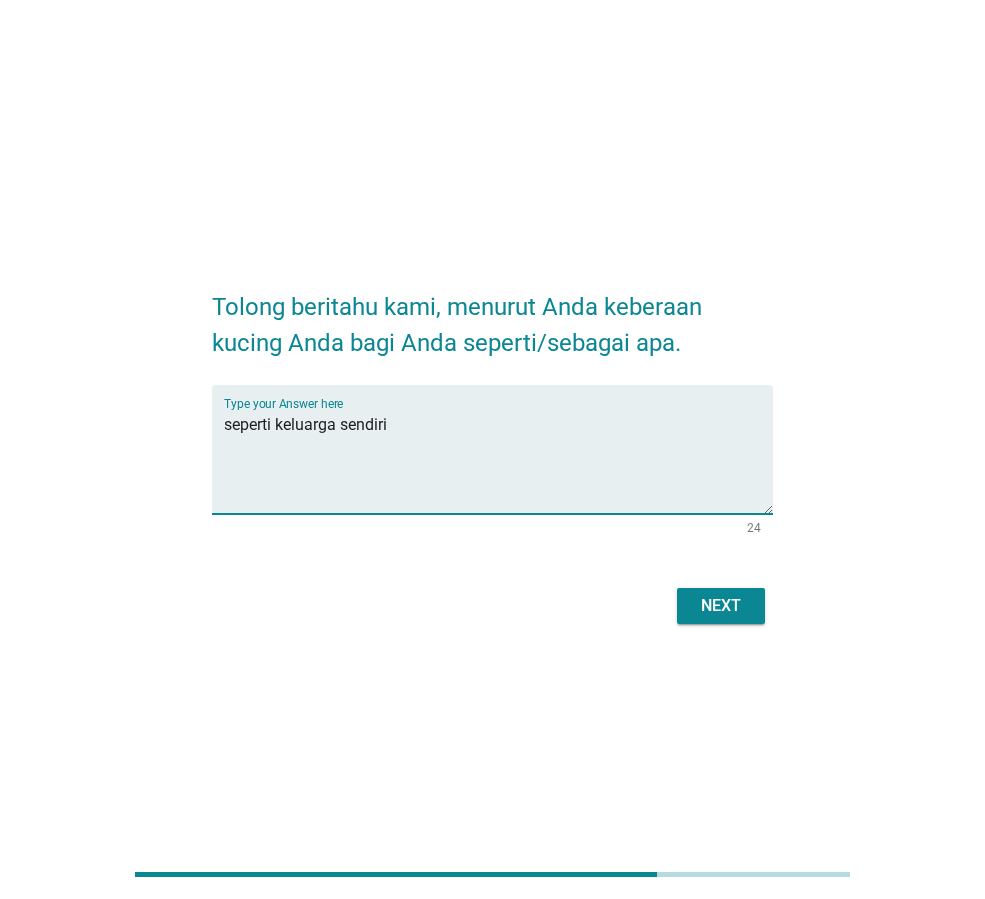 type on "seperti keluarga sendiri" 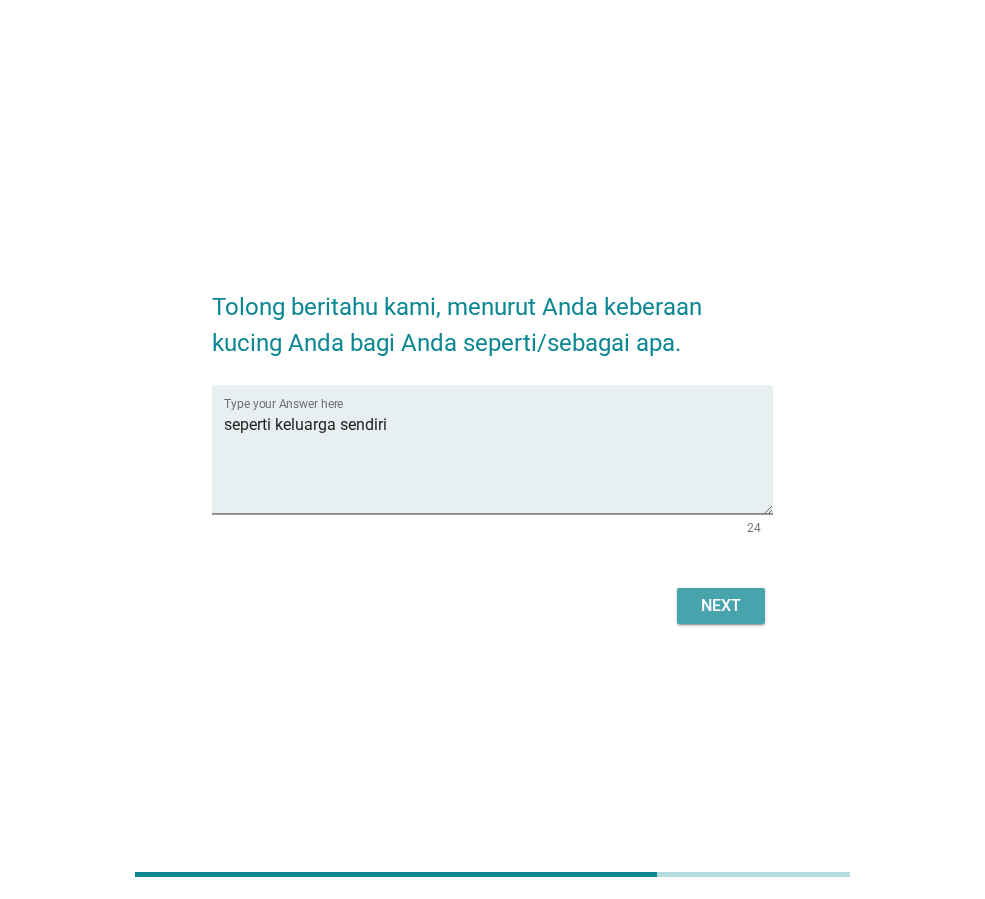 click on "Next" at bounding box center (721, 606) 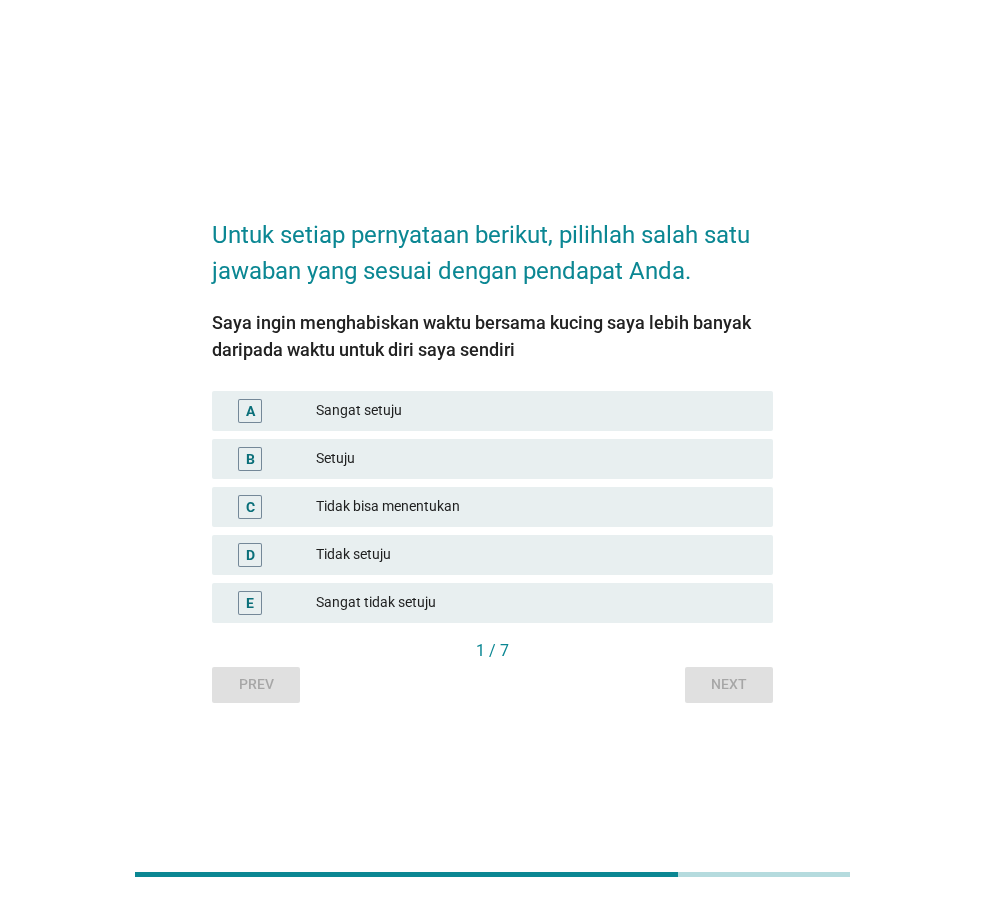 click on "Tidak bisa menentukan" at bounding box center [536, 507] 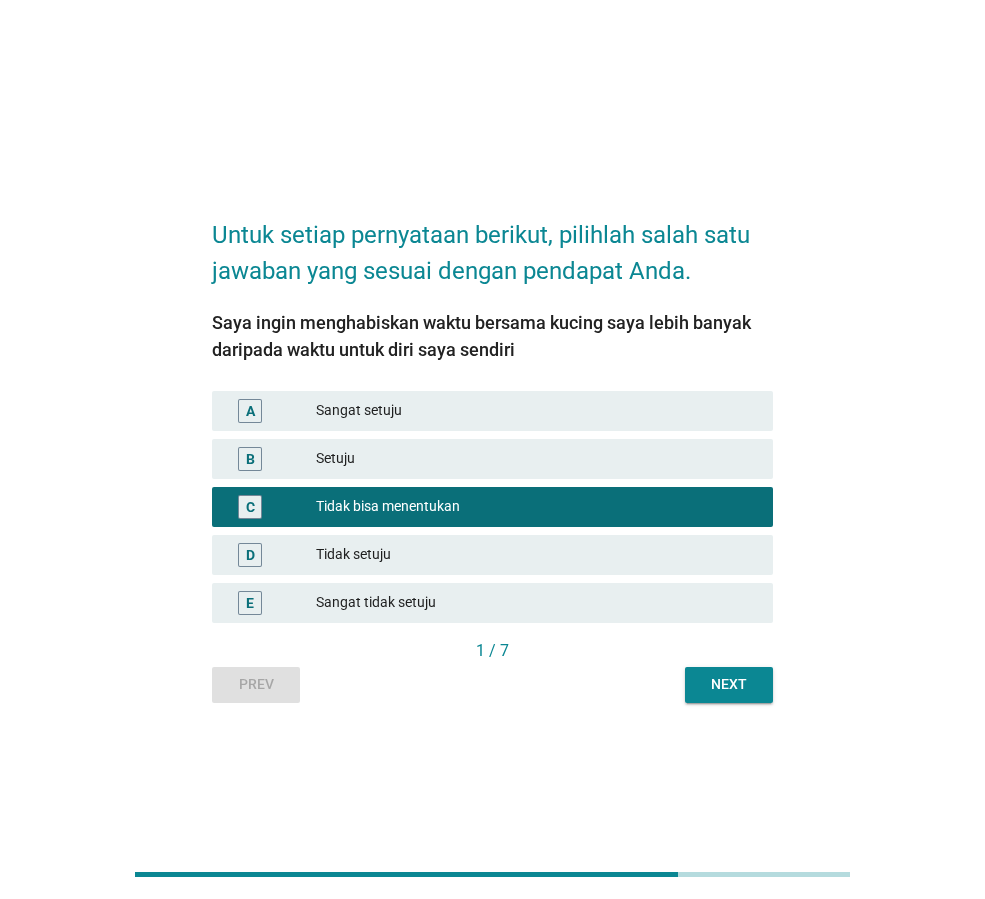 click on "Next" at bounding box center (729, 684) 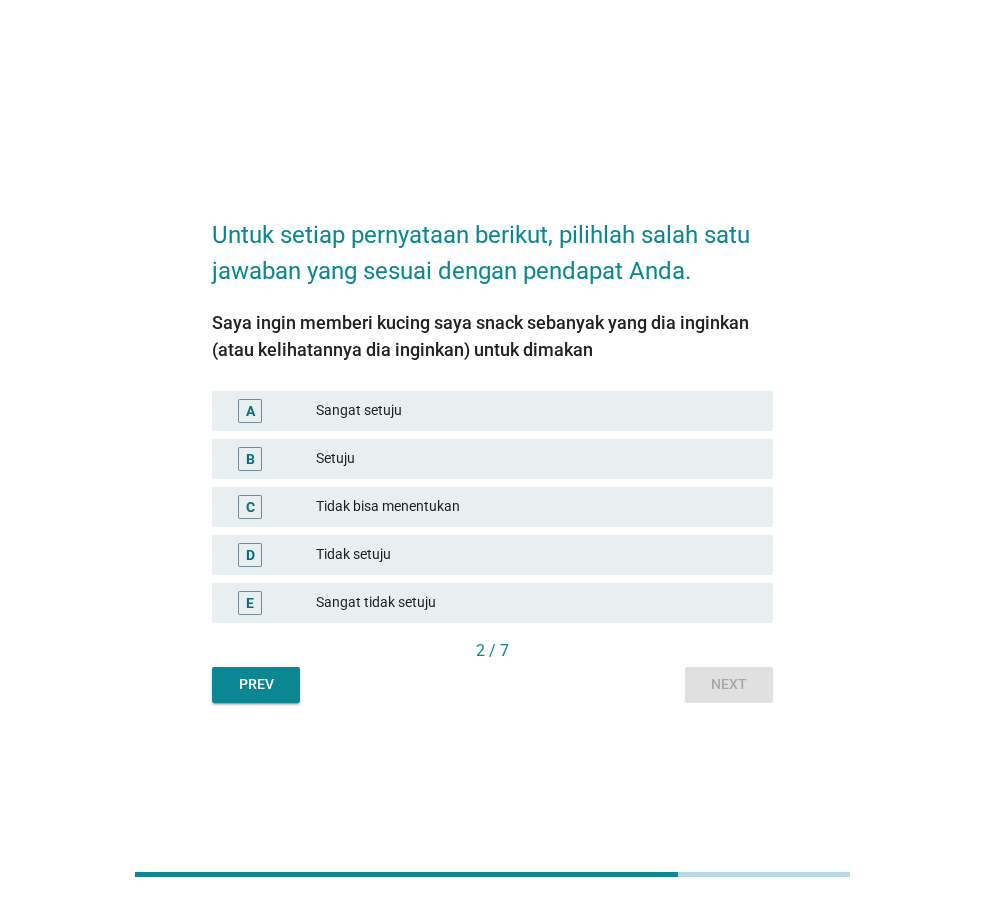 click on "Tidak bisa menentukan" at bounding box center (536, 507) 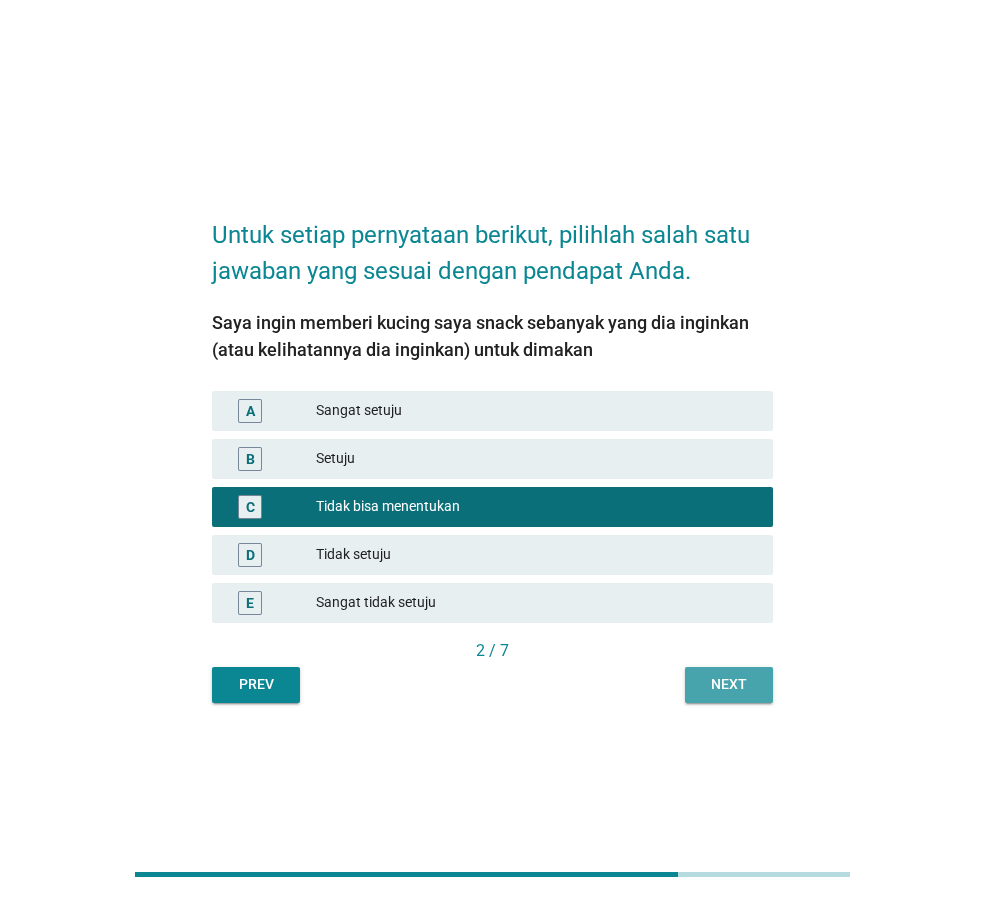 click on "Next" at bounding box center [729, 685] 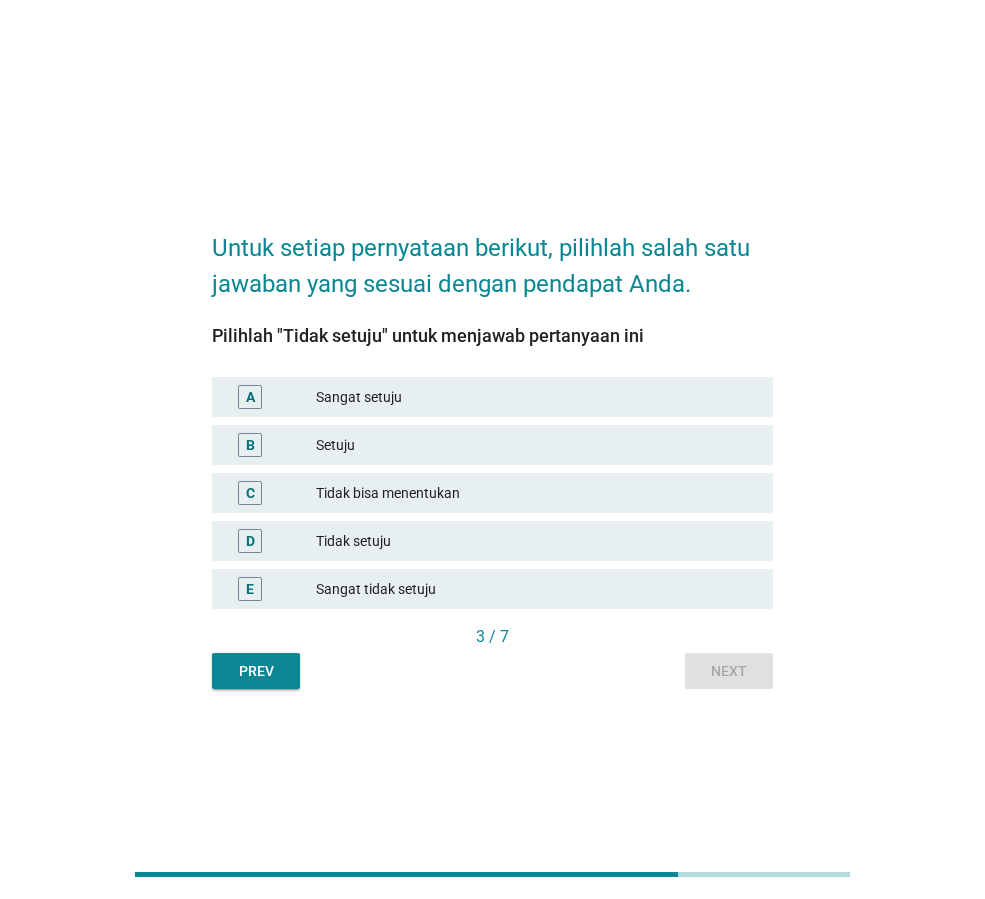 click on "Tidak setuju" at bounding box center [536, 541] 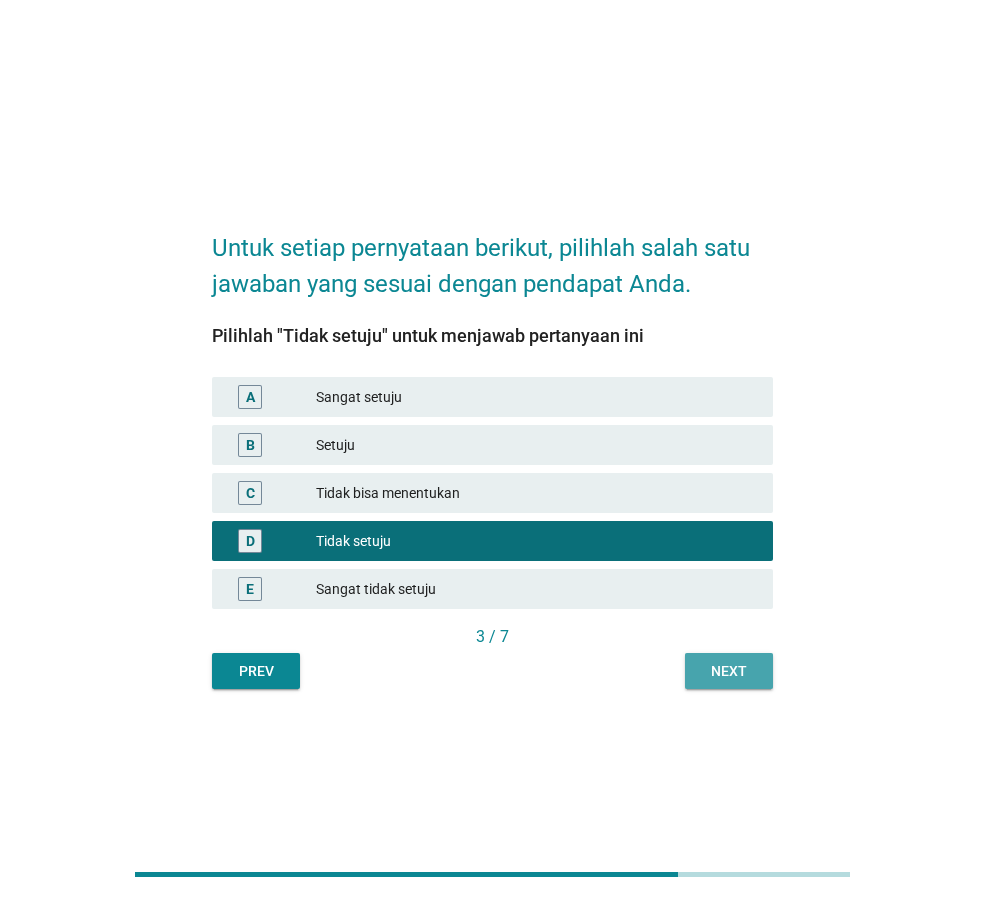 click on "Next" at bounding box center [729, 671] 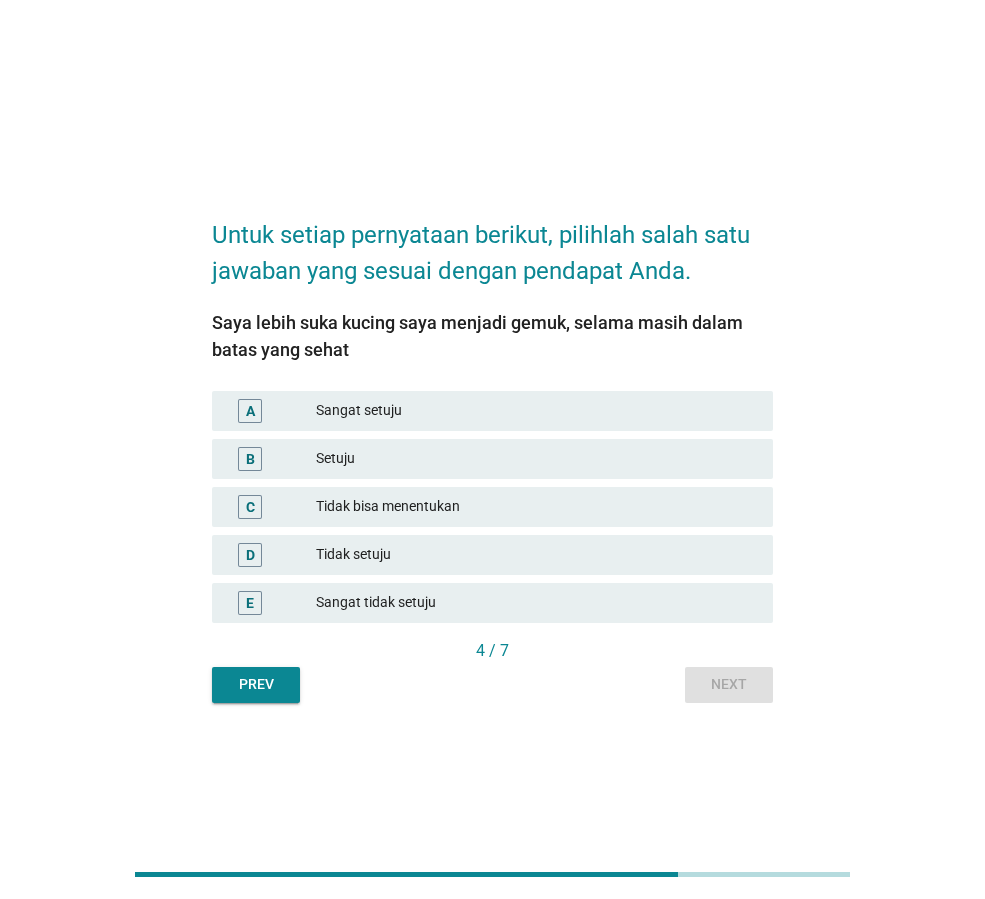 click on "Sangat setuju" at bounding box center (536, 411) 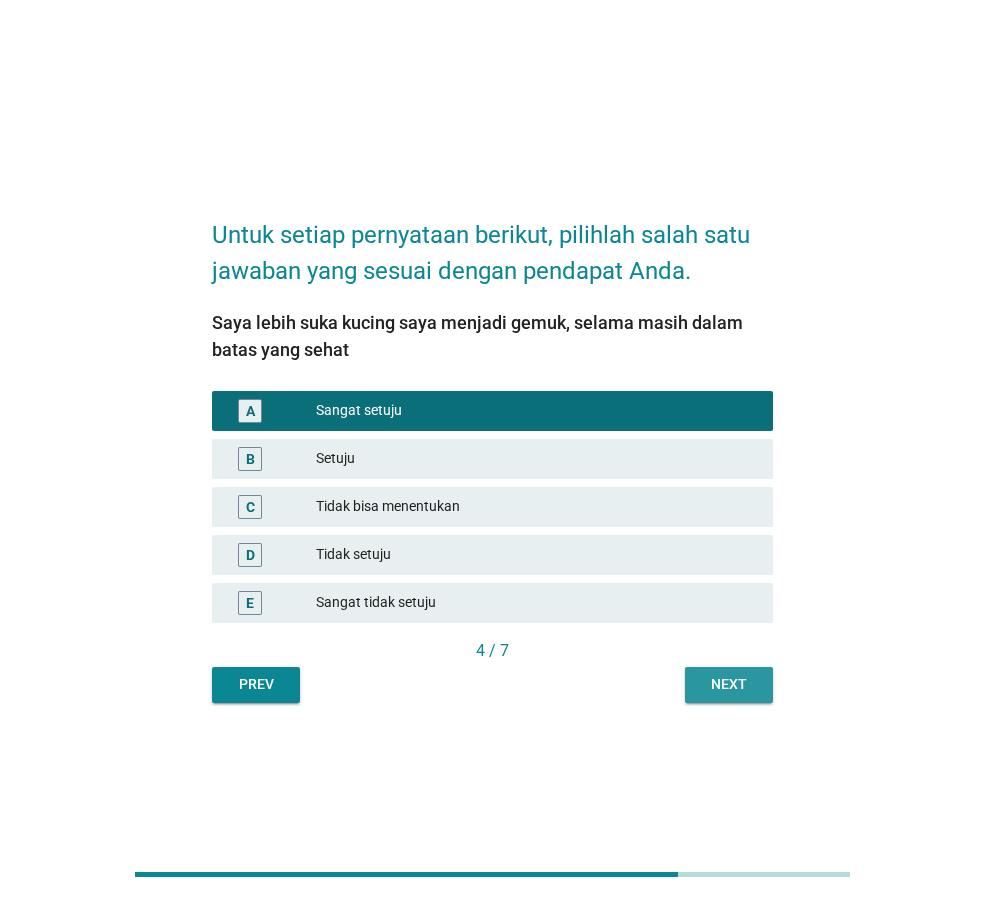 click on "Next" at bounding box center (729, 684) 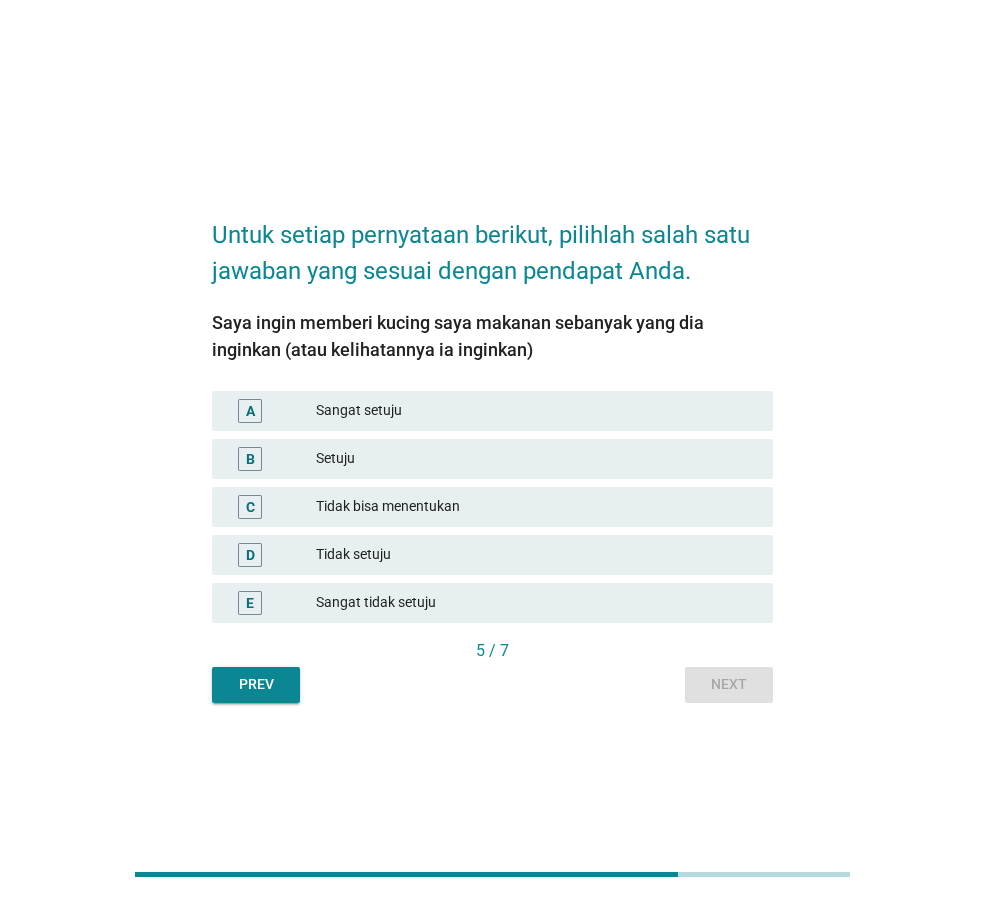 click on "Setuju" at bounding box center (536, 459) 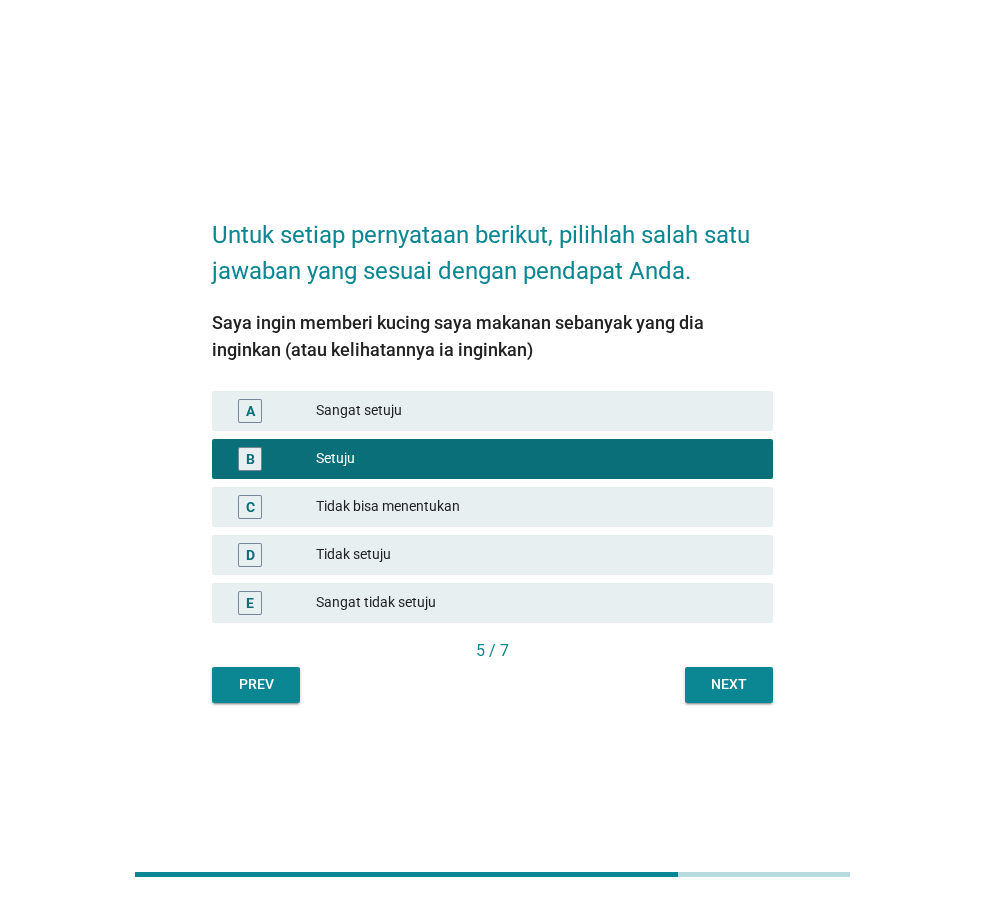 click on "Next" at bounding box center [729, 684] 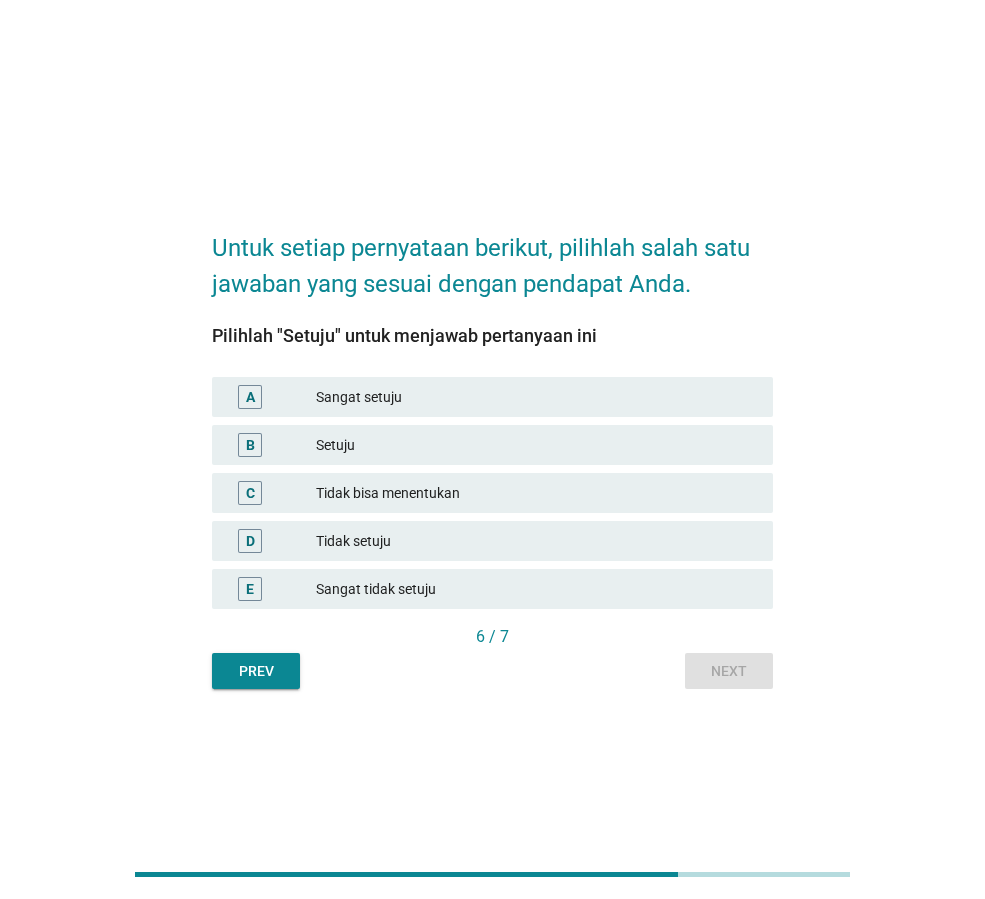 click on "Setuju" at bounding box center [536, 445] 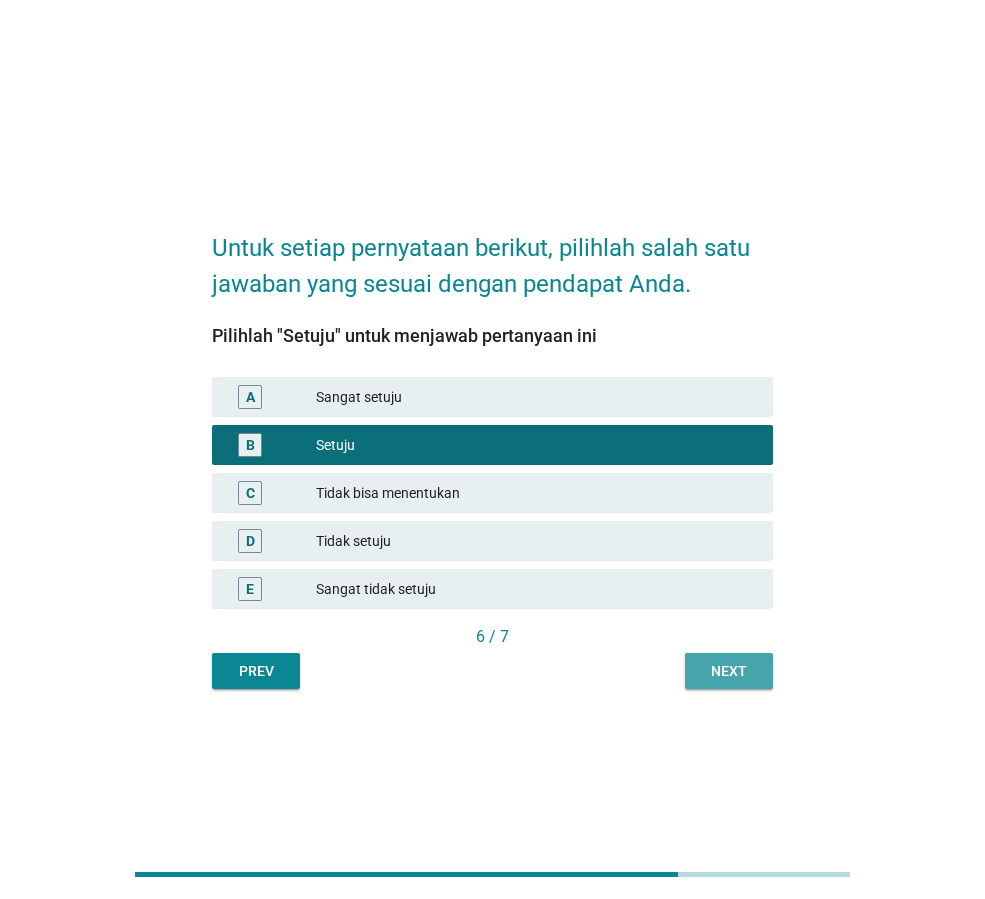 click on "Next" at bounding box center (729, 671) 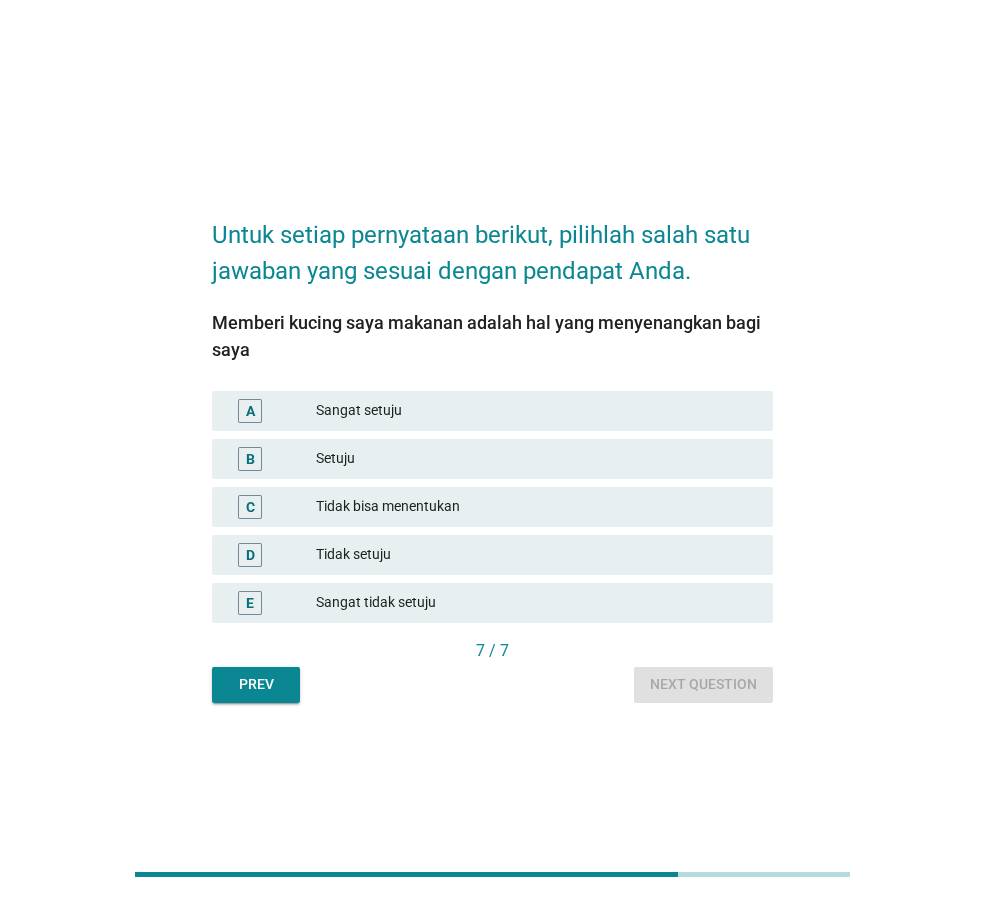 click on "B   Setuju" at bounding box center [492, 459] 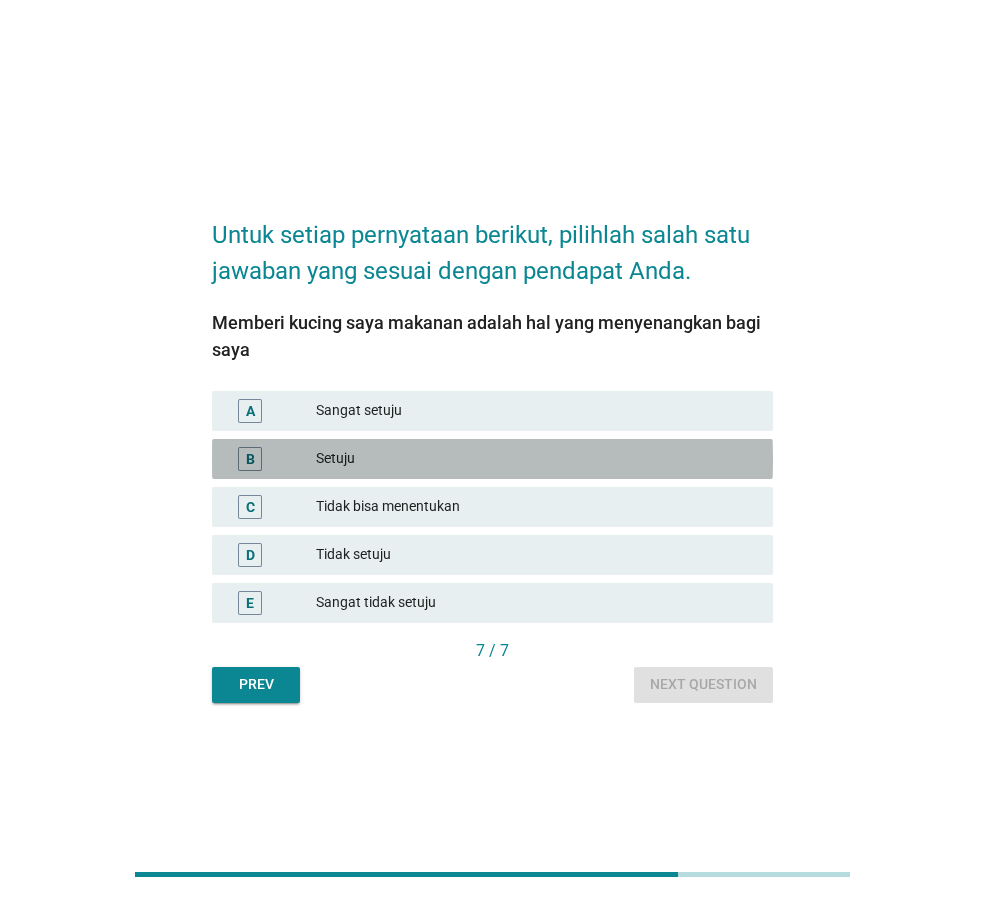 click on "Setuju" at bounding box center (536, 459) 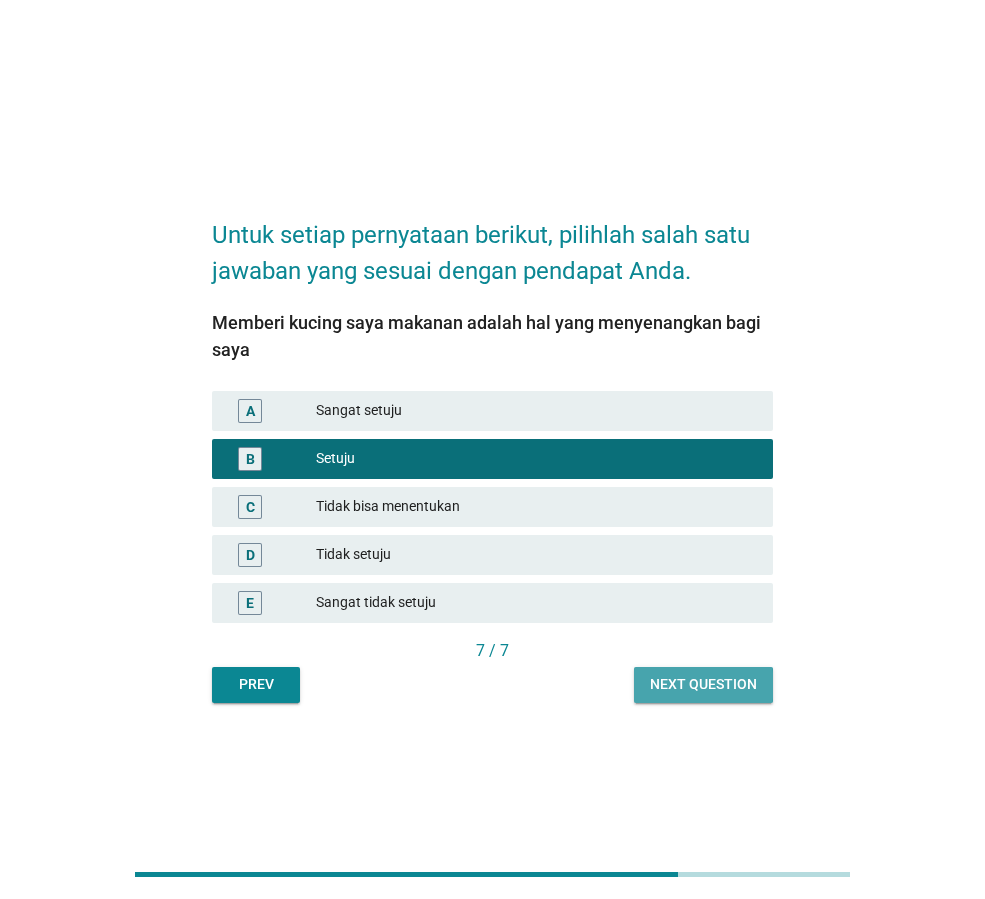 click on "Next question" at bounding box center [703, 684] 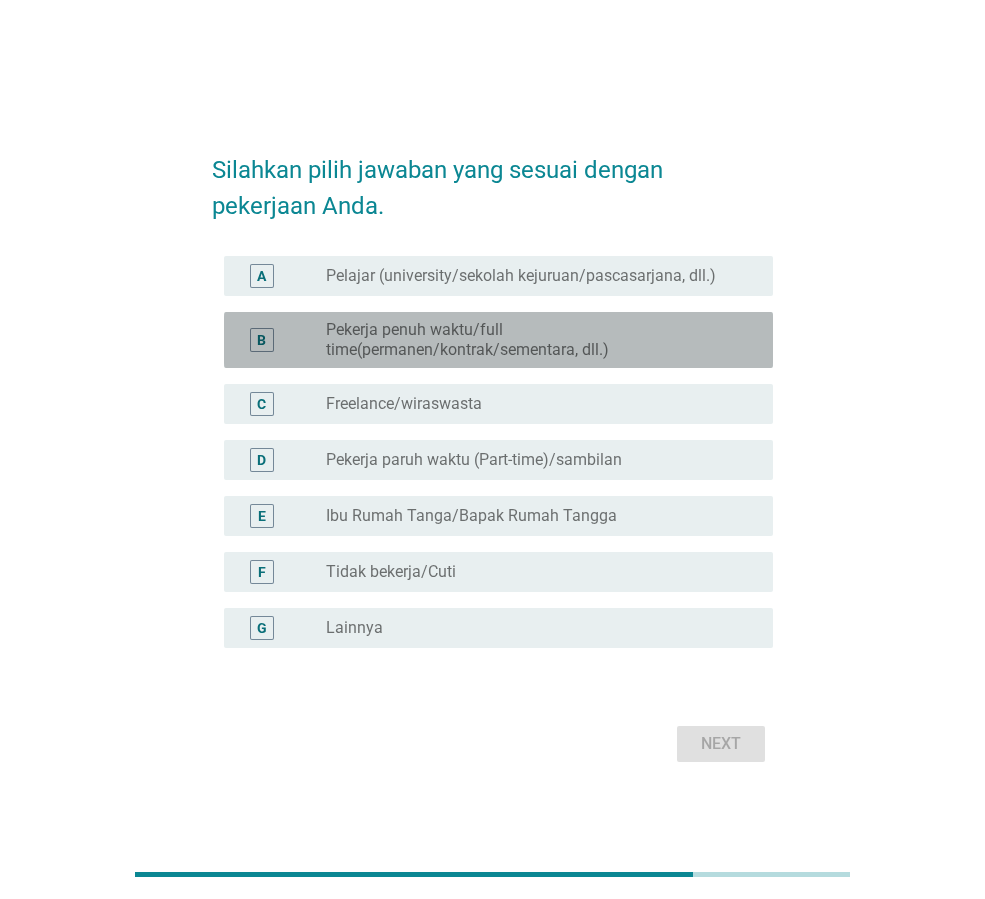 click on "Pekerja penuh waktu/full time(permanen/kontrak/sementara, dll.)" at bounding box center (533, 340) 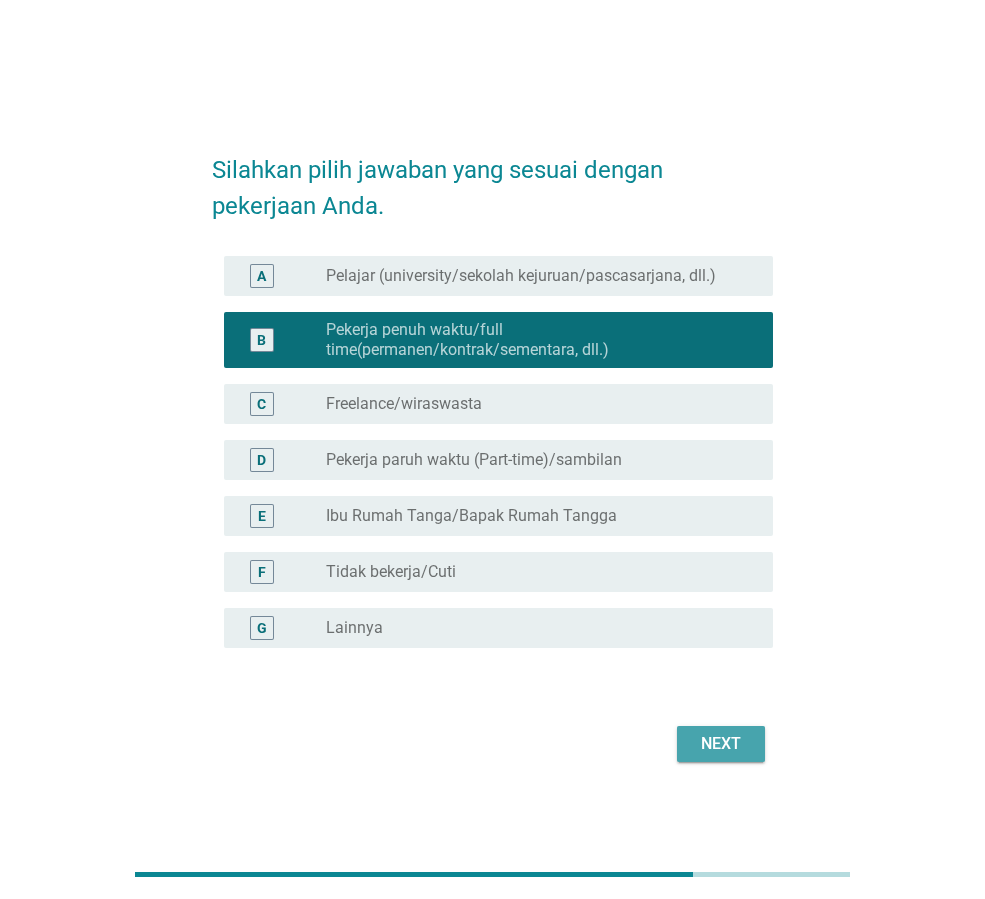 click on "Next" at bounding box center (721, 744) 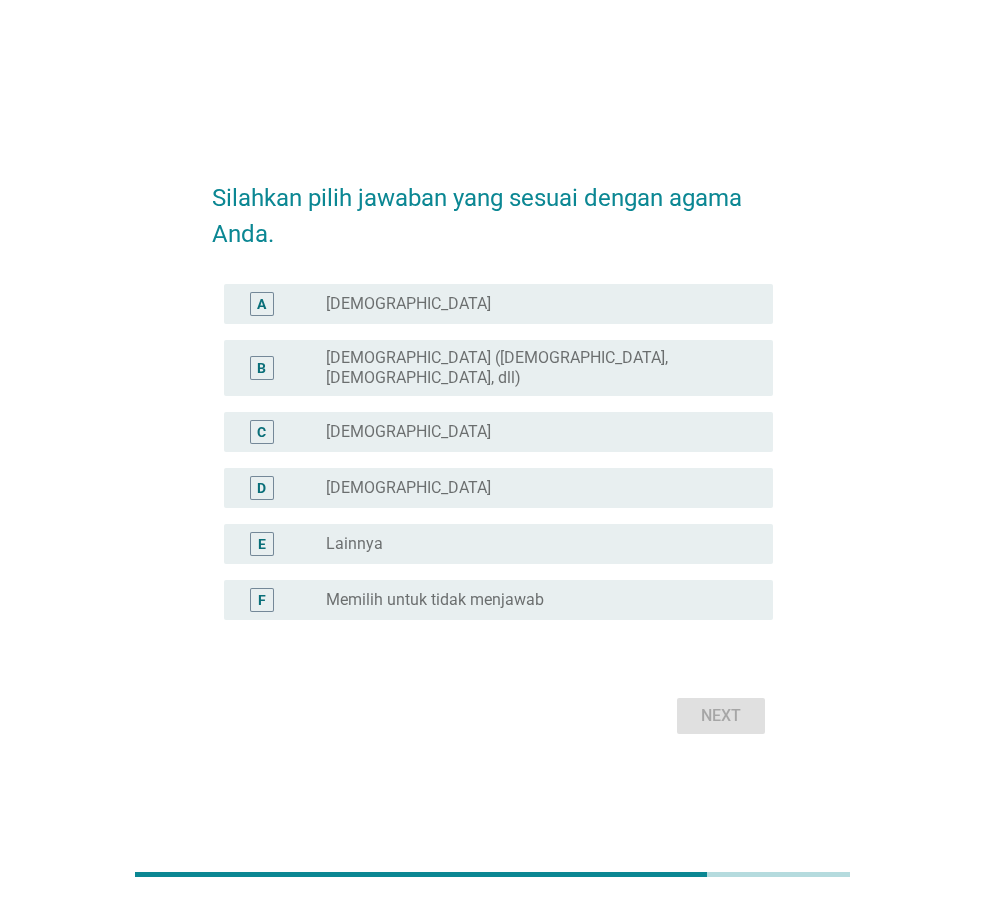 click on "C     radio_button_unchecked [DEMOGRAPHIC_DATA]" at bounding box center [498, 432] 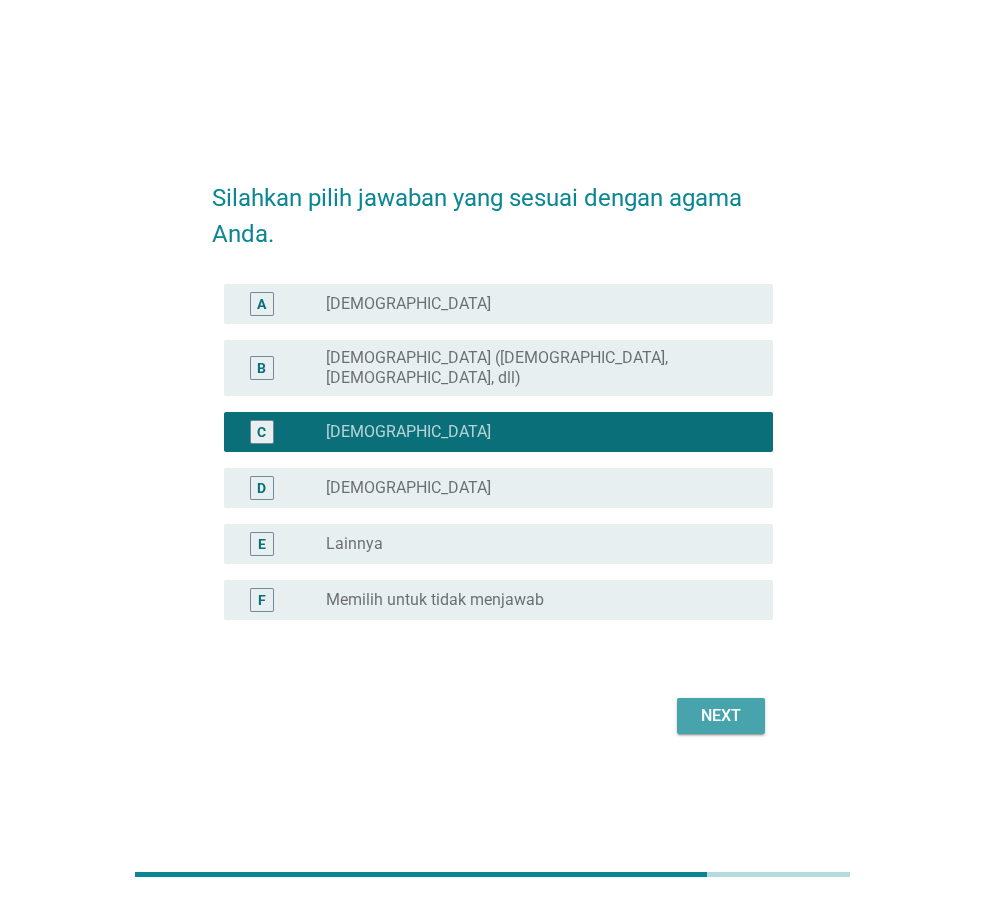 click on "Next" at bounding box center [721, 716] 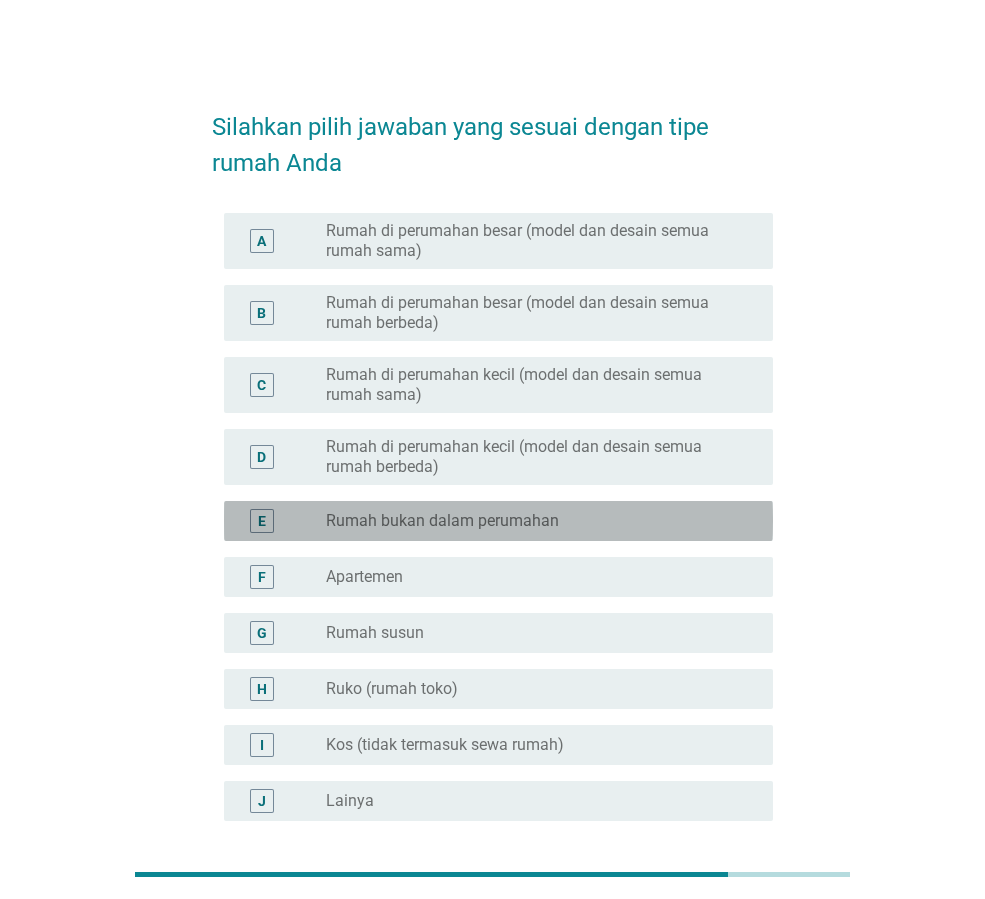 click on "Rumah bukan dalam perumahan" at bounding box center (442, 521) 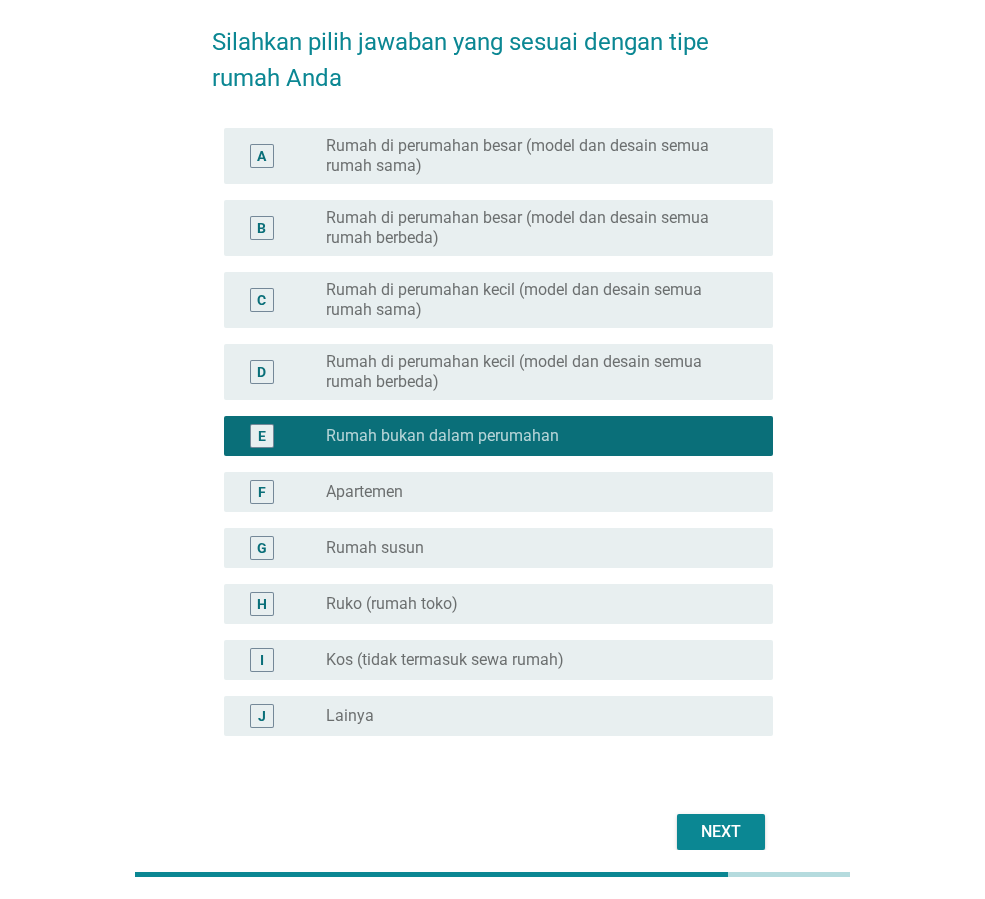 scroll, scrollTop: 179, scrollLeft: 0, axis: vertical 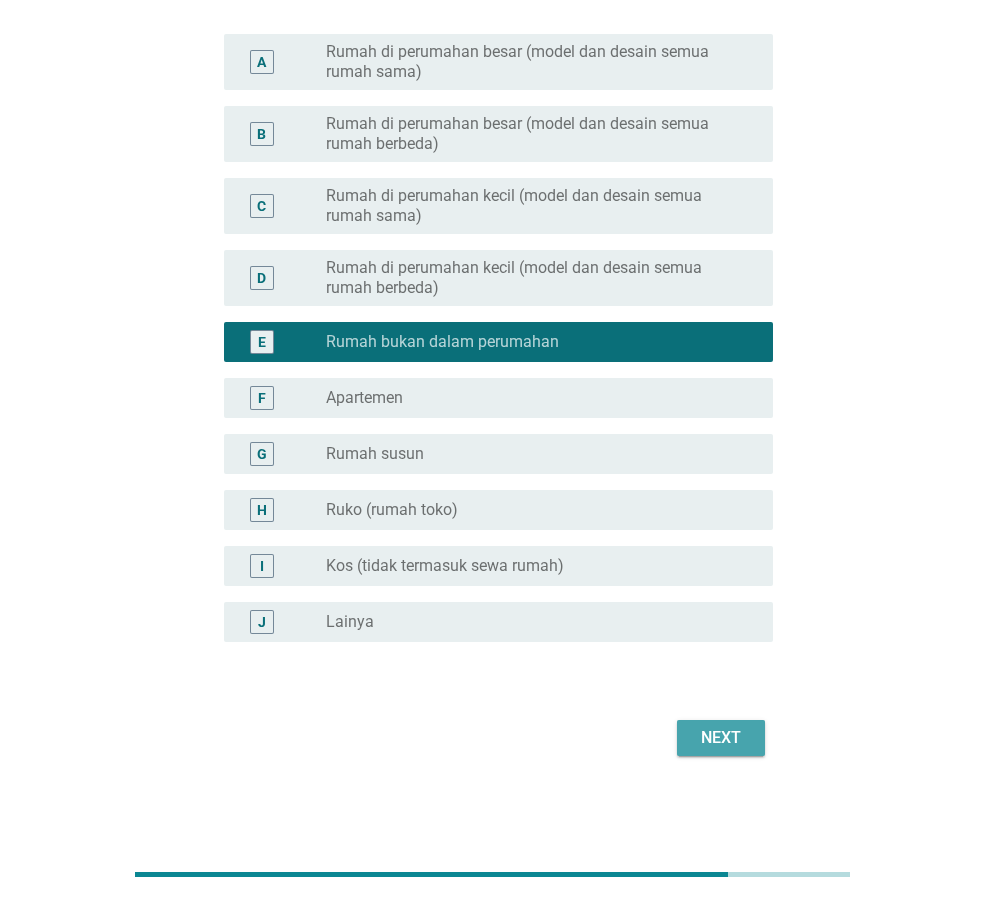 click on "Next" at bounding box center (721, 738) 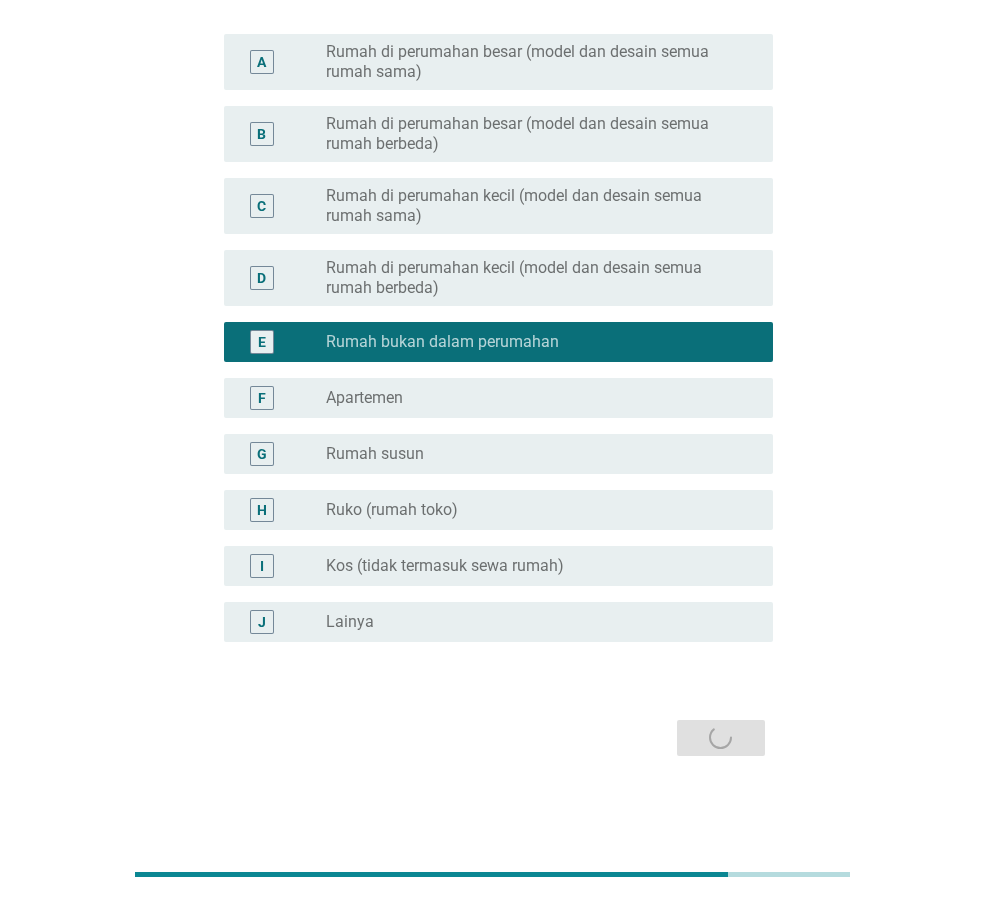 scroll, scrollTop: 0, scrollLeft: 0, axis: both 